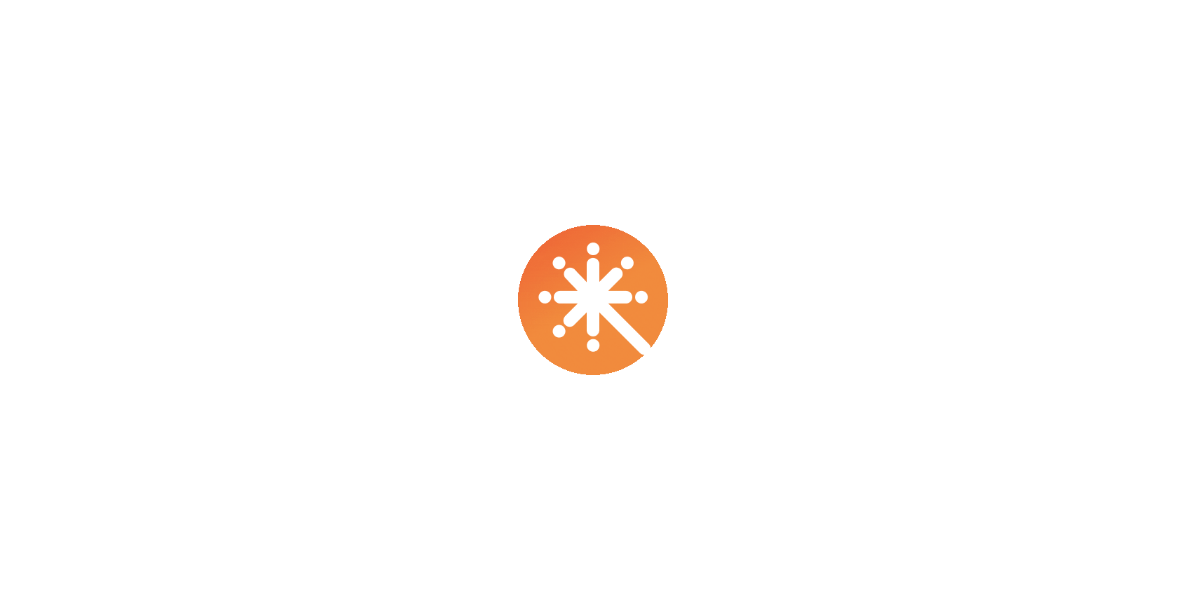scroll, scrollTop: 0, scrollLeft: 0, axis: both 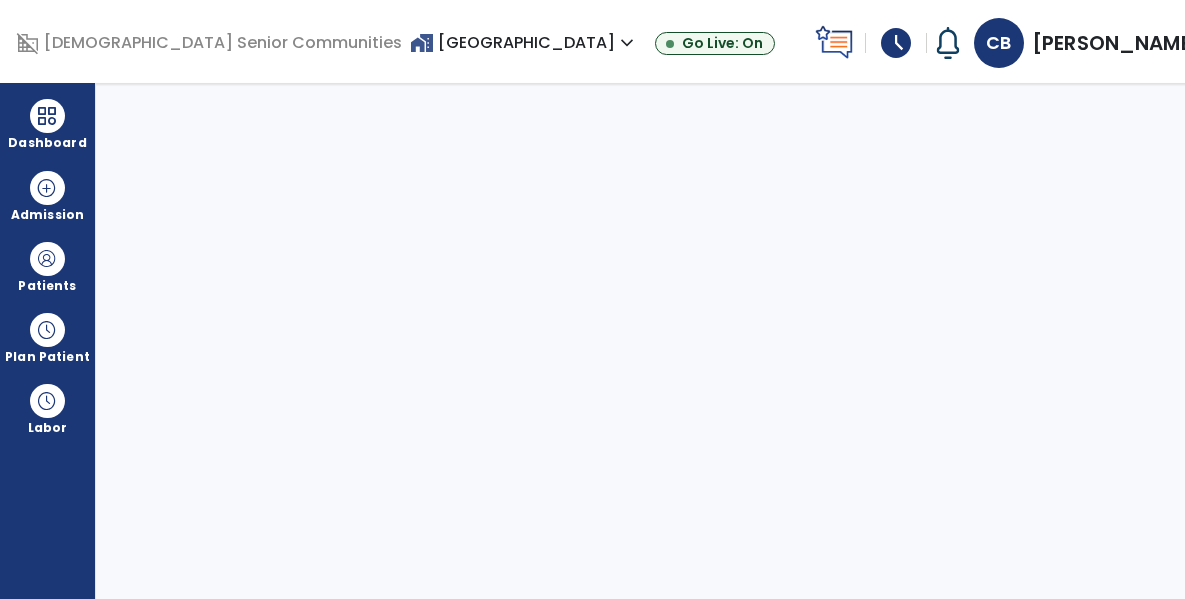 select on "****" 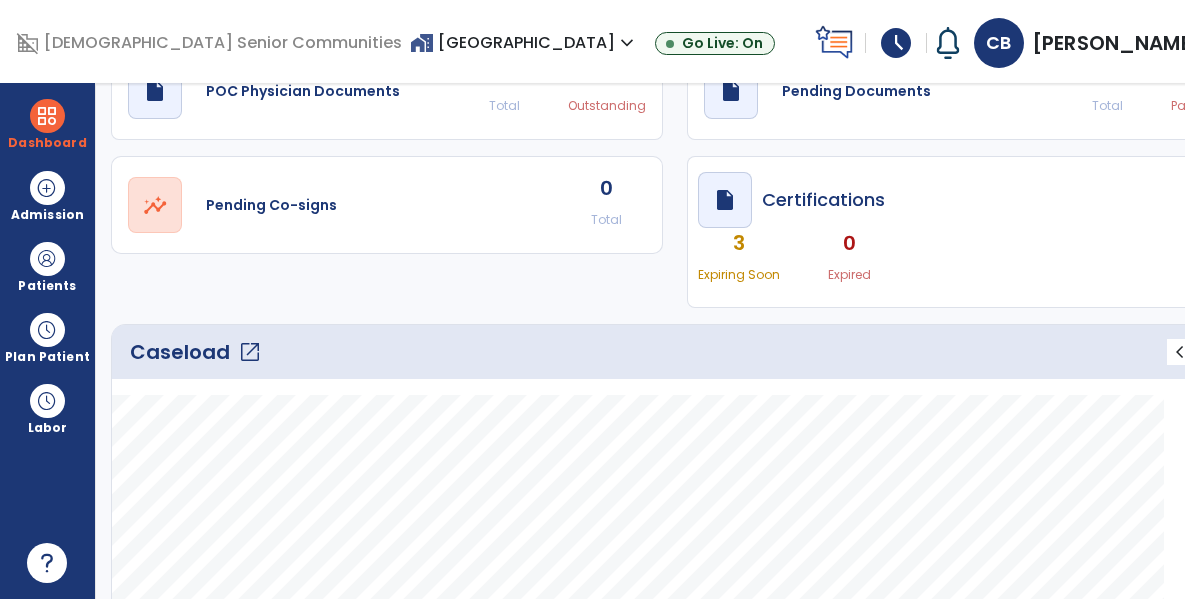 scroll, scrollTop: 85, scrollLeft: 0, axis: vertical 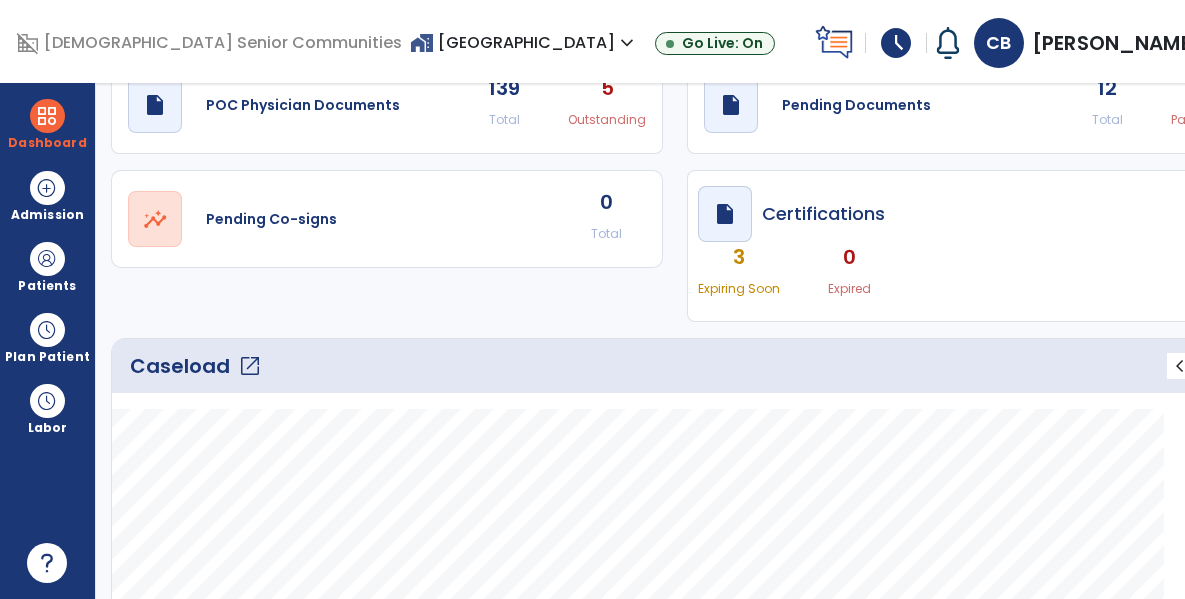 click on "open_in_new" 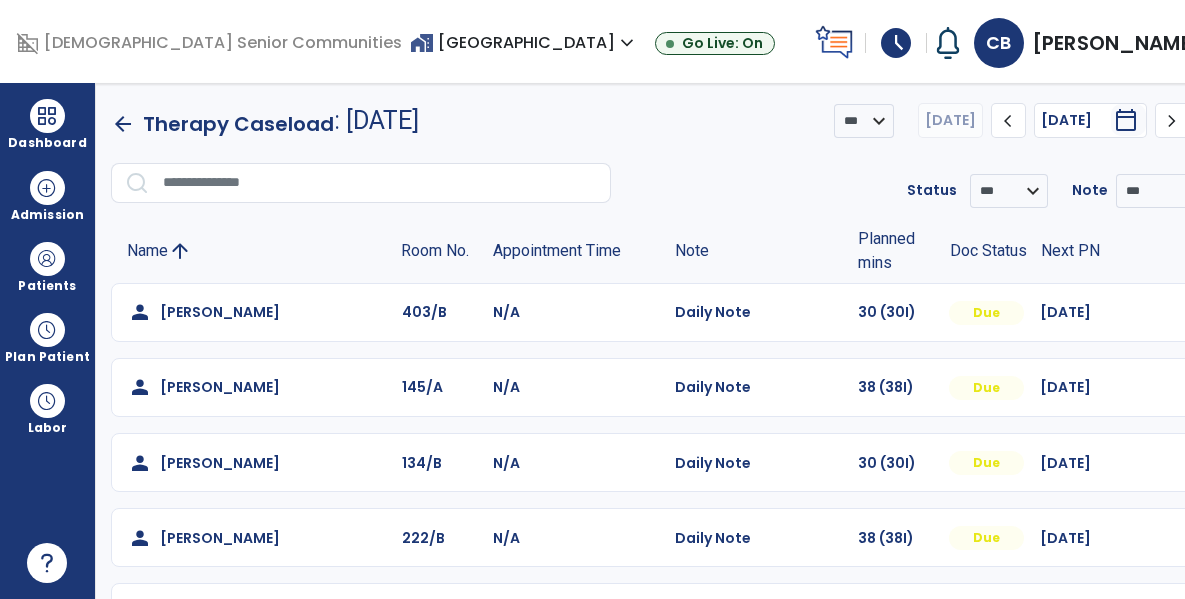 scroll, scrollTop: 593, scrollLeft: 0, axis: vertical 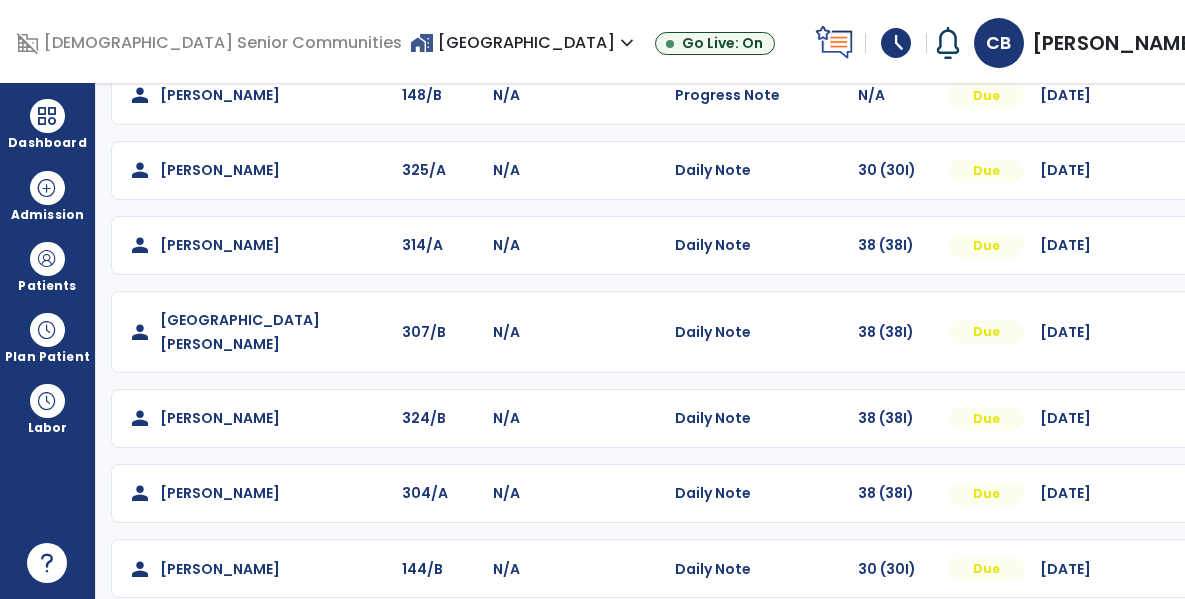 click on "person   Mcintire, Mary  314/A N/A  Daily Note   38 (38I)  Due 07/17/2025  Mark Visit As Complete   Reset Note   Open Document   G + C Mins" 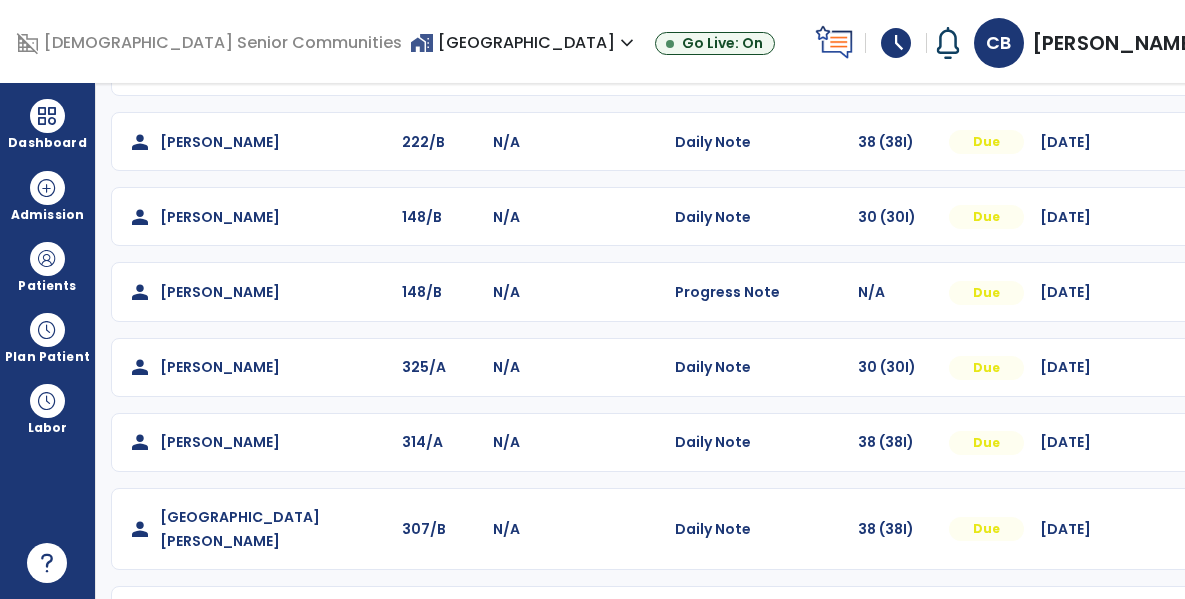 scroll, scrollTop: 397, scrollLeft: 0, axis: vertical 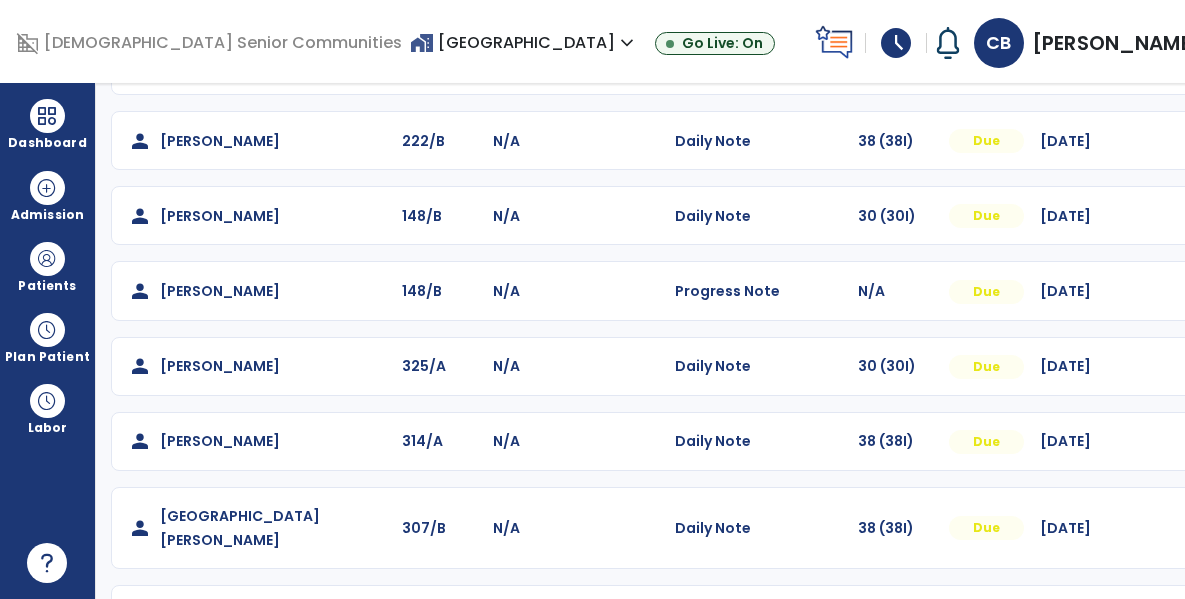 click on "person   Kincaid, Dorothea  148/B N/A  Progress Note   N/A  Due 07/16/2025  Mark Visit As Complete   Reset Note   Open Document   G + C Mins" 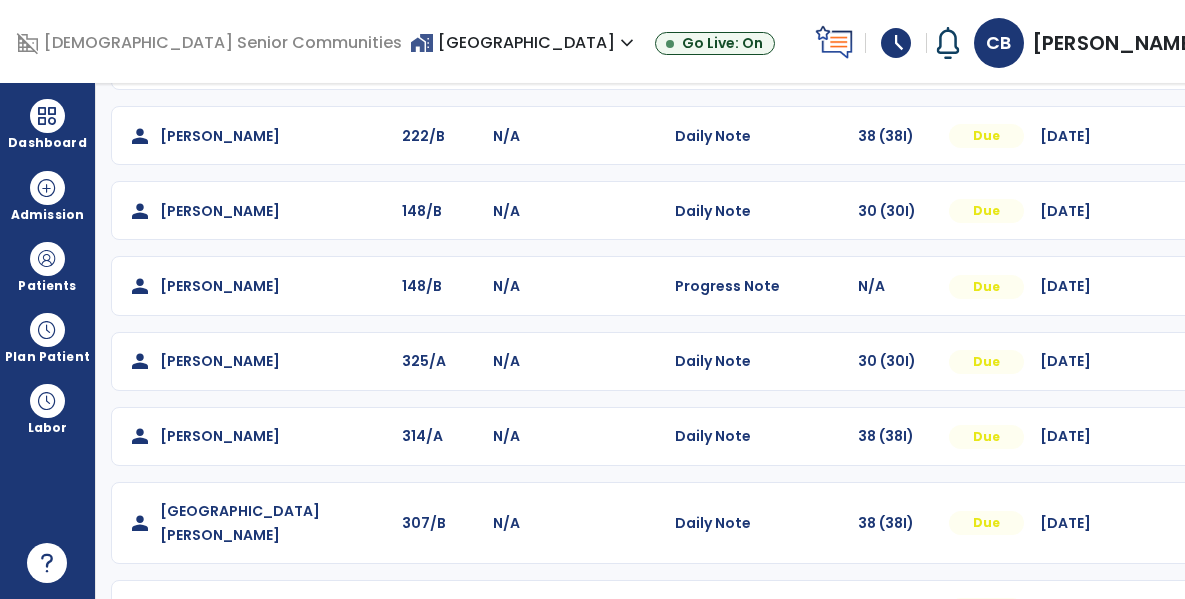 scroll, scrollTop: 593, scrollLeft: 0, axis: vertical 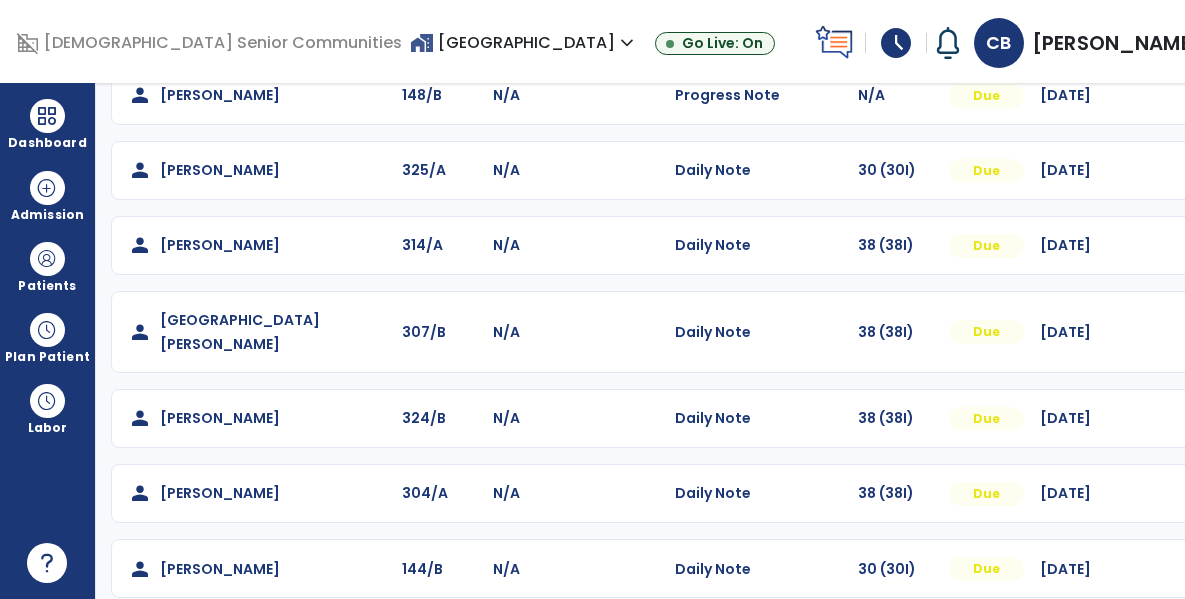 click on "person   Barrett, Richard  403/B N/A  Daily Note   30 (30I)  Due 07/11/2025  Mark Visit As Complete   Reset Note   Open Document   G + C Mins   person   Bartley, Joseph  145/A N/A  Daily Note   38 (38I)  Due 07/16/2025  Mark Visit As Complete   Reset Note   Open Document   G + C Mins   person   Crawford, Marilyn  134/B N/A  Daily Note   30 (30I)  Due 07/11/2025  Mark Visit As Complete   Reset Note   Open Document   G + C Mins   person   Dailey, James  222/B N/A  Daily Note   38 (38I)  Due 07/12/2025  Mark Visit As Complete   Reset Note   Open Document   G + C Mins   person   Kincaid, Dorothea  148/B N/A  Daily Note   30 (30I)  Due 07/16/2025  Mark Visit As Complete   Reset Note   Open Document   G + C Mins   person   Kincaid, Dorothea  148/B N/A  Progress Note   N/A  Due 07/16/2025  Mark Visit As Complete   Reset Note   Open Document   G + C Mins   person   Kopp, Robert  325/A N/A  Daily Note   30 (30I)  Due 07/16/2025  Mark Visit As Complete   Reset Note   Open Document   G + C Mins   person  314/A N/A Due" 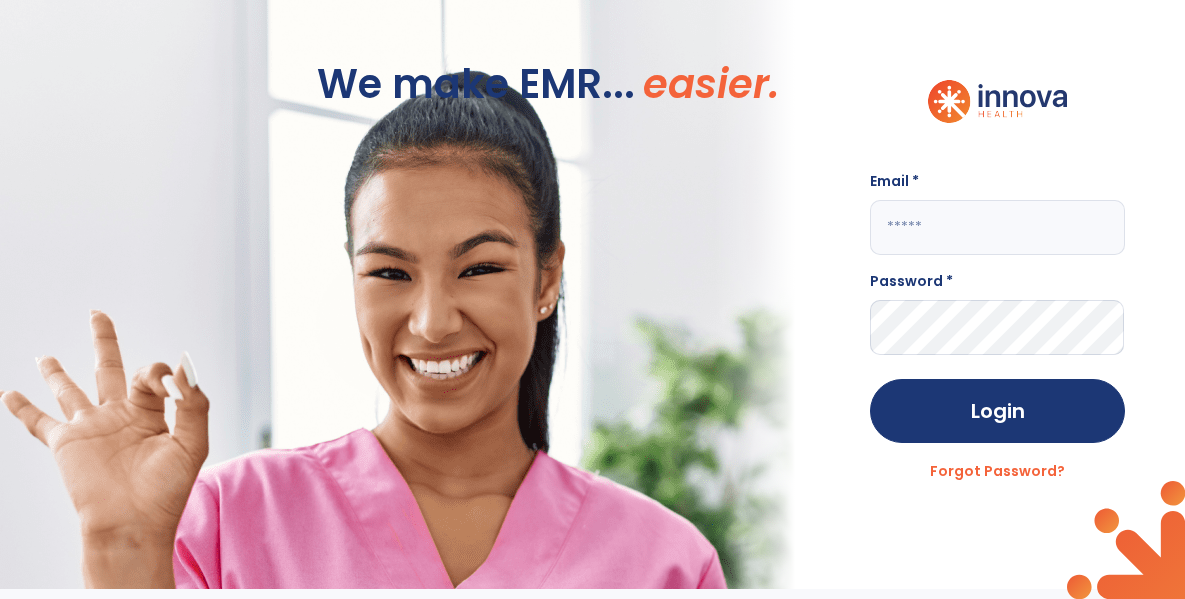 click 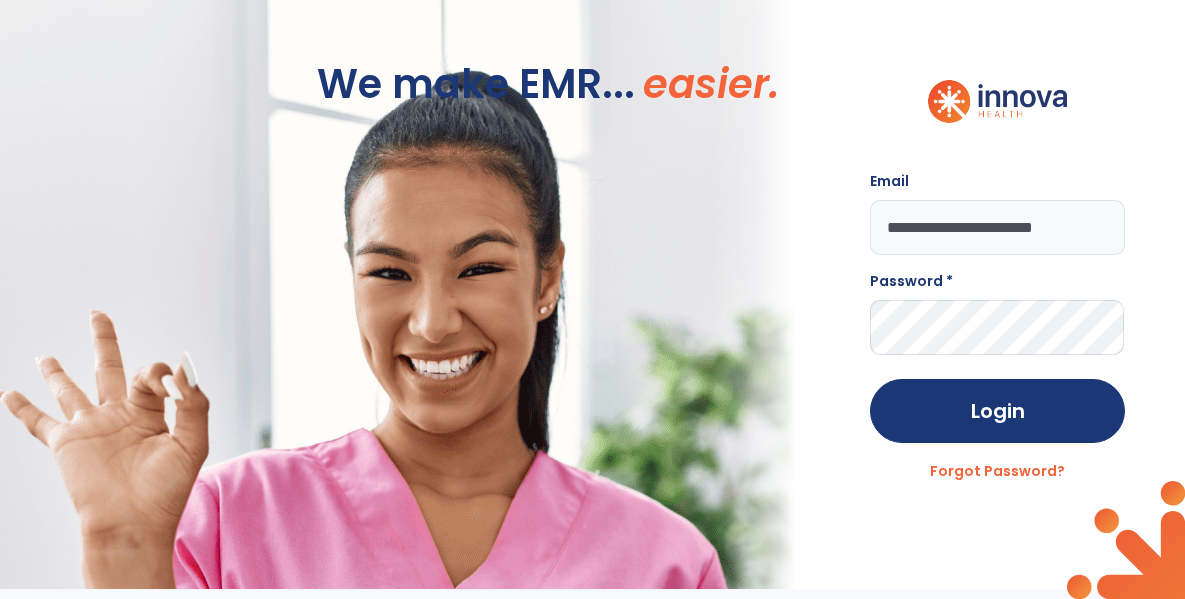 type on "**********" 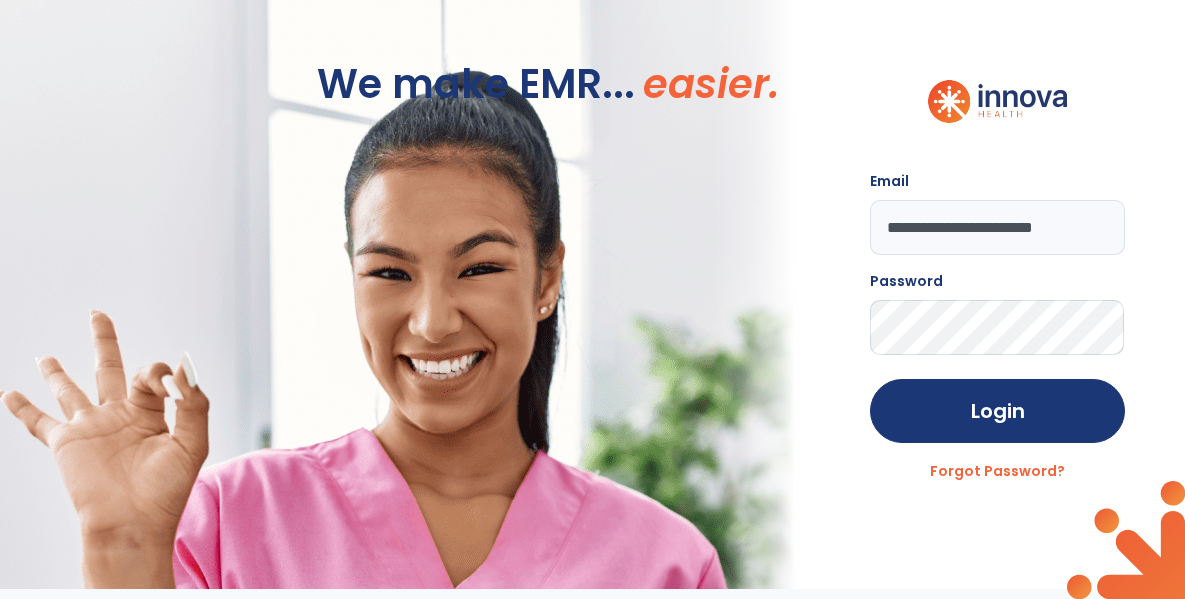 click on "Login" 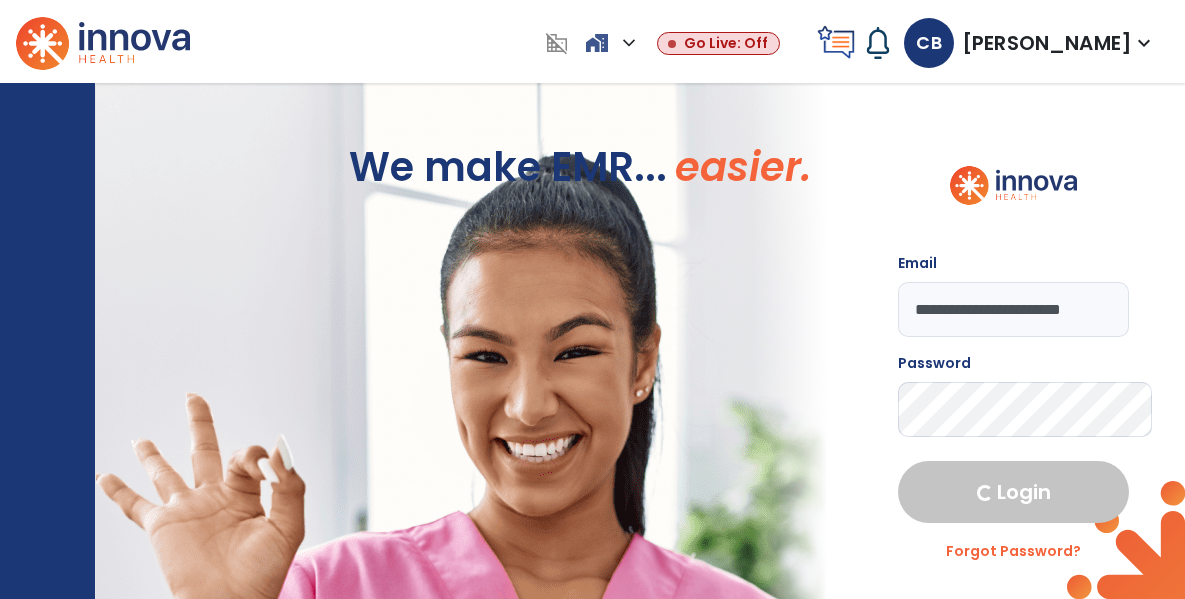 select on "****" 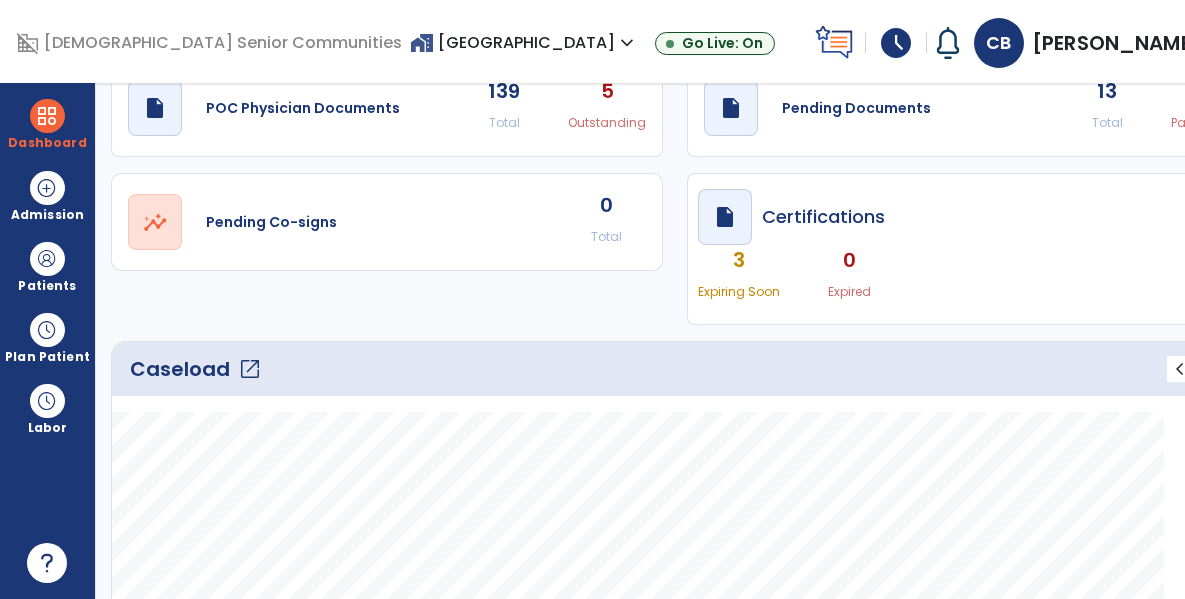 scroll, scrollTop: 30, scrollLeft: 0, axis: vertical 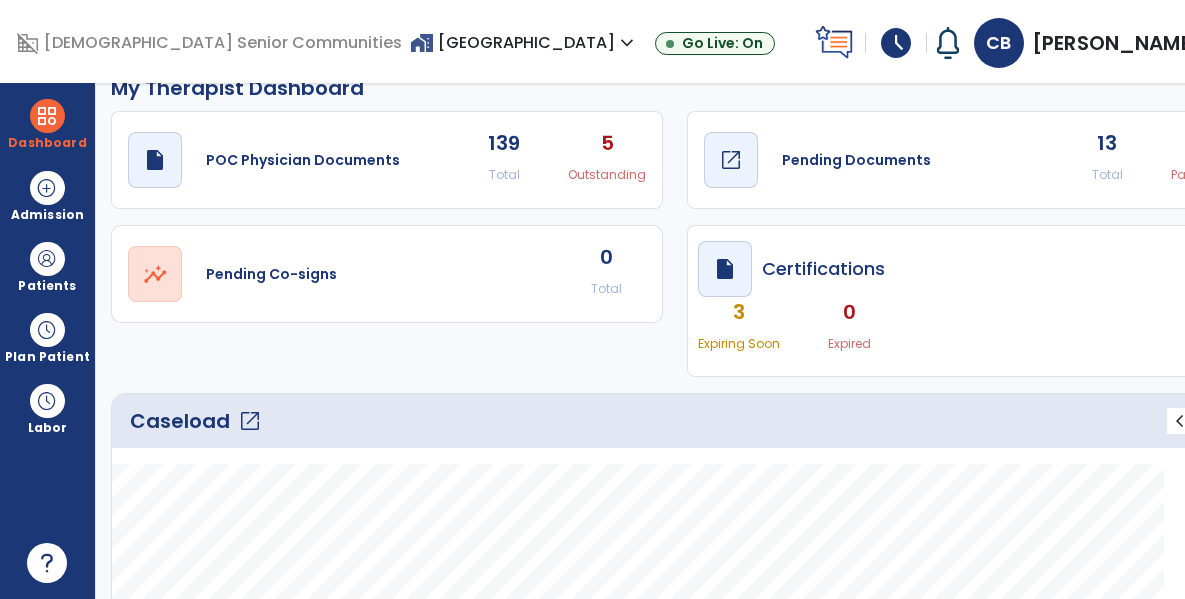 click on "draft   open_in_new" 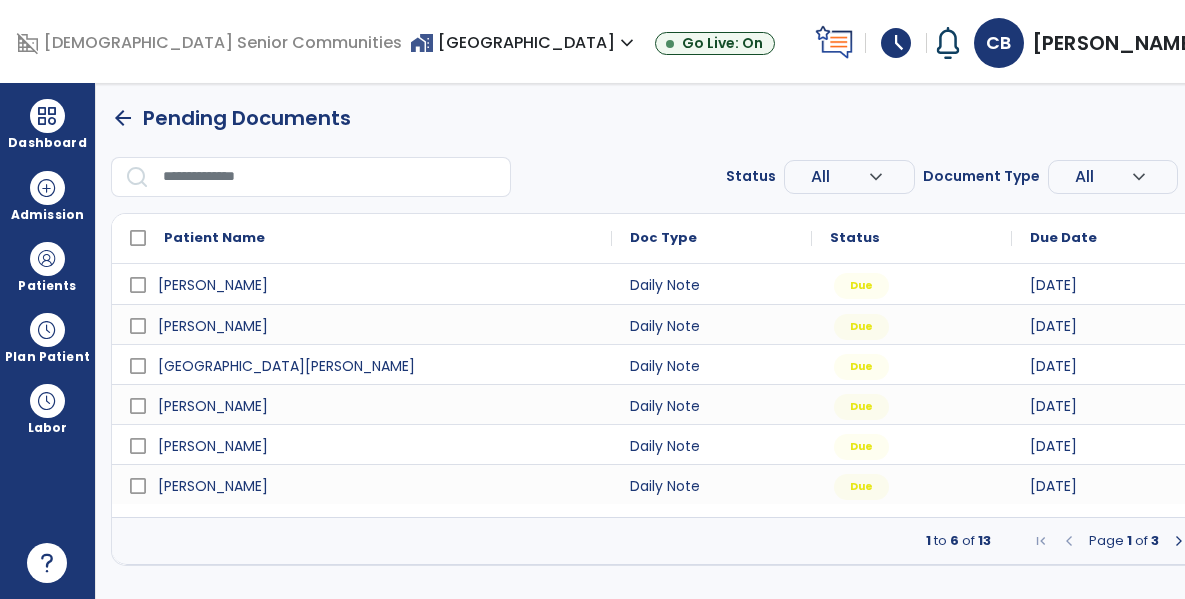 scroll, scrollTop: 0, scrollLeft: 0, axis: both 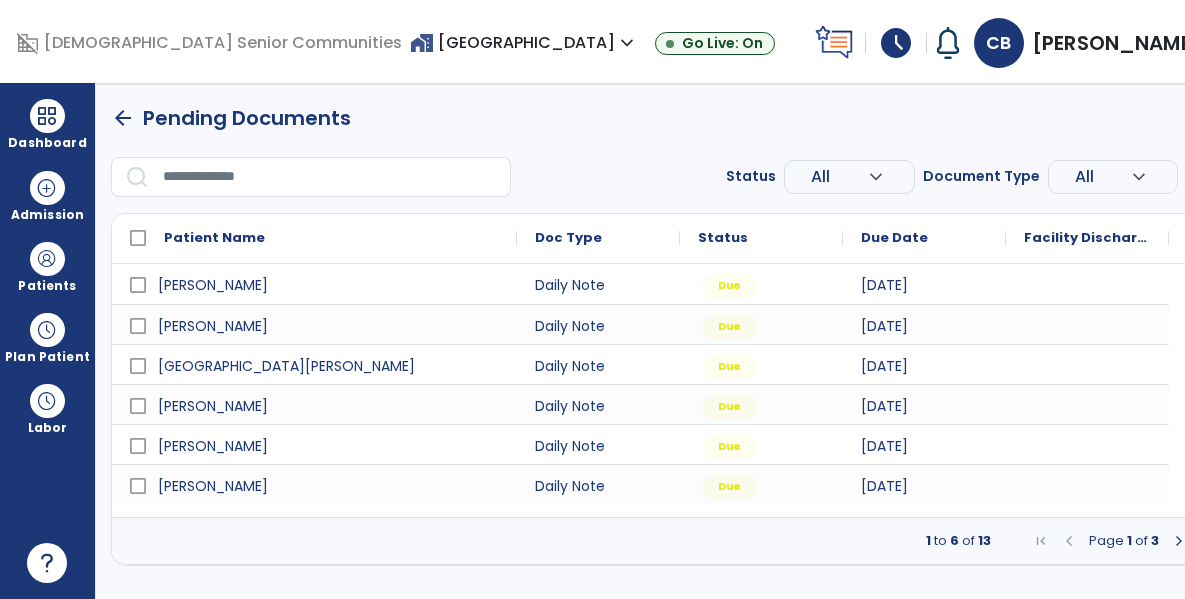 click at bounding box center [1179, 541] 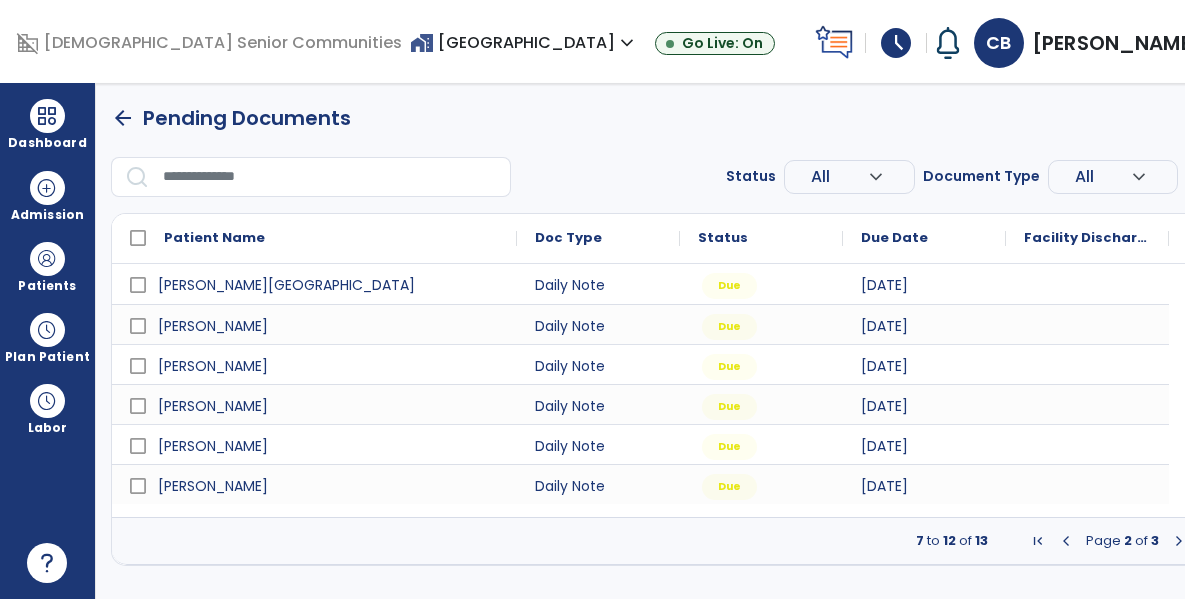 click at bounding box center (1179, 541) 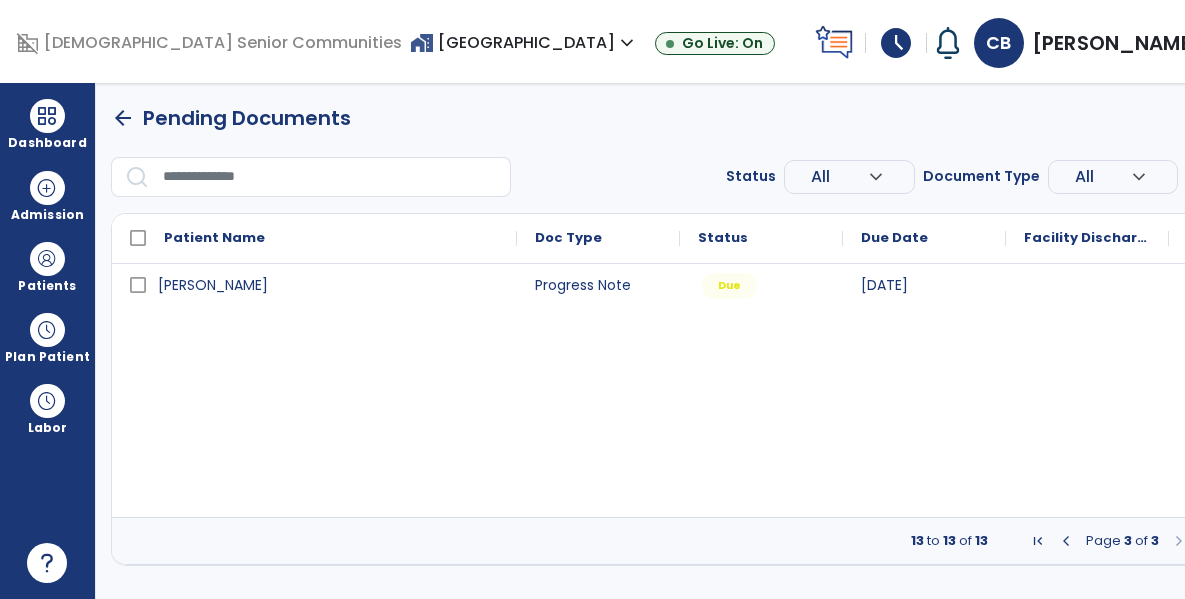 click at bounding box center [1066, 541] 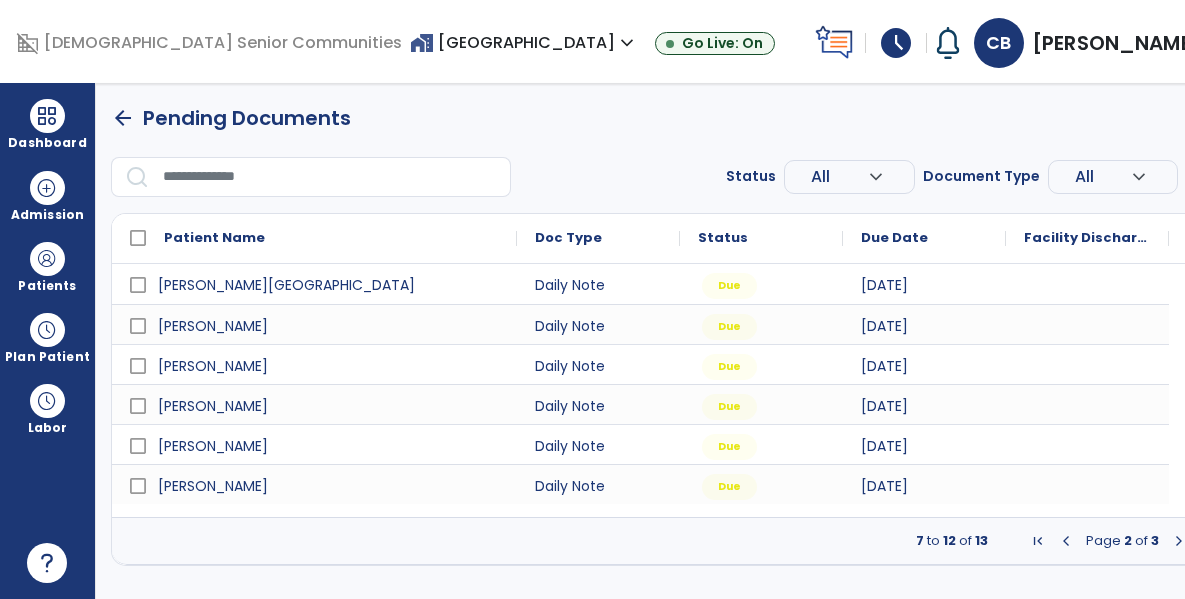 click at bounding box center (1066, 541) 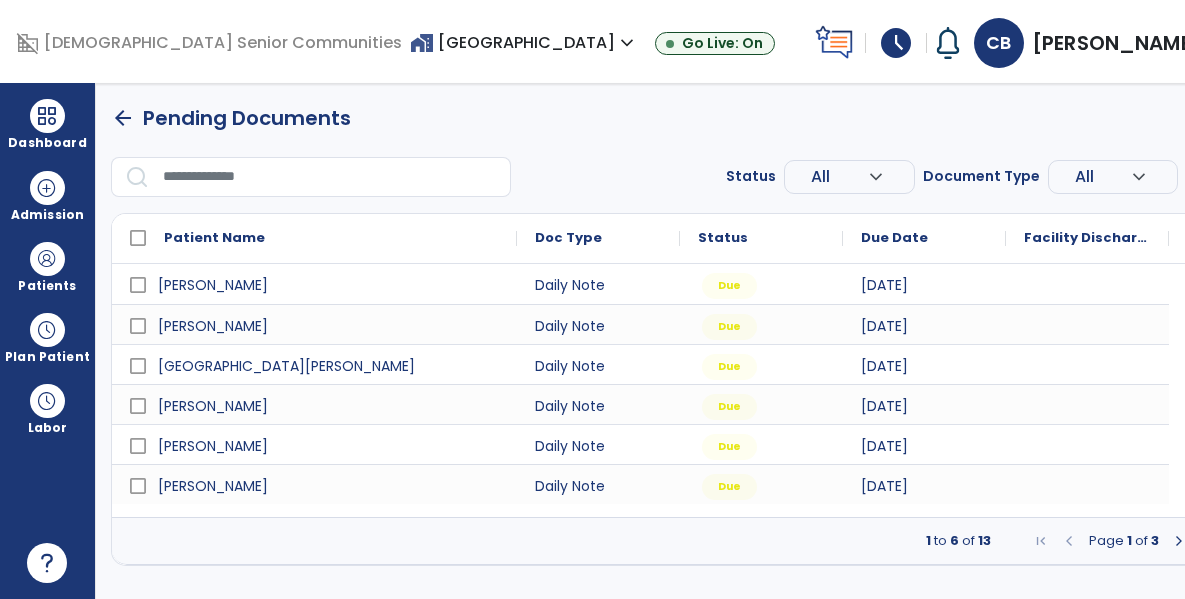 click at bounding box center (1069, 541) 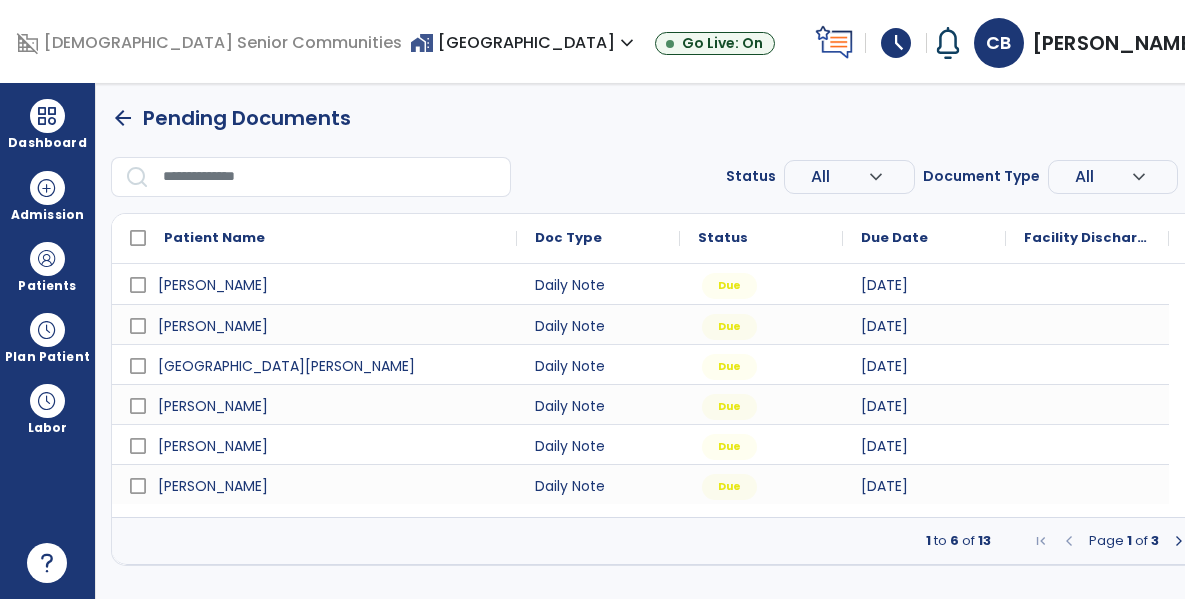 click on "arrow_back" at bounding box center (123, 118) 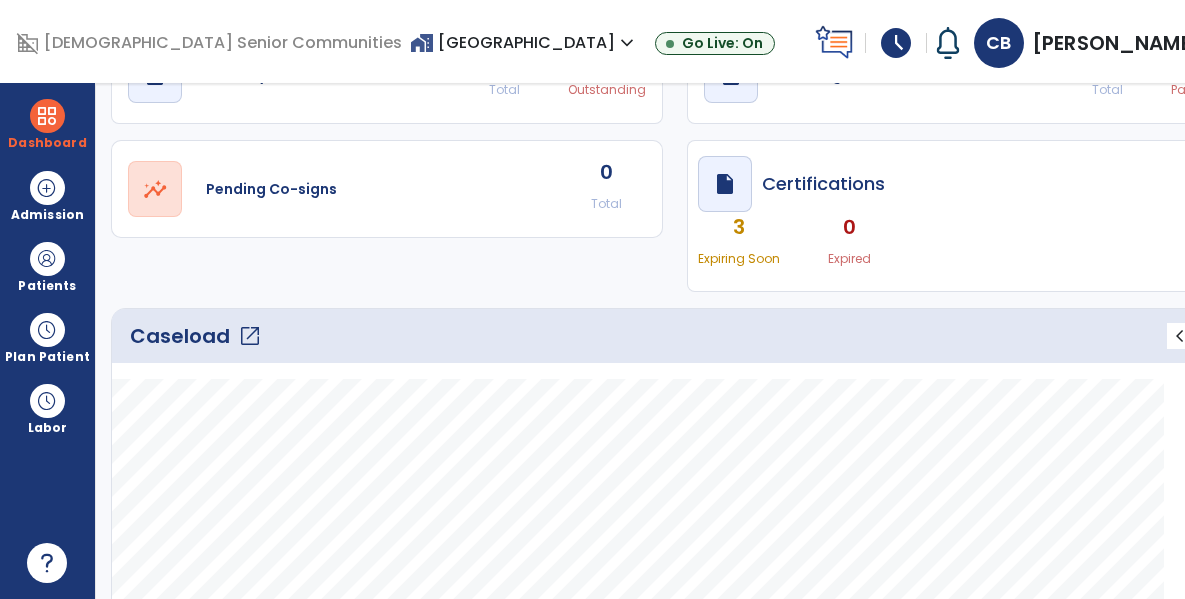 scroll, scrollTop: 75, scrollLeft: 0, axis: vertical 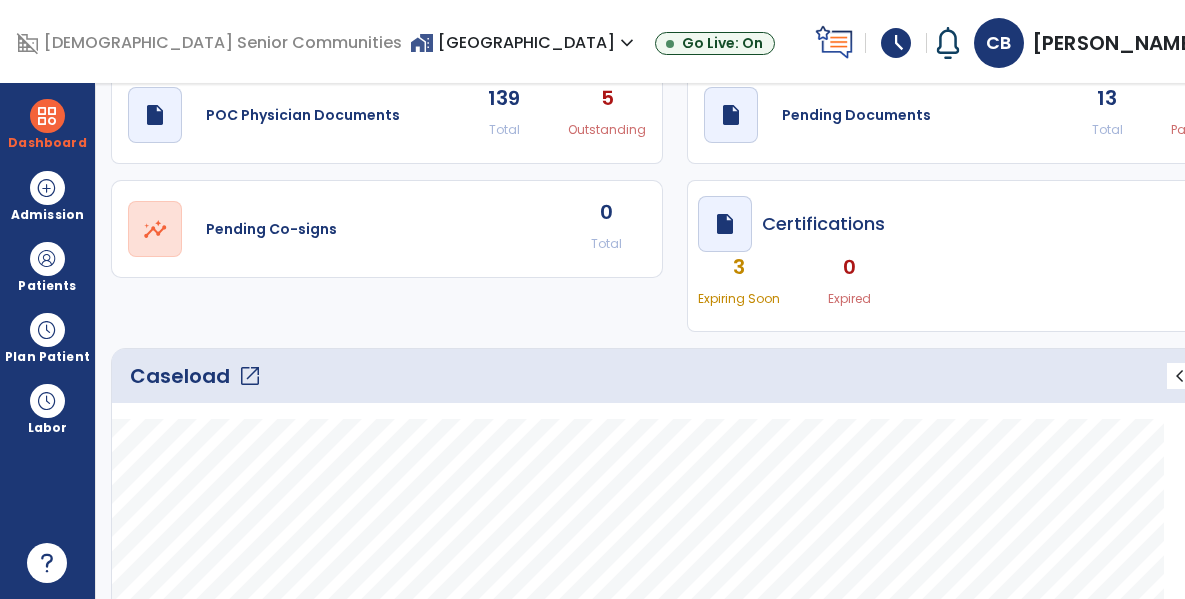click on "open_in_new" 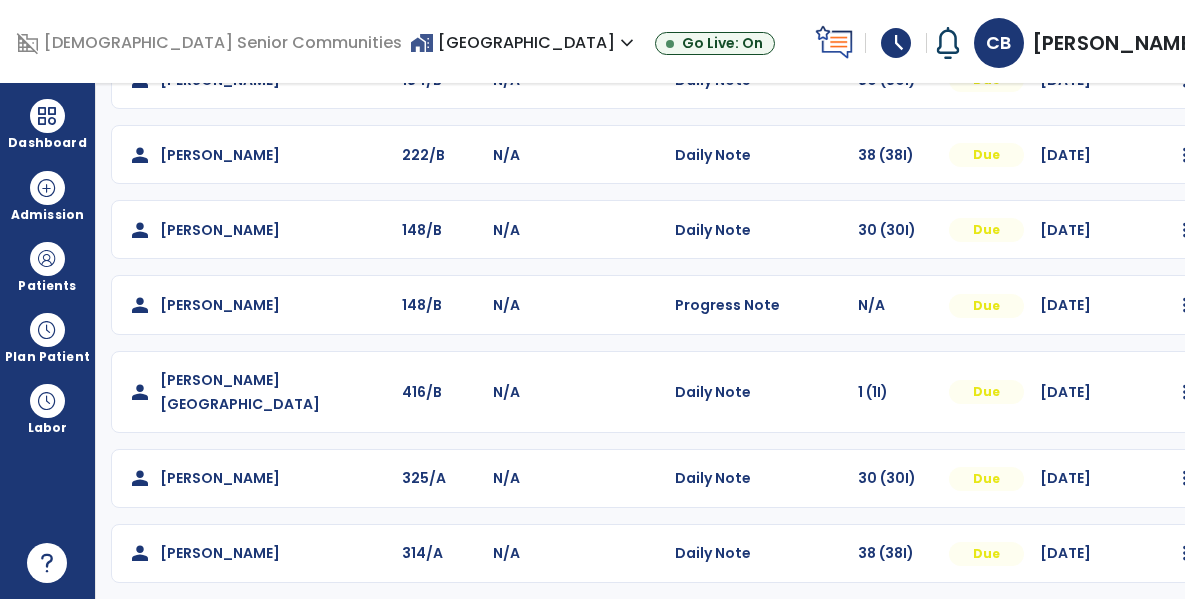 scroll, scrollTop: 0, scrollLeft: 0, axis: both 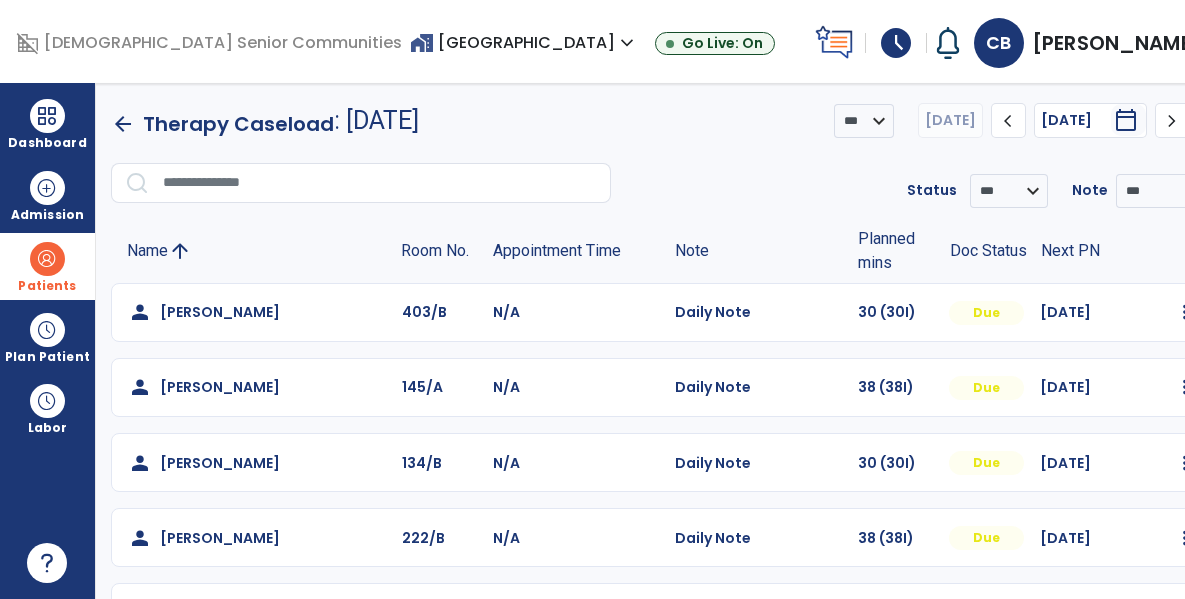 click on "Patients  format_list_bulleted  Patient List  space_dashboard  Patient Board  insert_chart  PDPM Board" at bounding box center [47, 266] 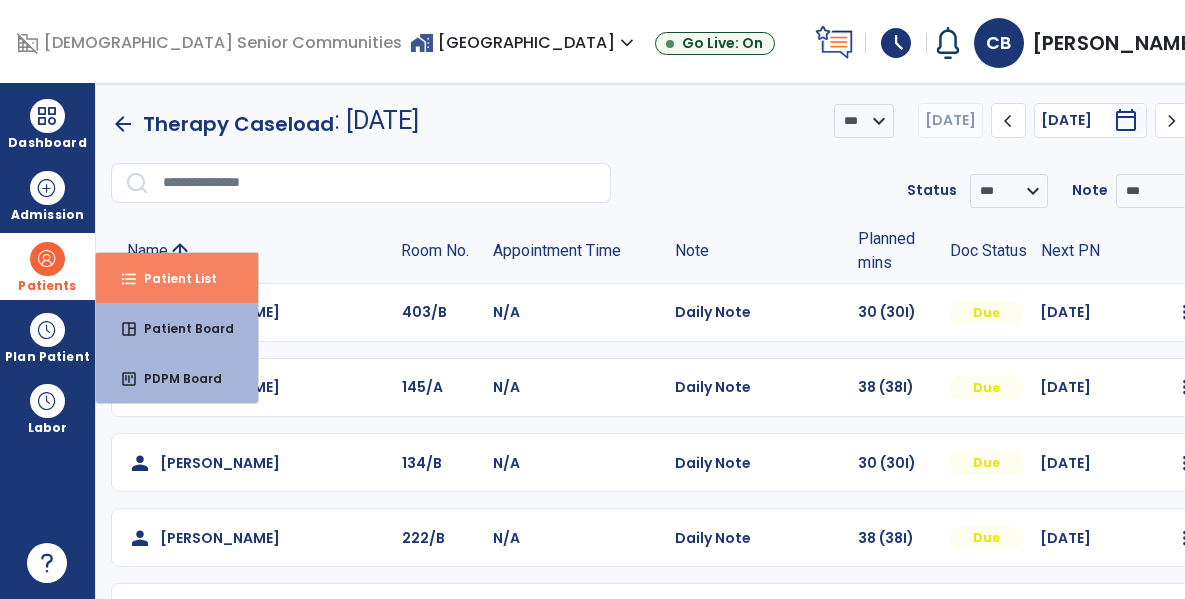 click on "format_list_bulleted  Patient List" at bounding box center (177, 278) 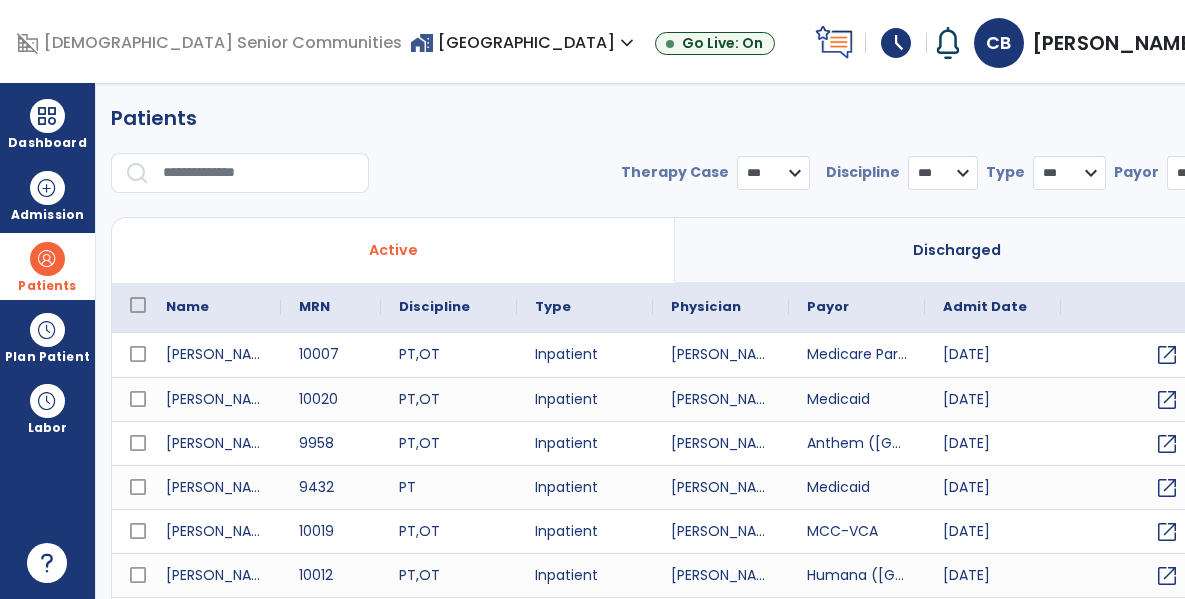 select on "***" 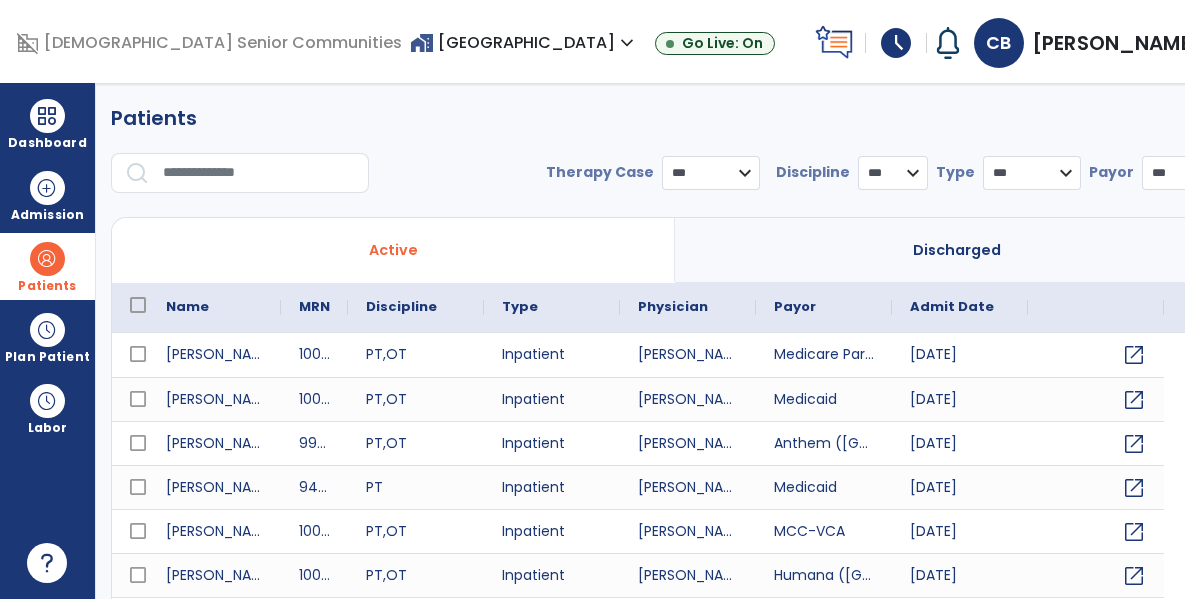 click at bounding box center (259, 173) 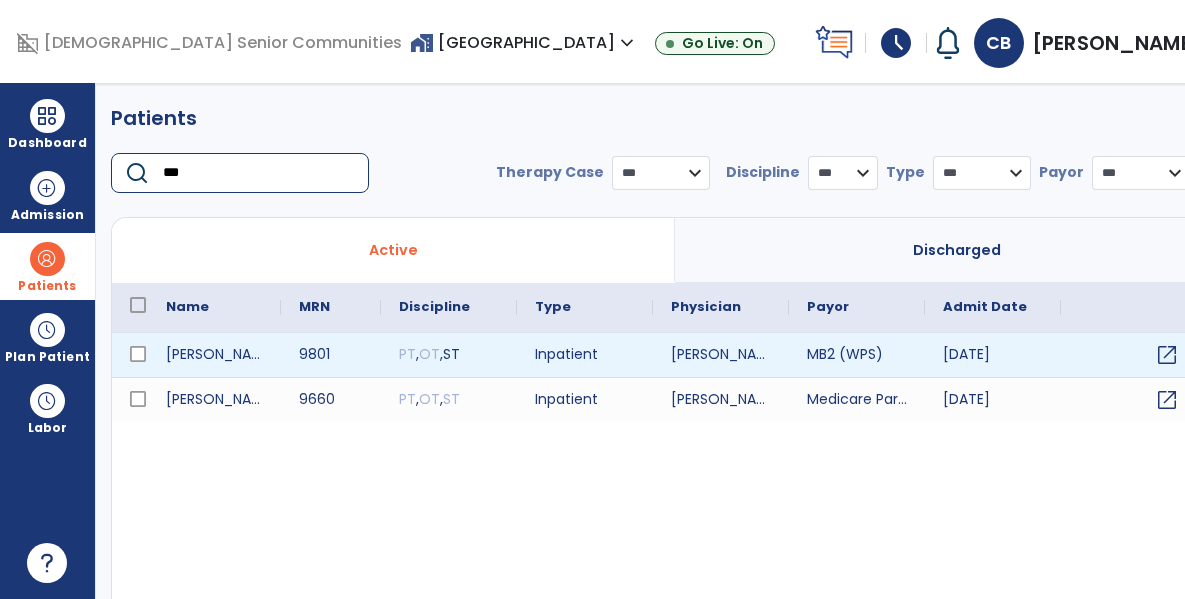 type on "***" 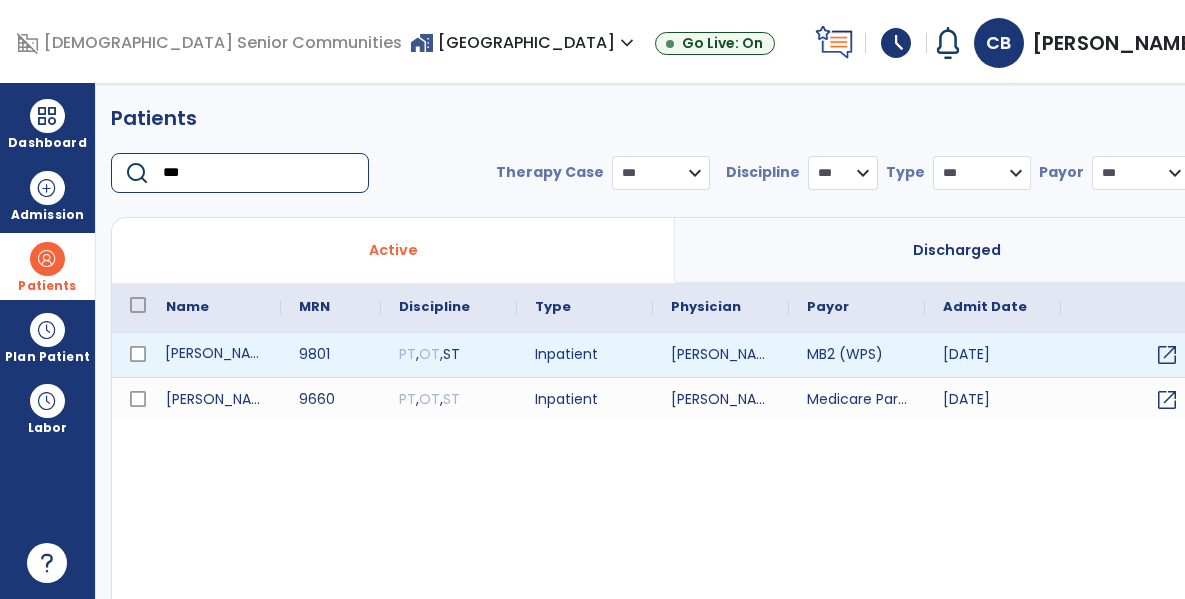 click on "[PERSON_NAME][GEOGRAPHIC_DATA]" at bounding box center (214, 355) 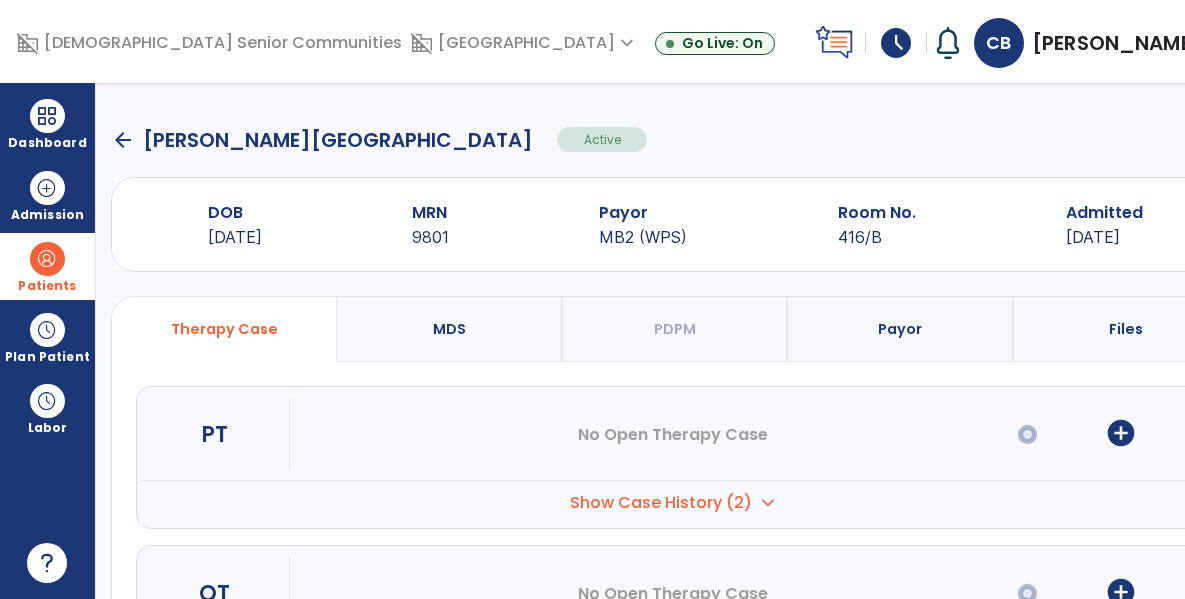 scroll, scrollTop: 297, scrollLeft: 0, axis: vertical 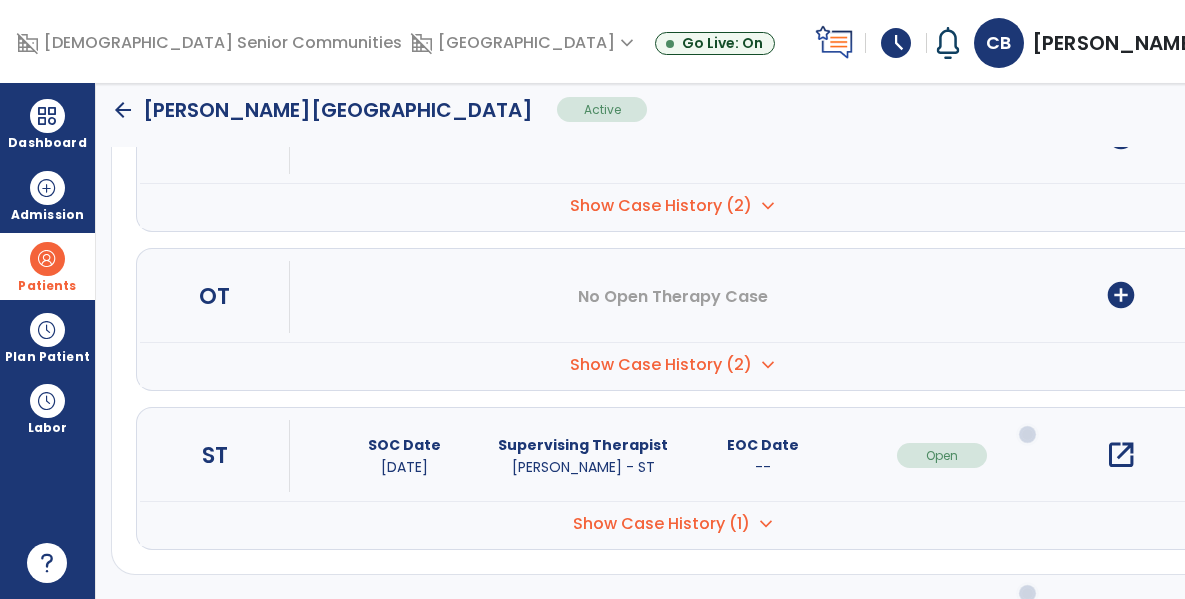 click on "open_in_new" at bounding box center [1121, 455] 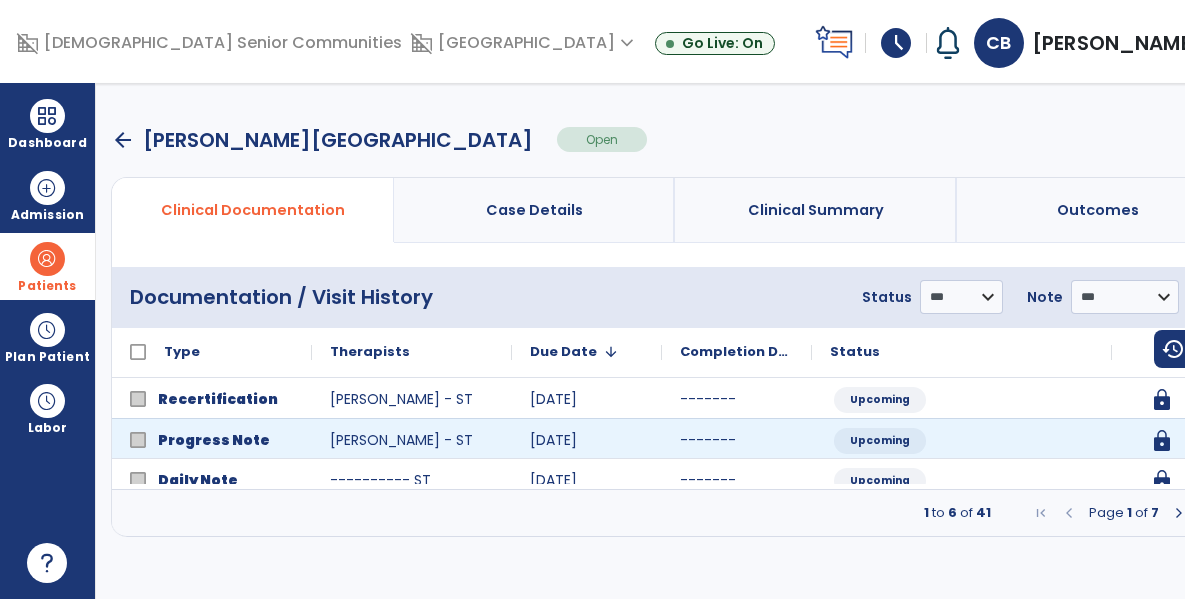 scroll, scrollTop: 0, scrollLeft: 0, axis: both 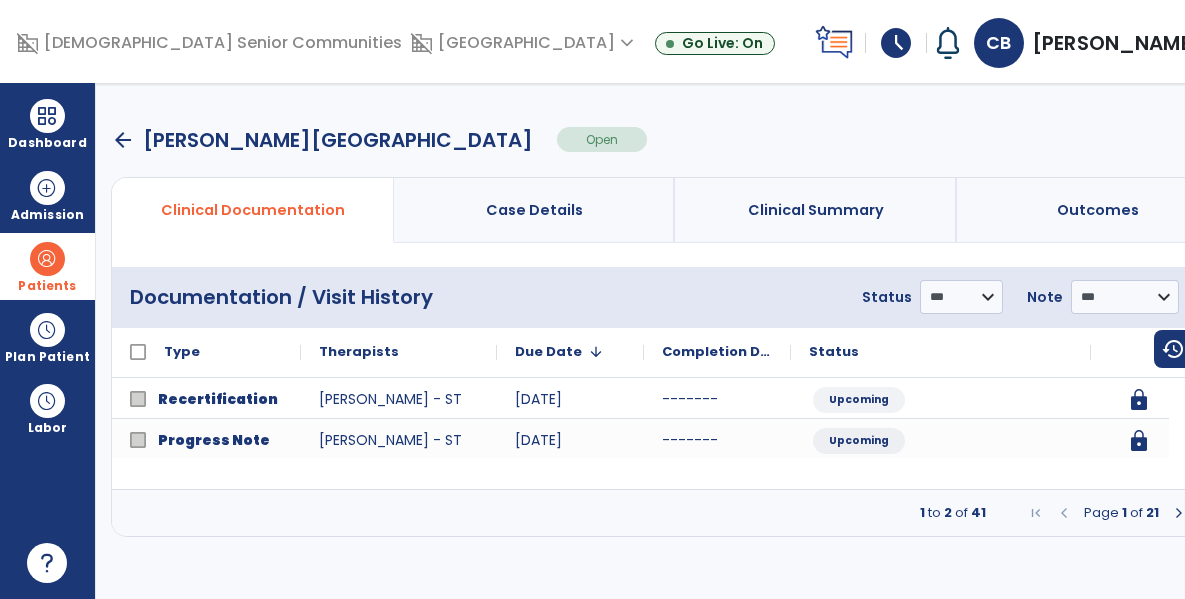 click at bounding box center (1179, 513) 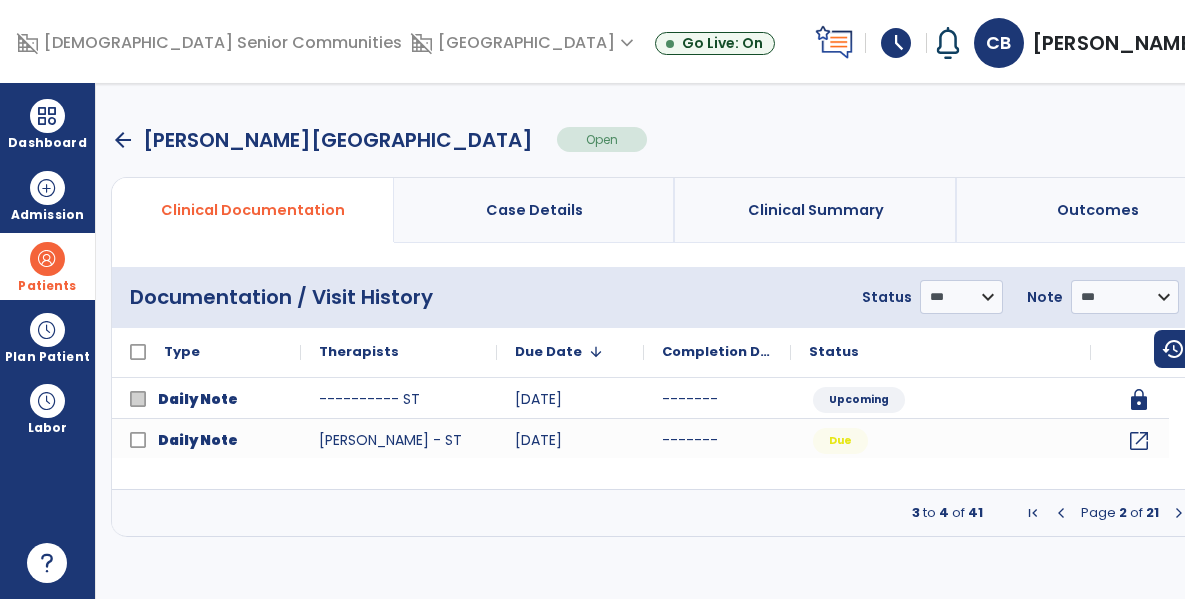 click at bounding box center [1179, 513] 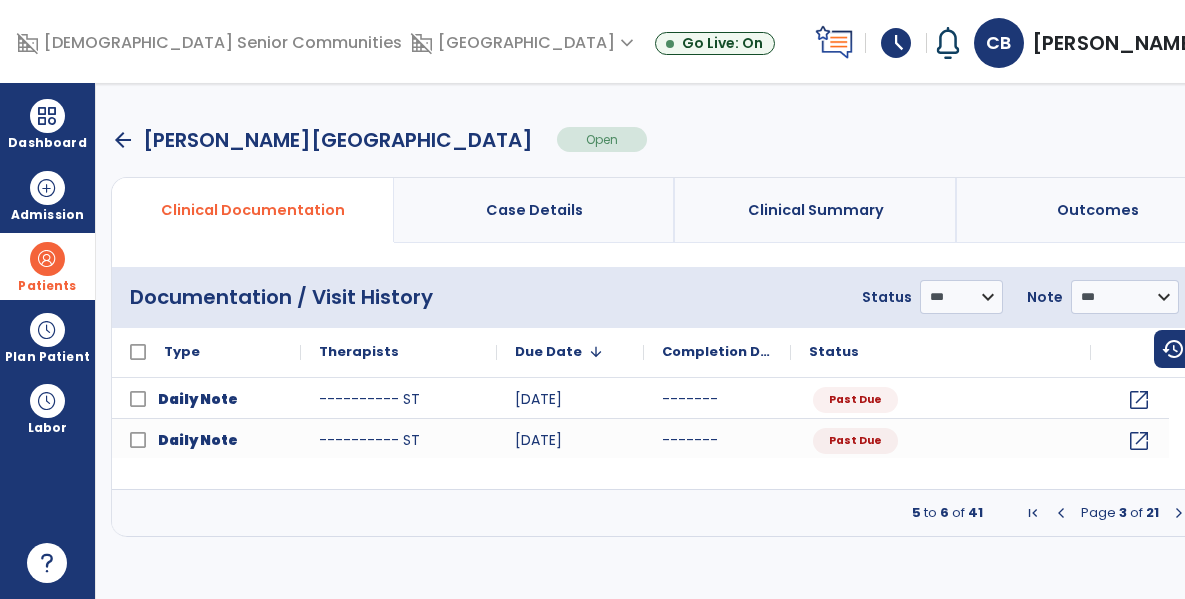 click at bounding box center [1179, 513] 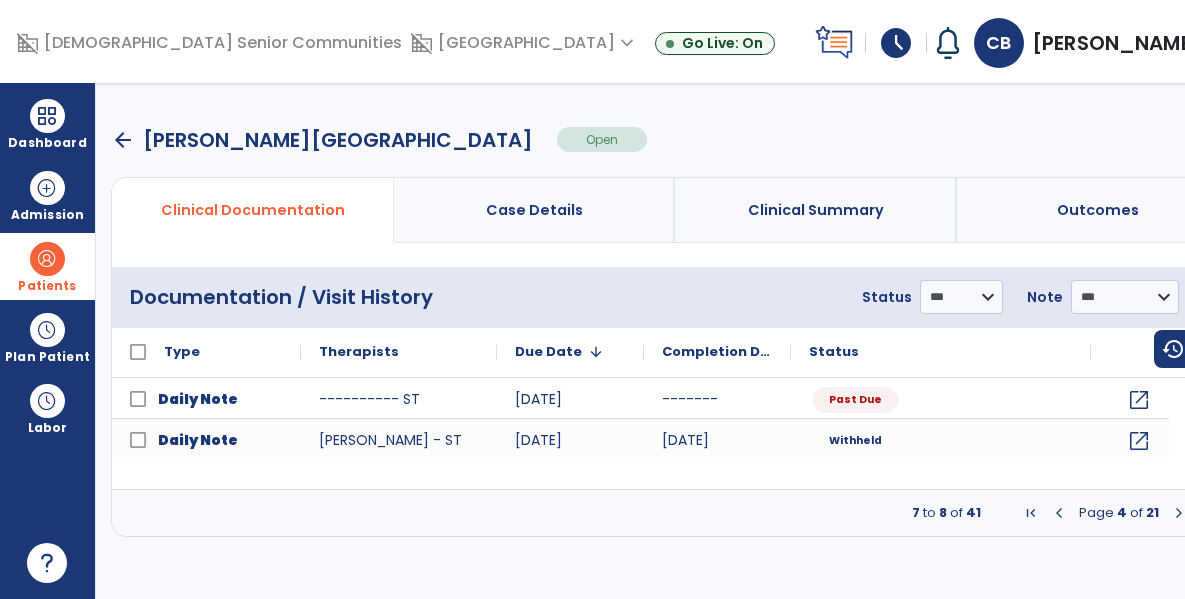 click at bounding box center (1179, 513) 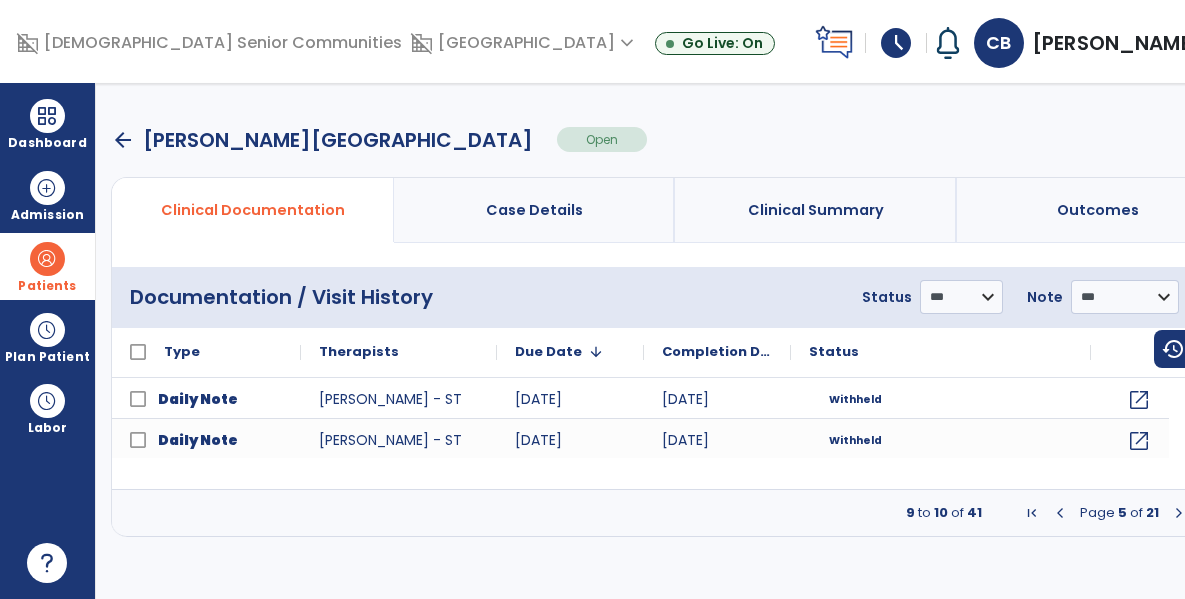 click at bounding box center (1179, 513) 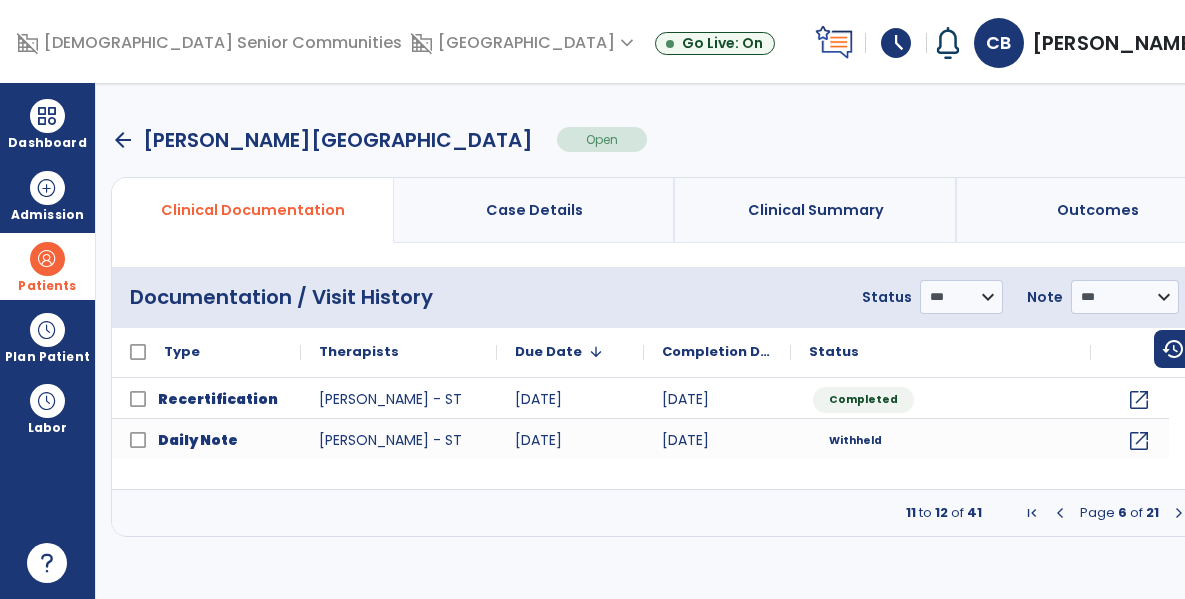 click at bounding box center (1179, 513) 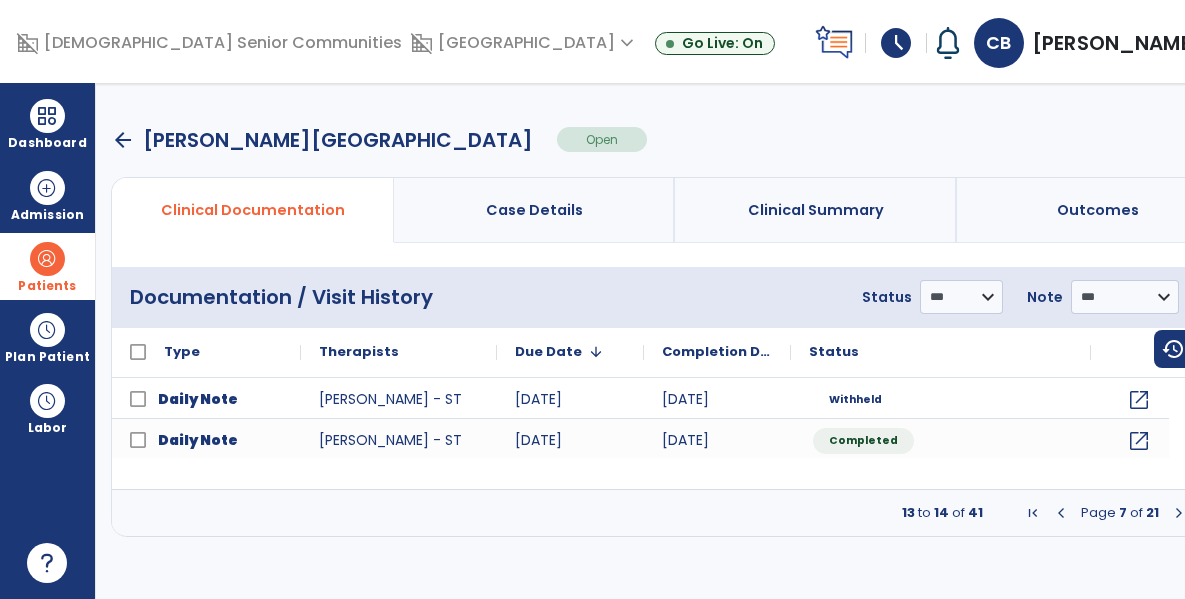 click at bounding box center (1061, 513) 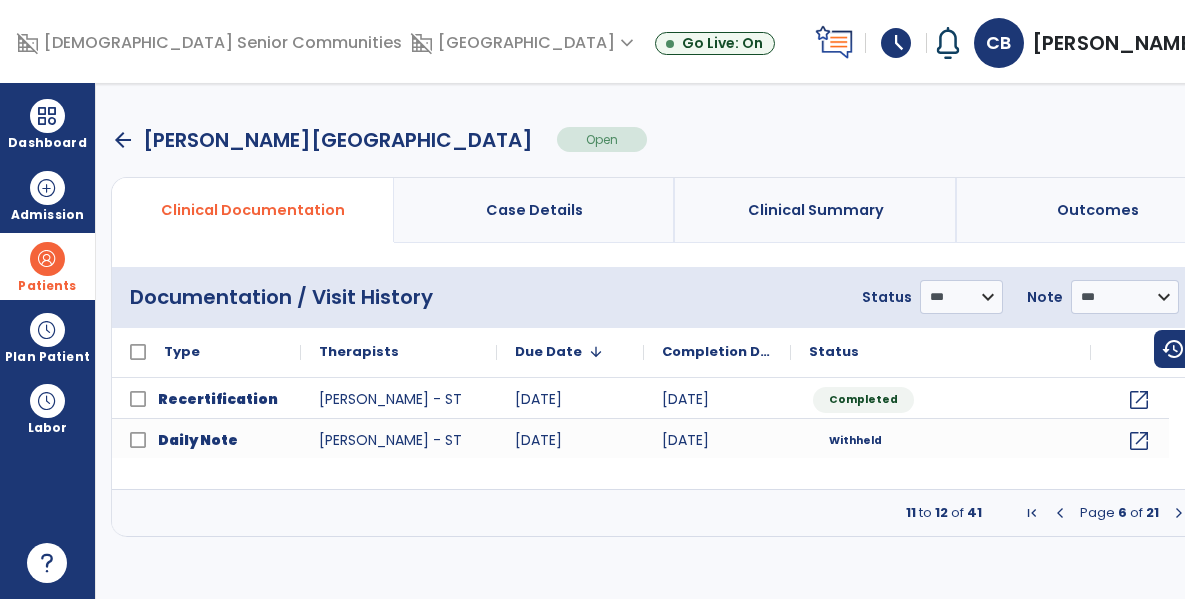 click at bounding box center (1060, 513) 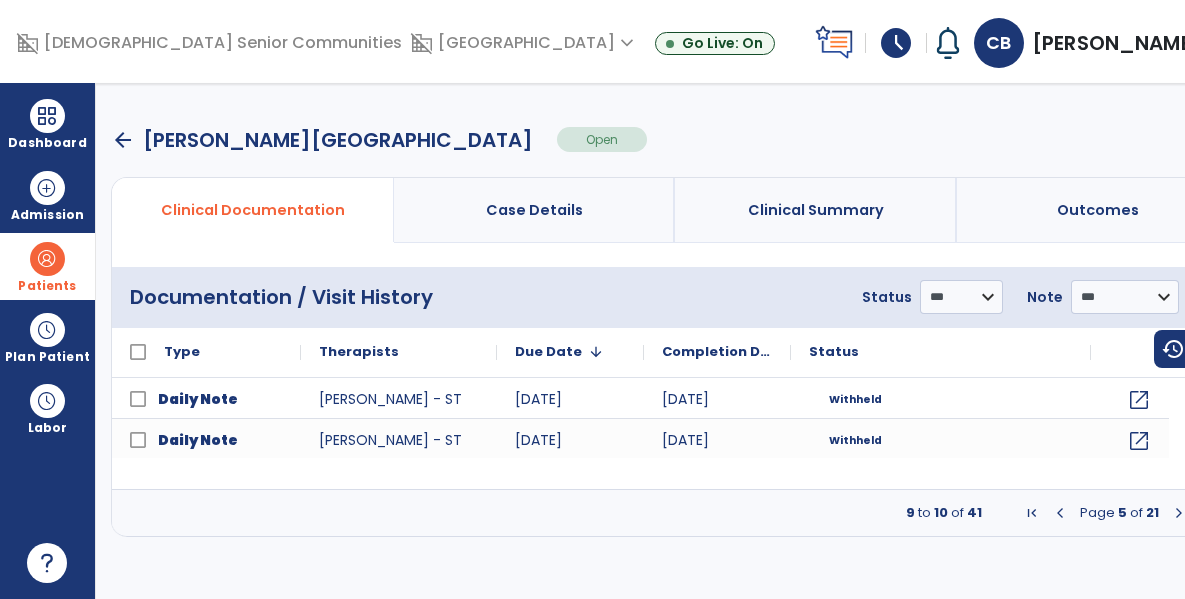 click at bounding box center (1060, 513) 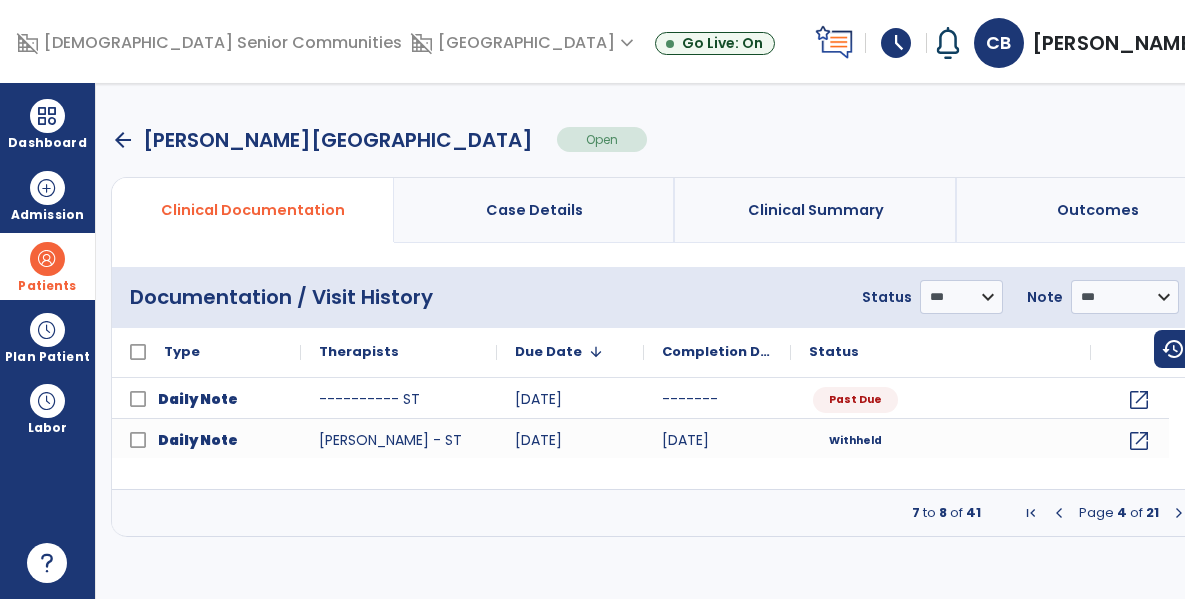 click at bounding box center [1059, 513] 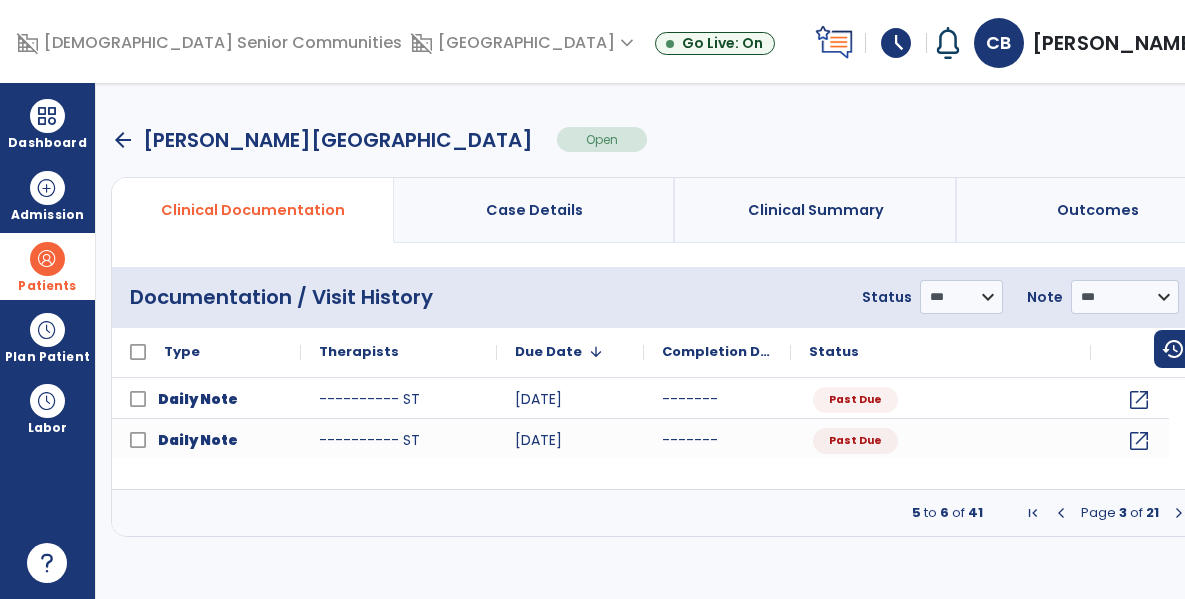 click at bounding box center [1061, 513] 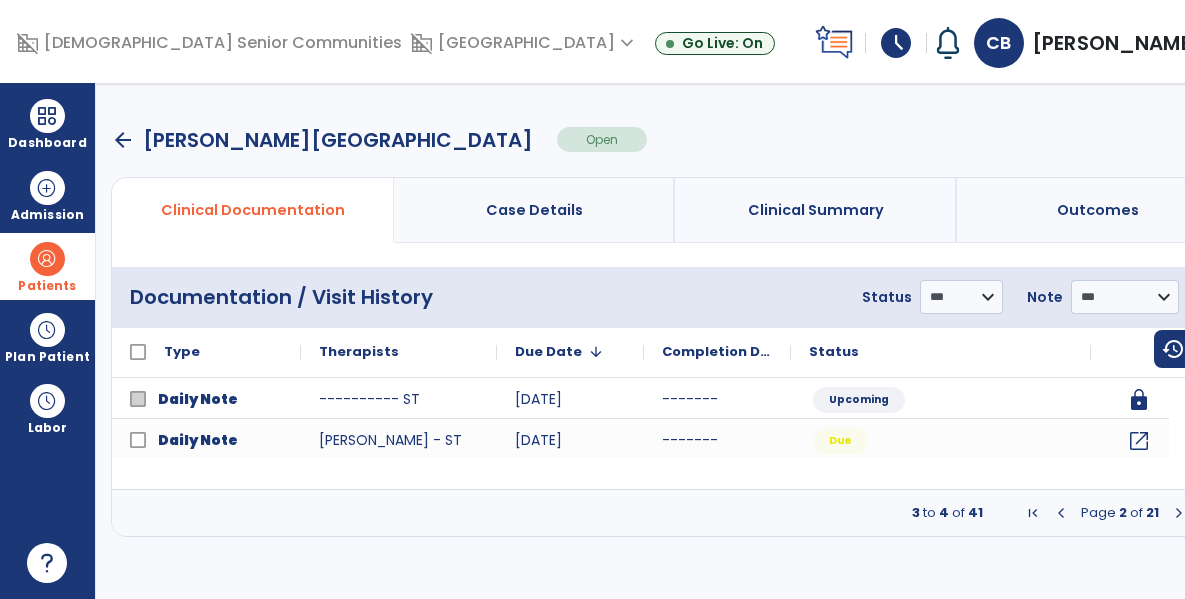 click at bounding box center [1061, 513] 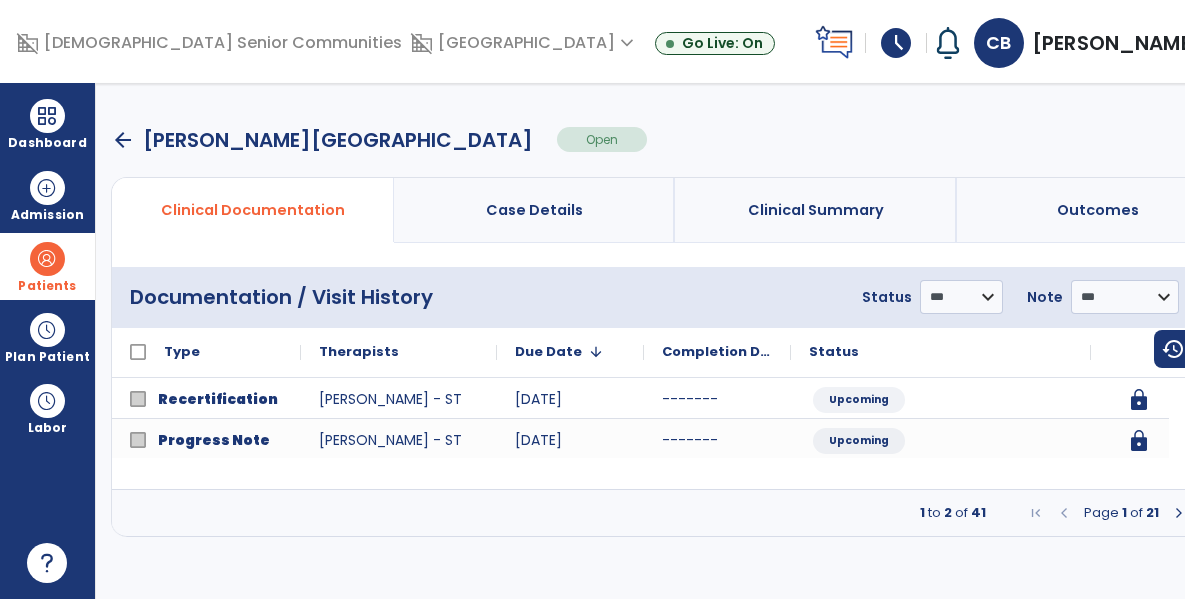 click at bounding box center [1064, 513] 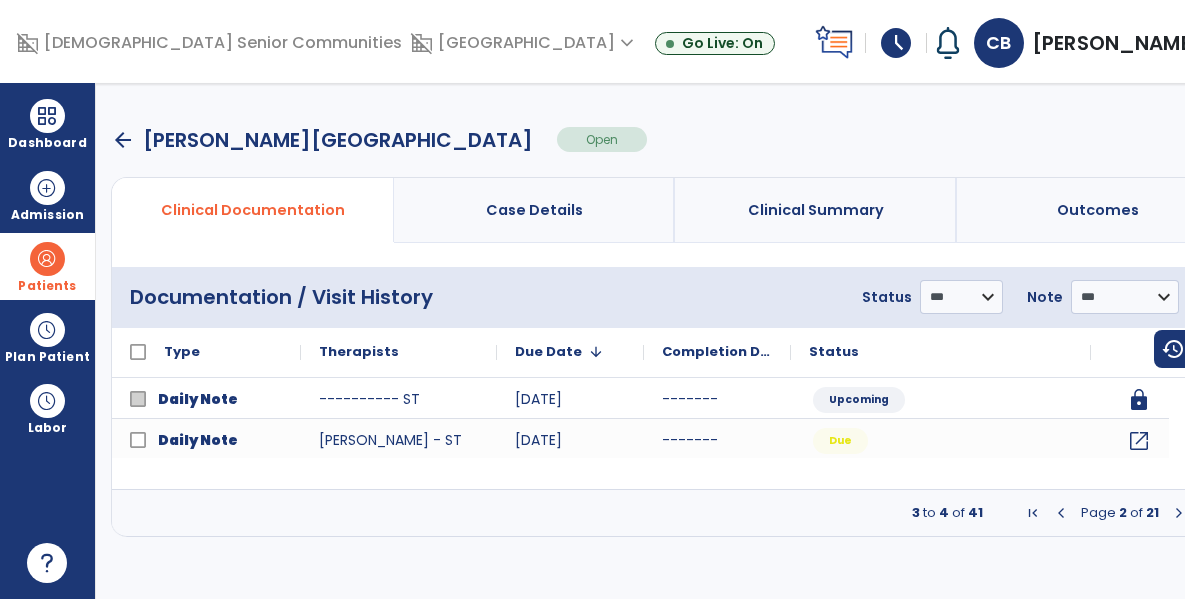click at bounding box center (1179, 513) 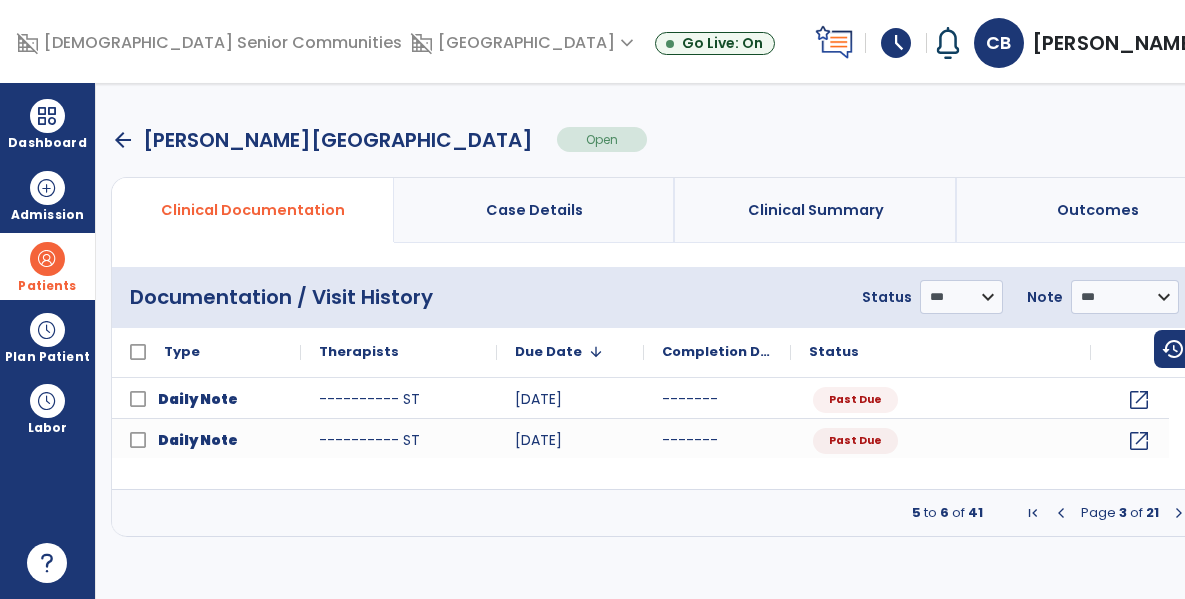 click at bounding box center (1179, 513) 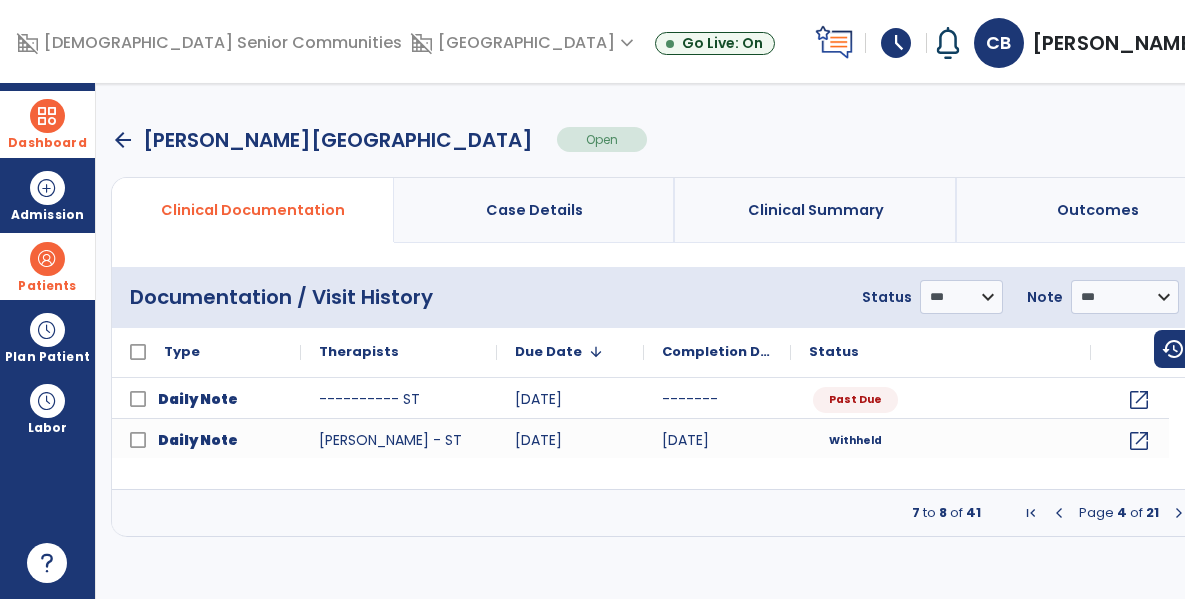 click on "Dashboard  dashboard  Therapist Dashboard" at bounding box center (47, 124) 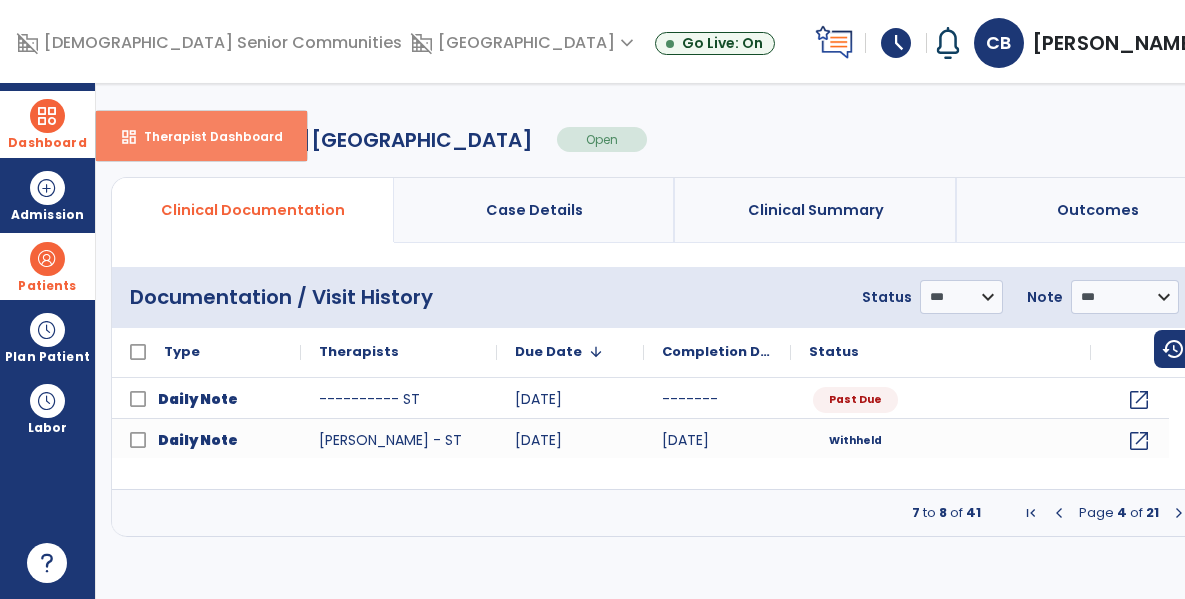 click on "dashboard  Therapist Dashboard" at bounding box center [201, 136] 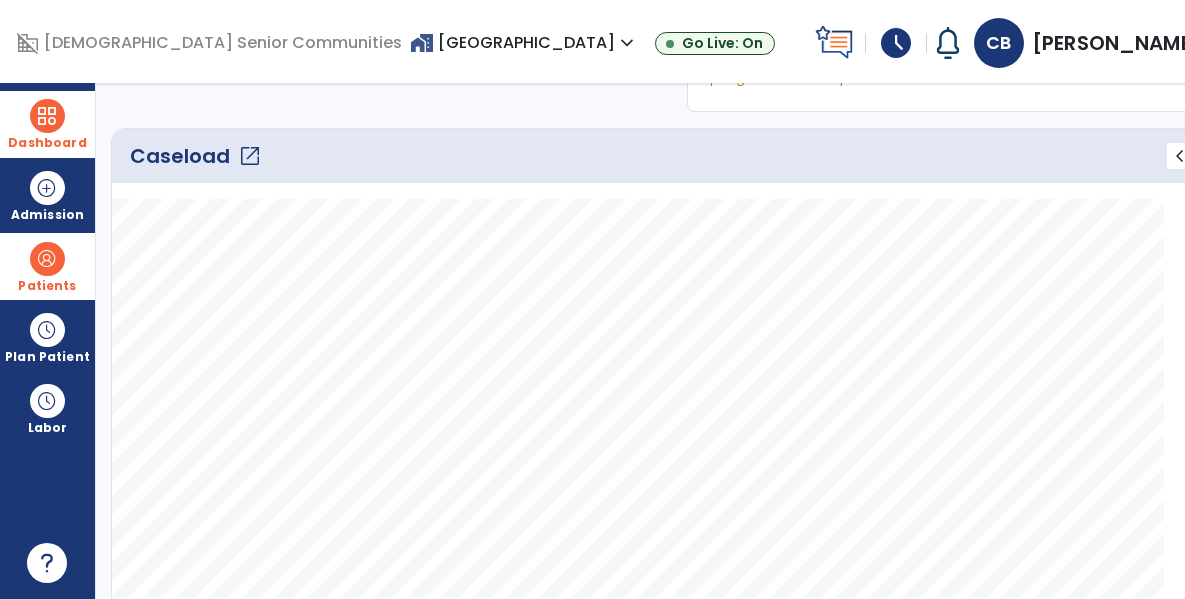 scroll, scrollTop: 0, scrollLeft: 0, axis: both 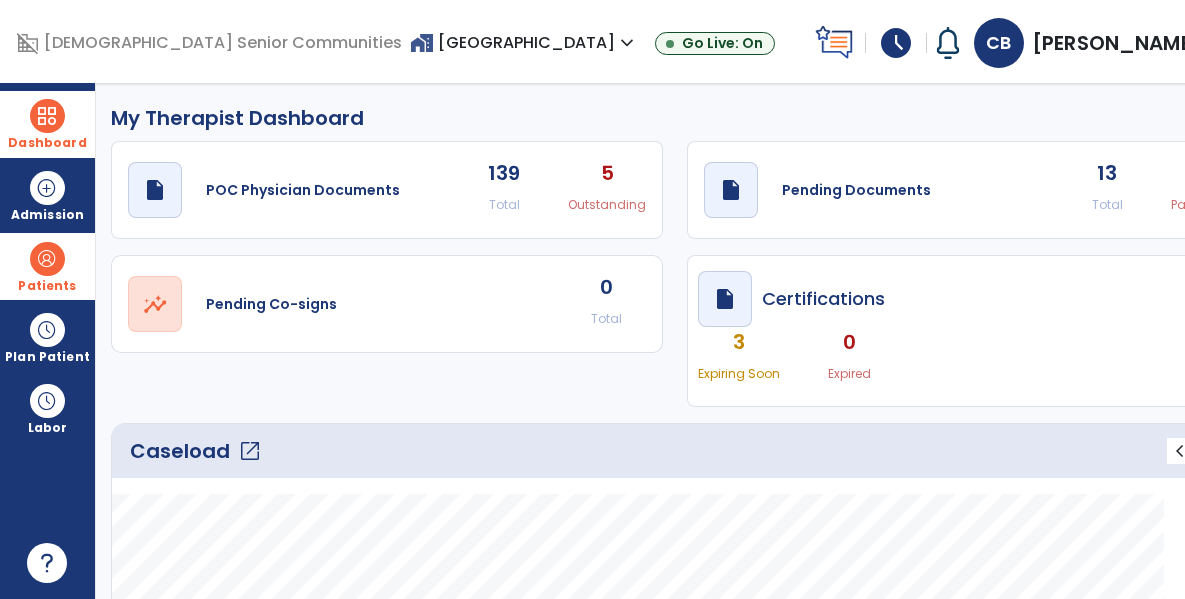 click on "open_in_new" 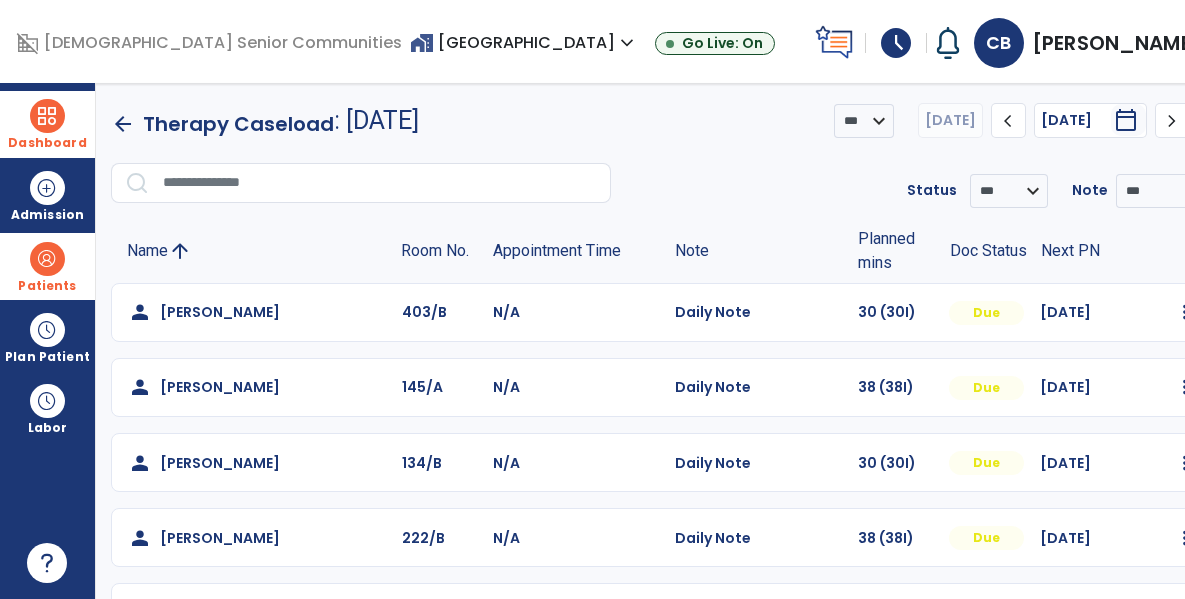 scroll, scrollTop: 249, scrollLeft: 0, axis: vertical 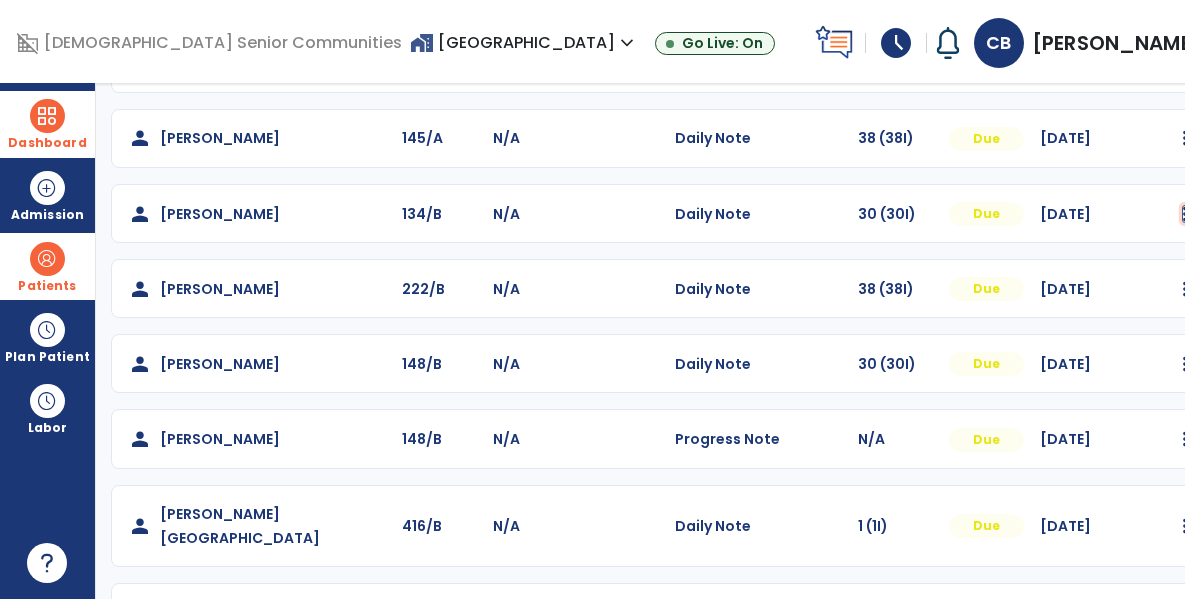 click at bounding box center [1185, 63] 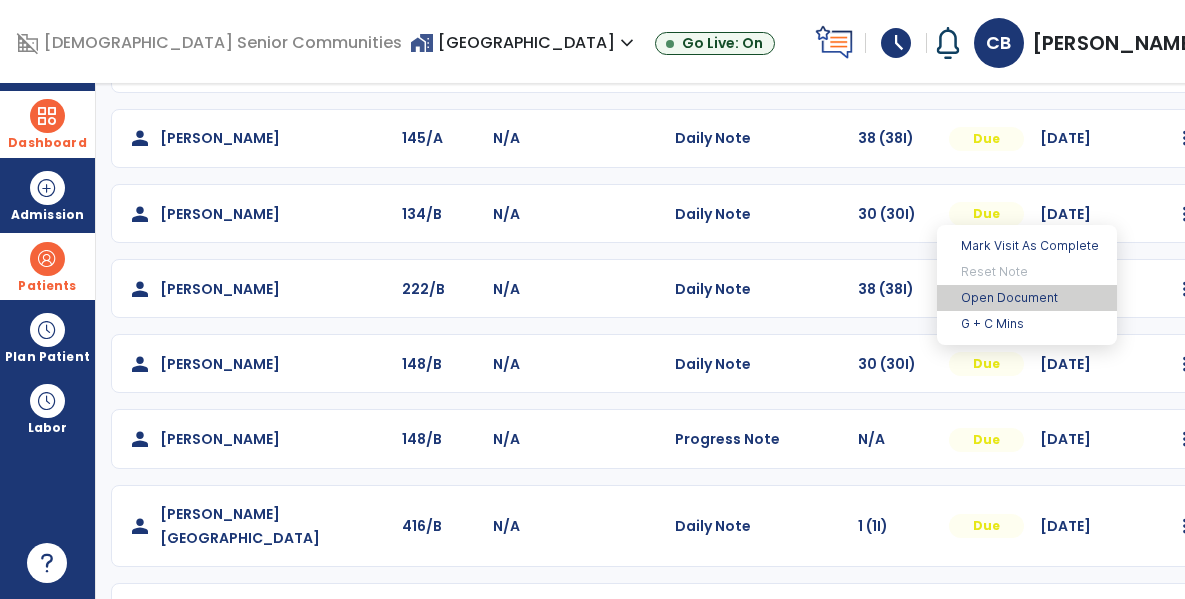 click on "Open Document" at bounding box center [1027, 298] 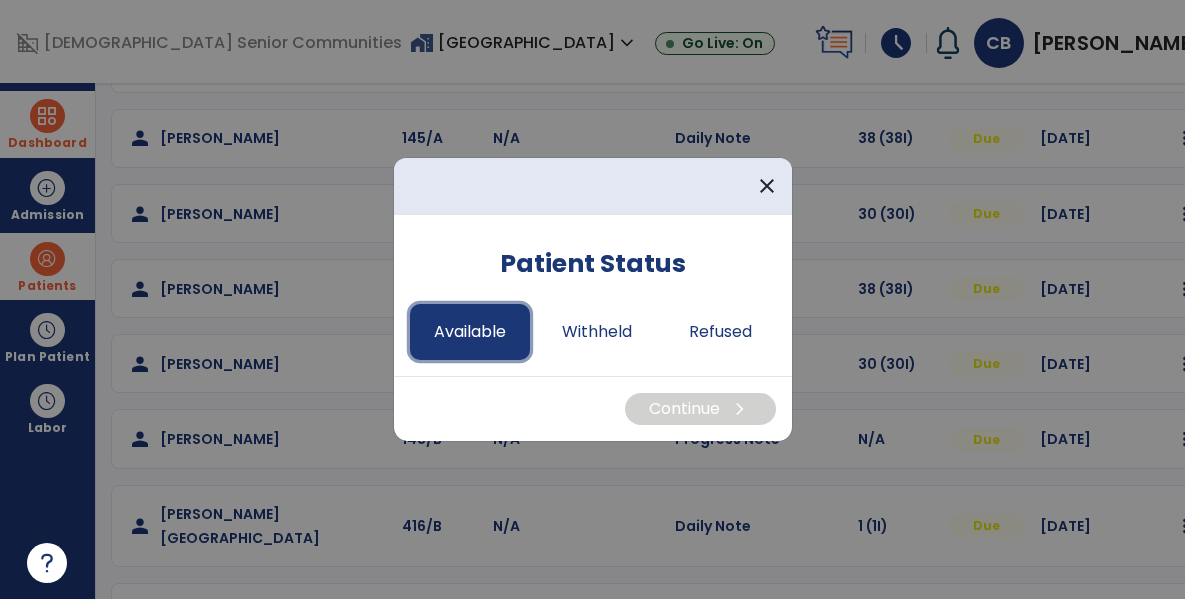 click on "Available" at bounding box center (470, 332) 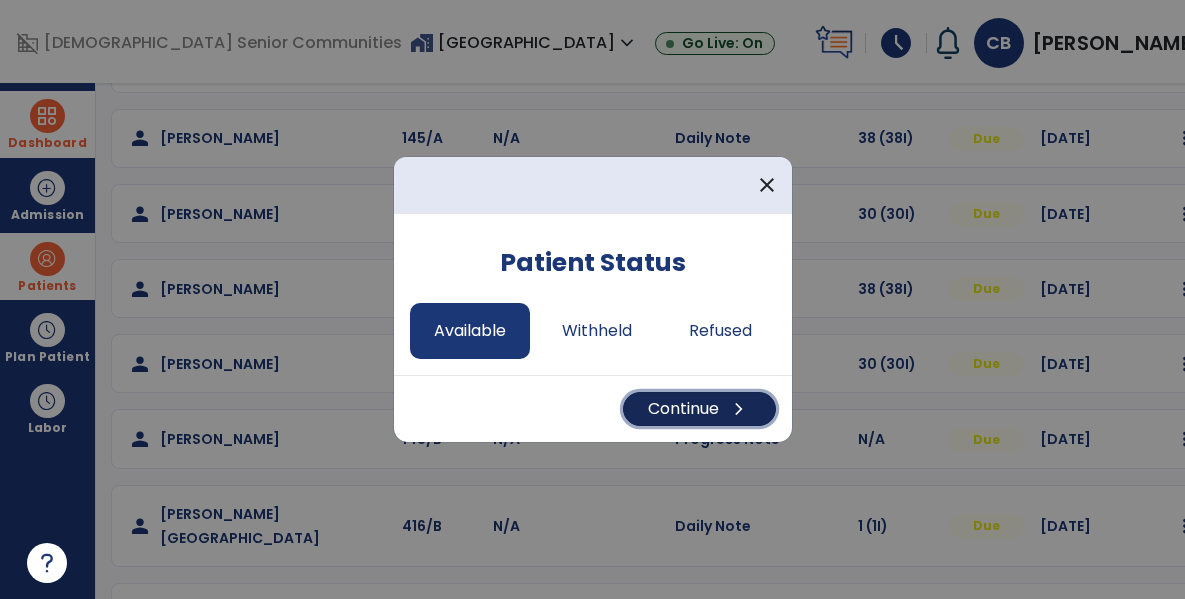 click on "chevron_right" at bounding box center (739, 409) 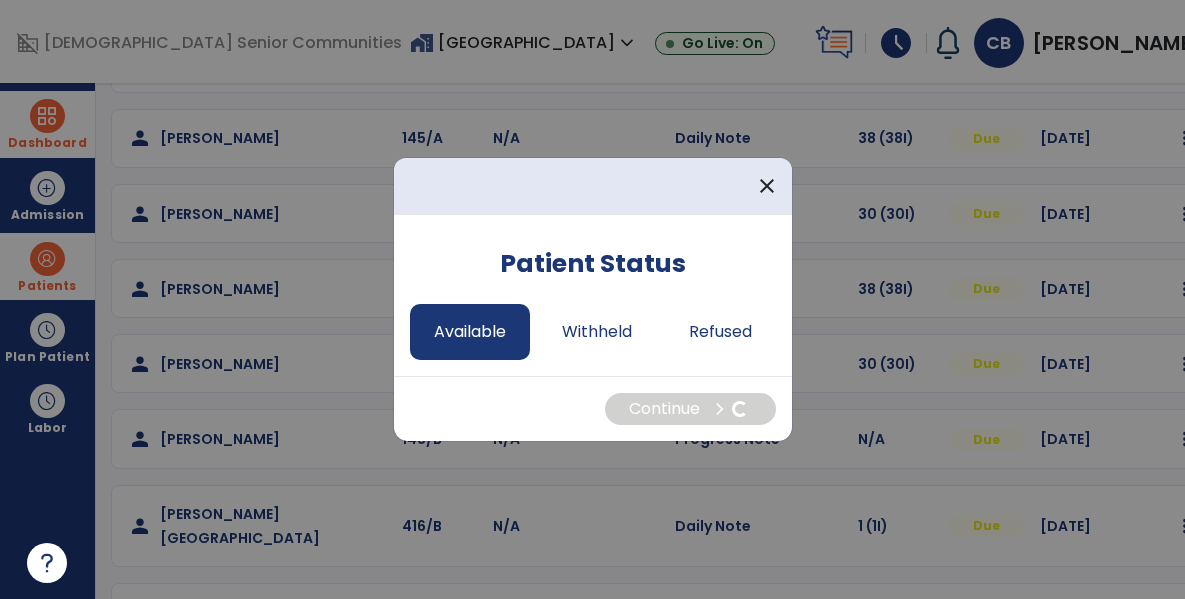select on "*" 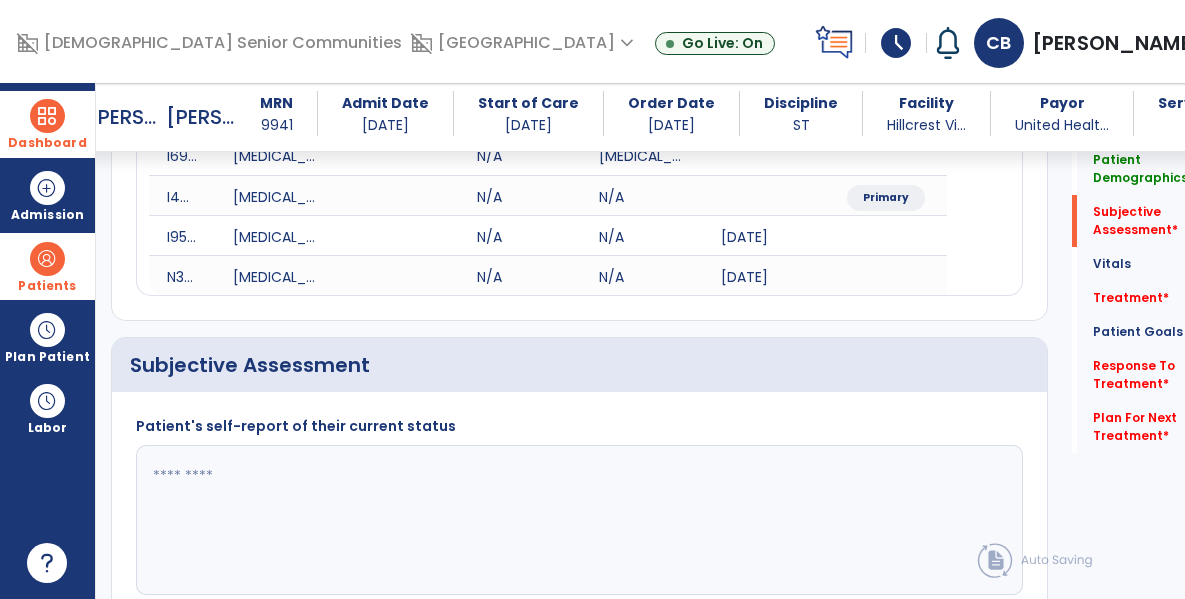 scroll, scrollTop: 378, scrollLeft: 0, axis: vertical 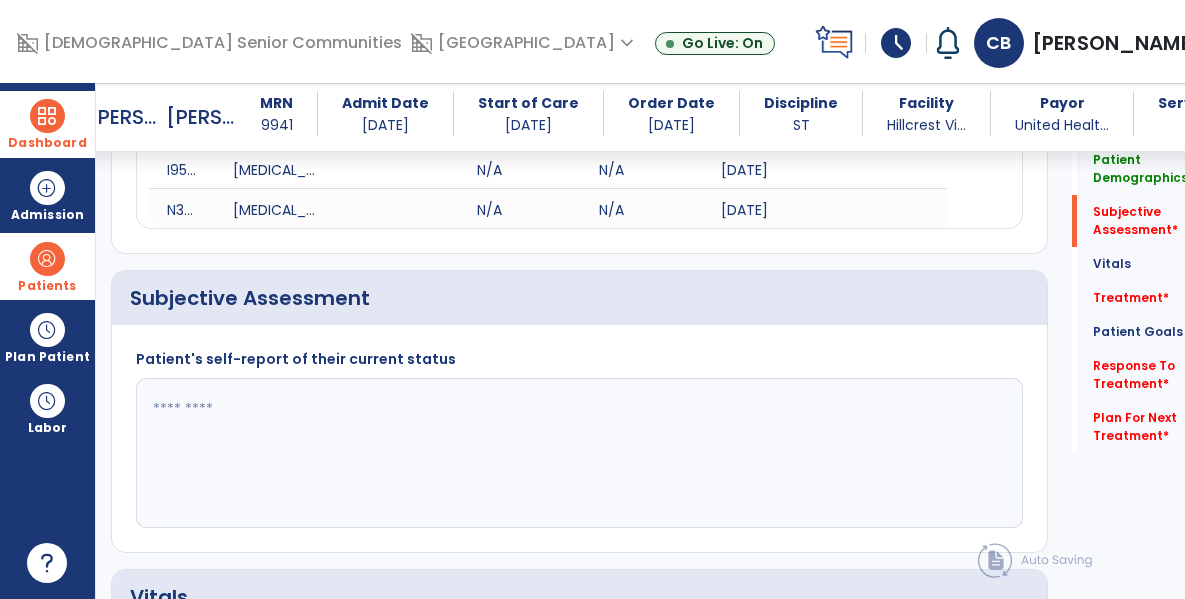 click 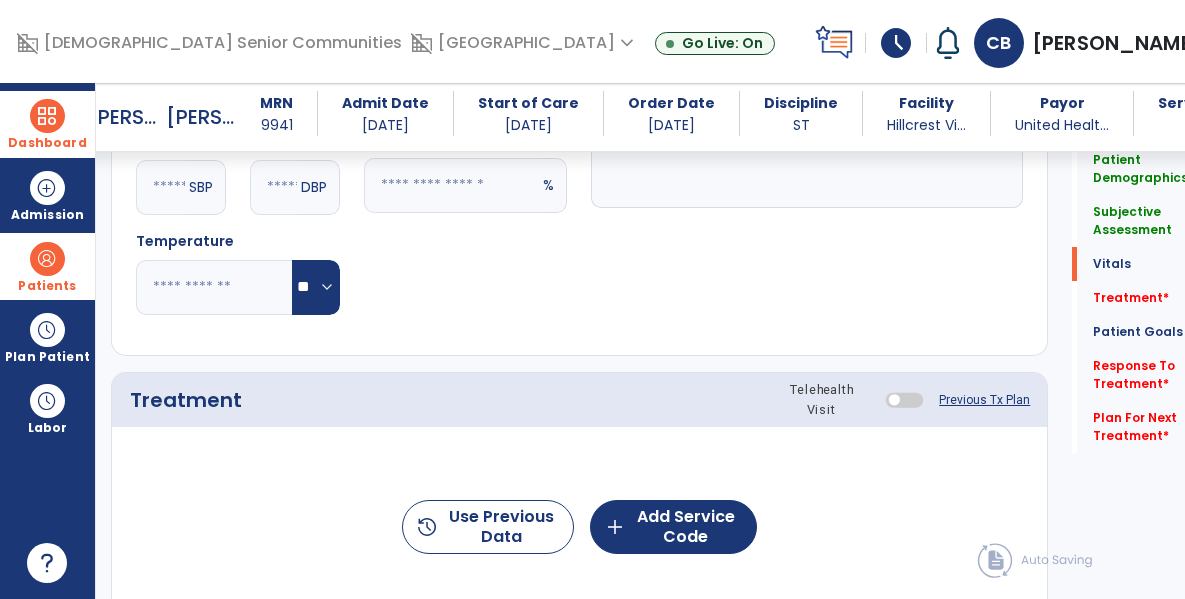 scroll, scrollTop: 998, scrollLeft: 0, axis: vertical 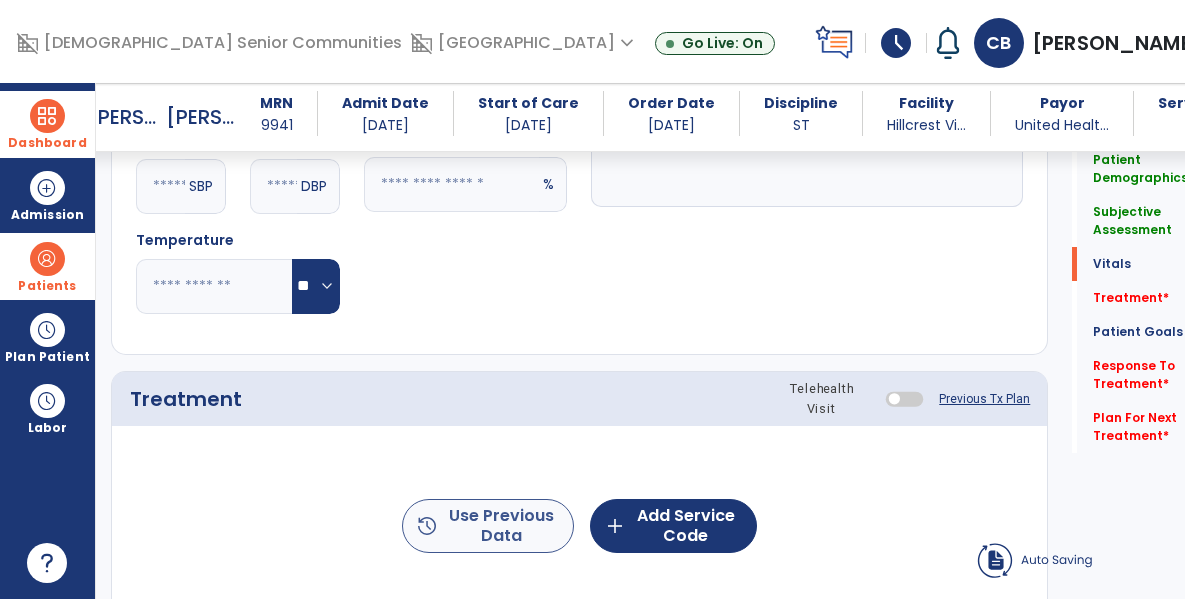 type on "**********" 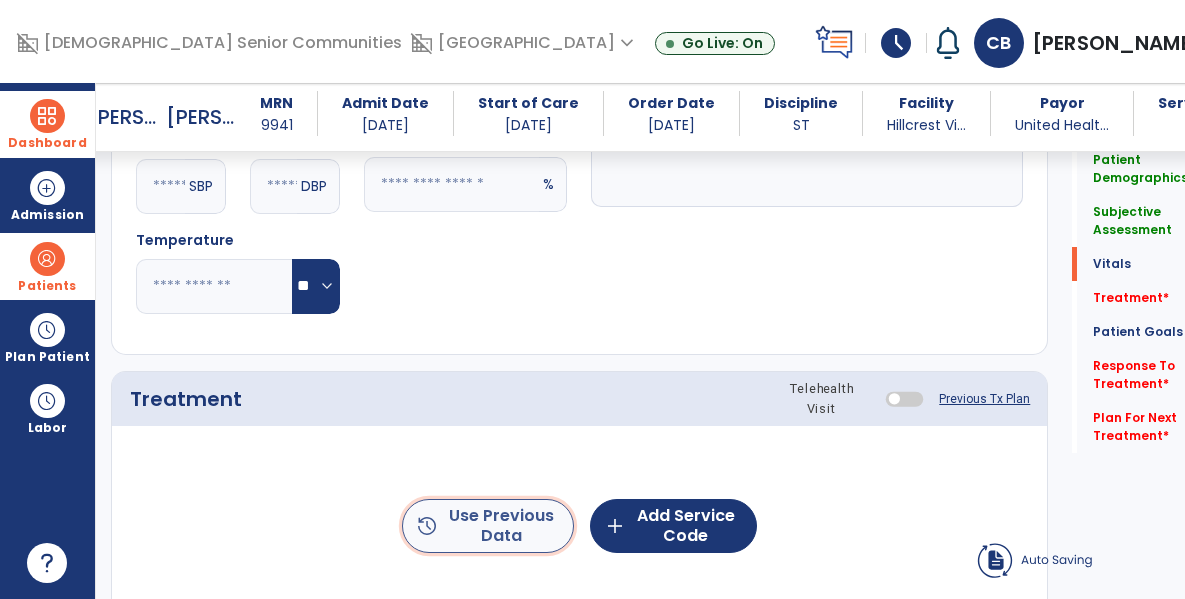 click on "history  Use Previous Data" 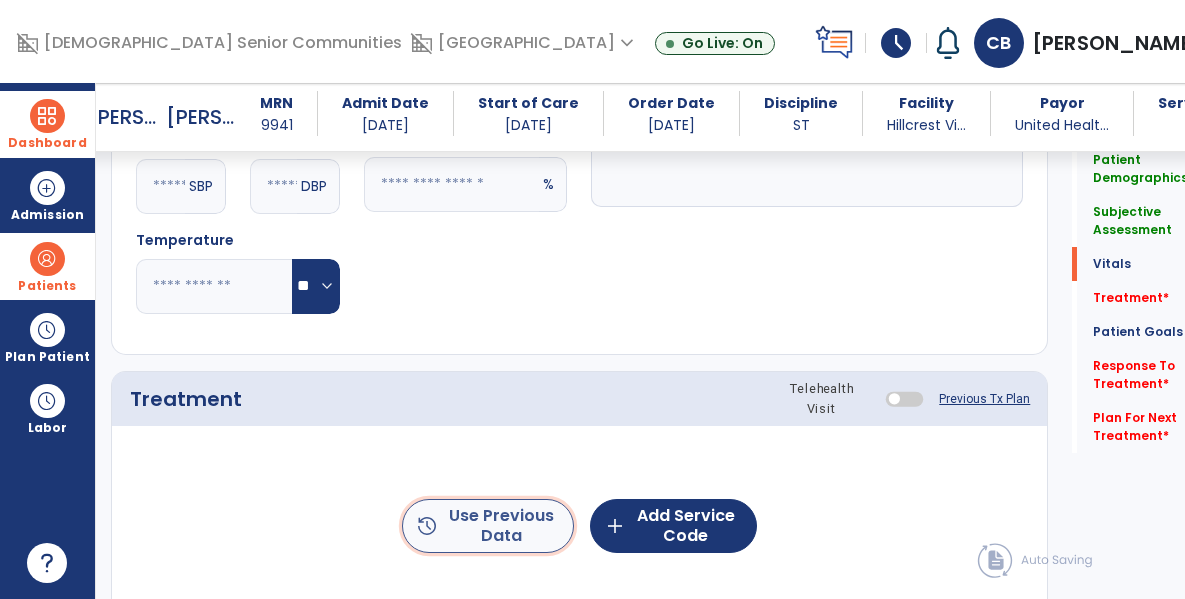 click on "history  Use Previous Data" 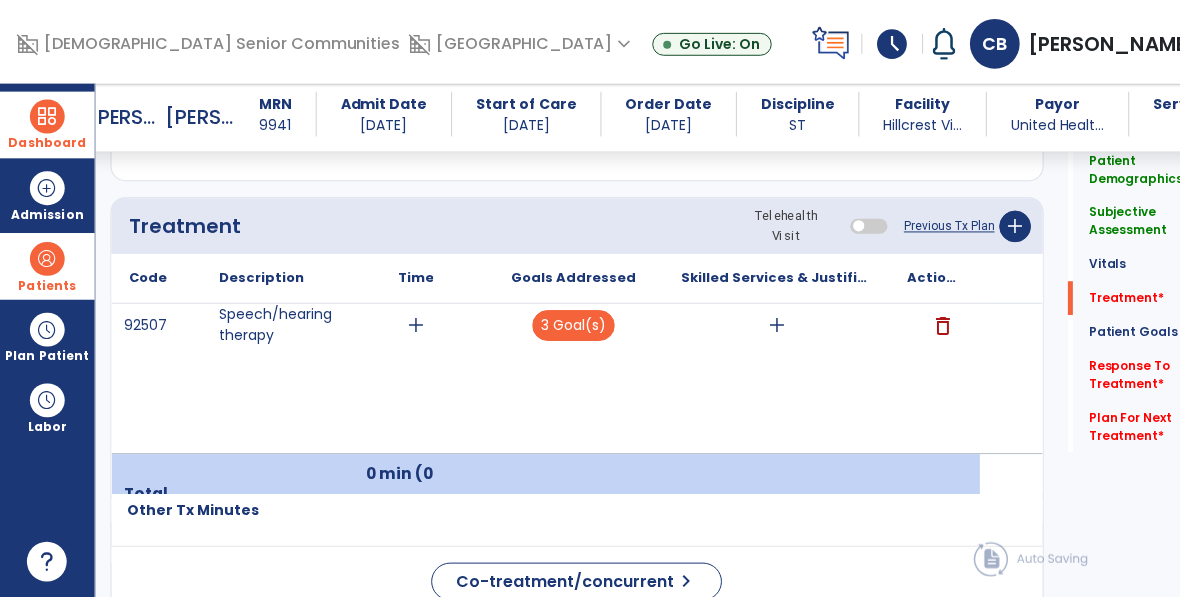 scroll, scrollTop: 1176, scrollLeft: 0, axis: vertical 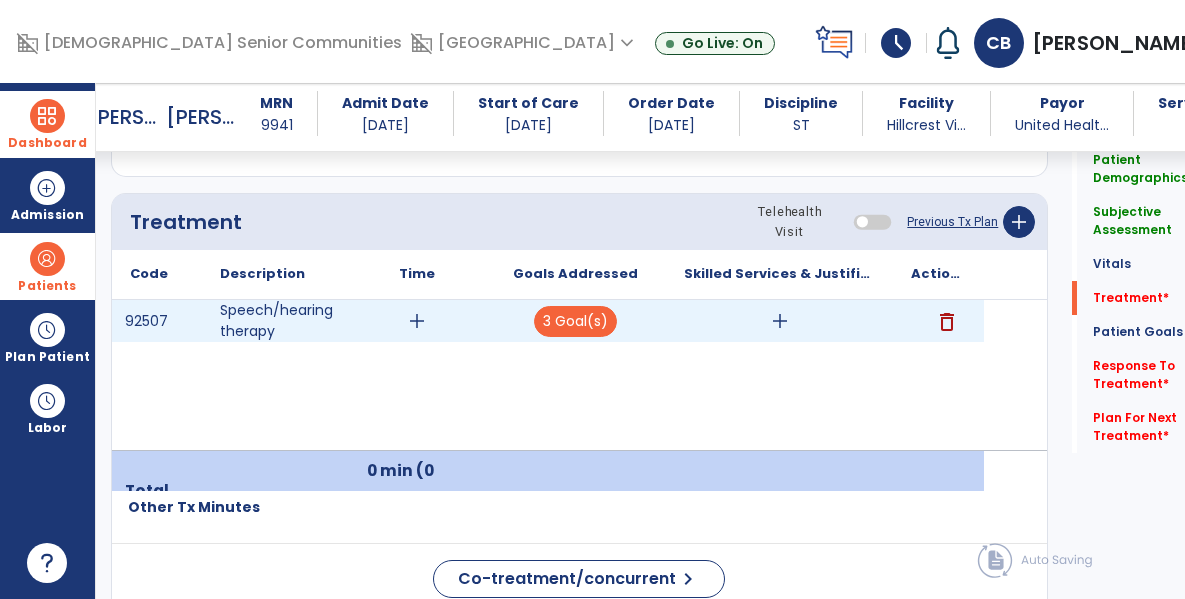 click on "add" at bounding box center [417, 321] 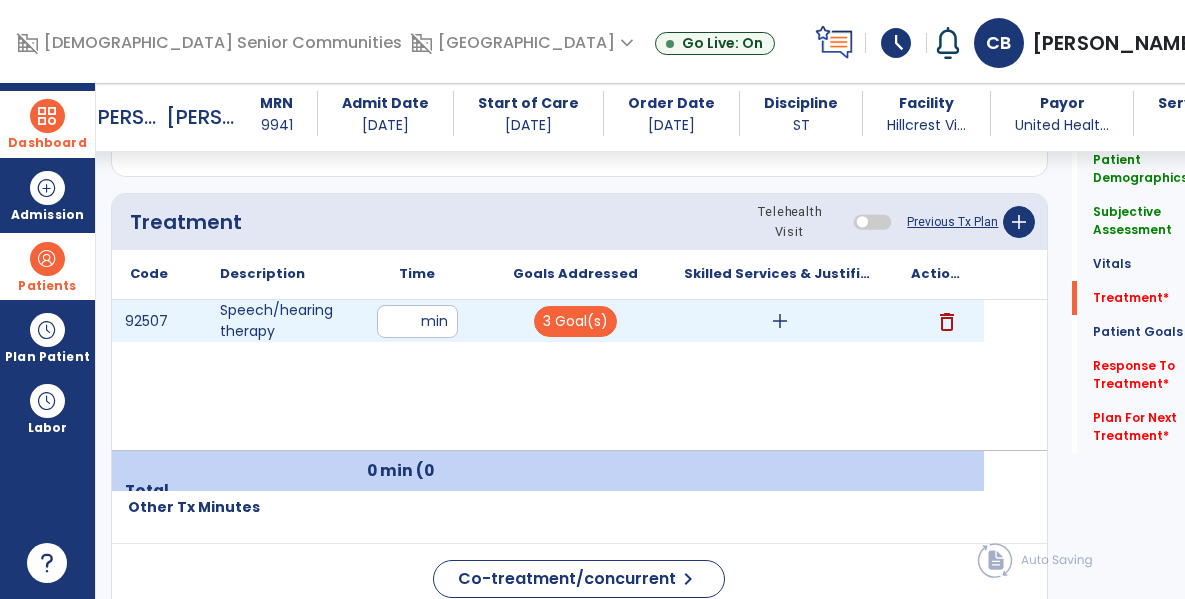 type on "**" 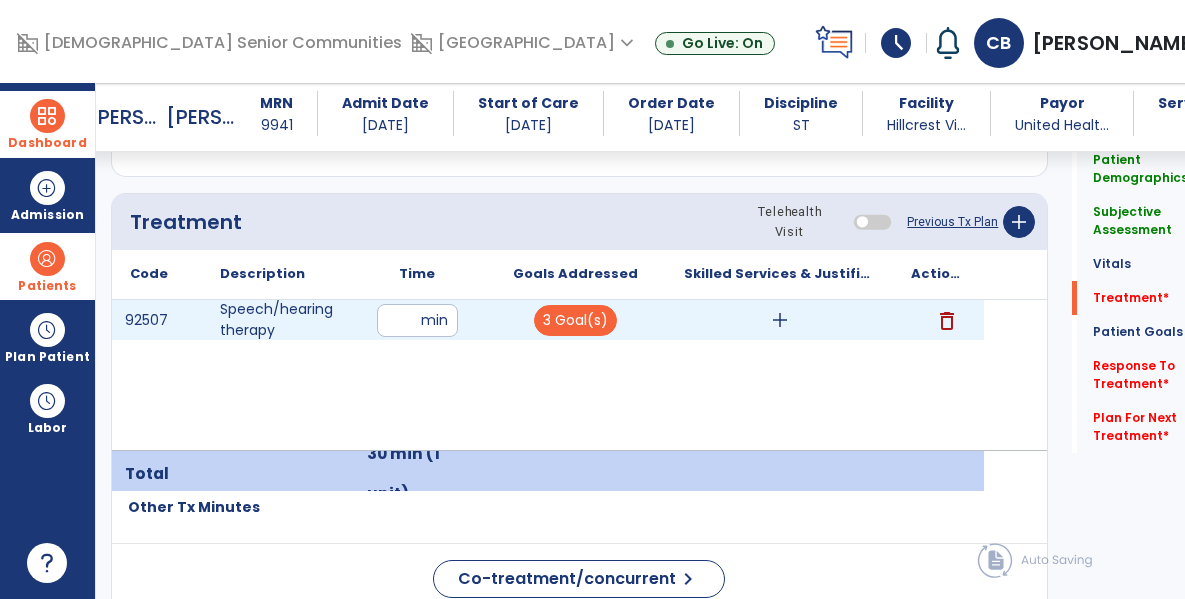 click on "add" at bounding box center [780, 320] 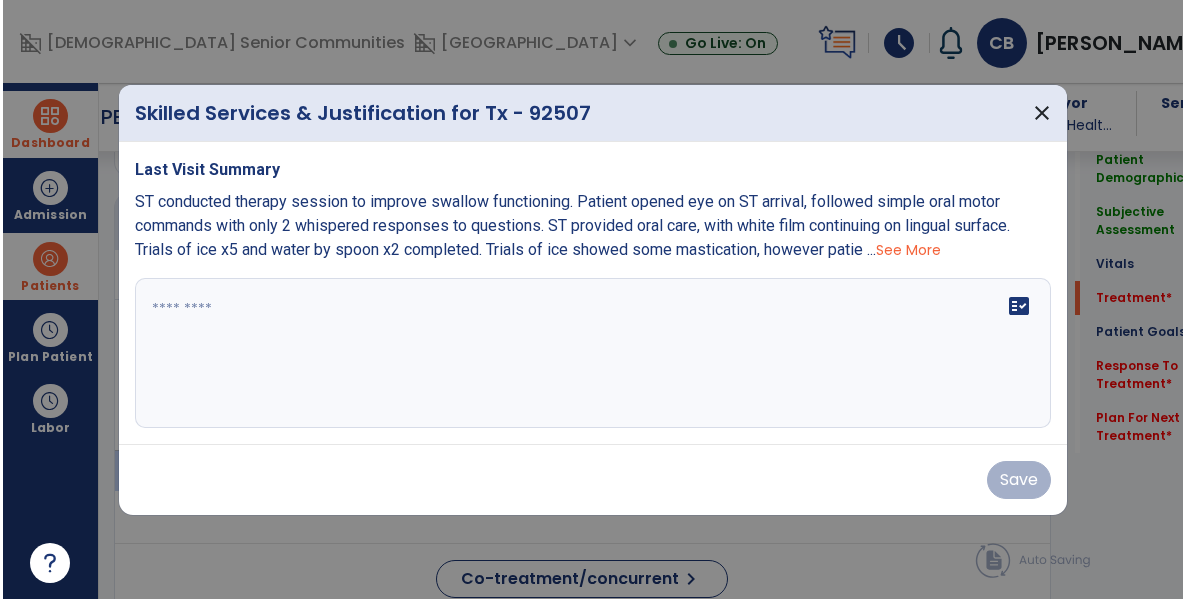 scroll, scrollTop: 1176, scrollLeft: 0, axis: vertical 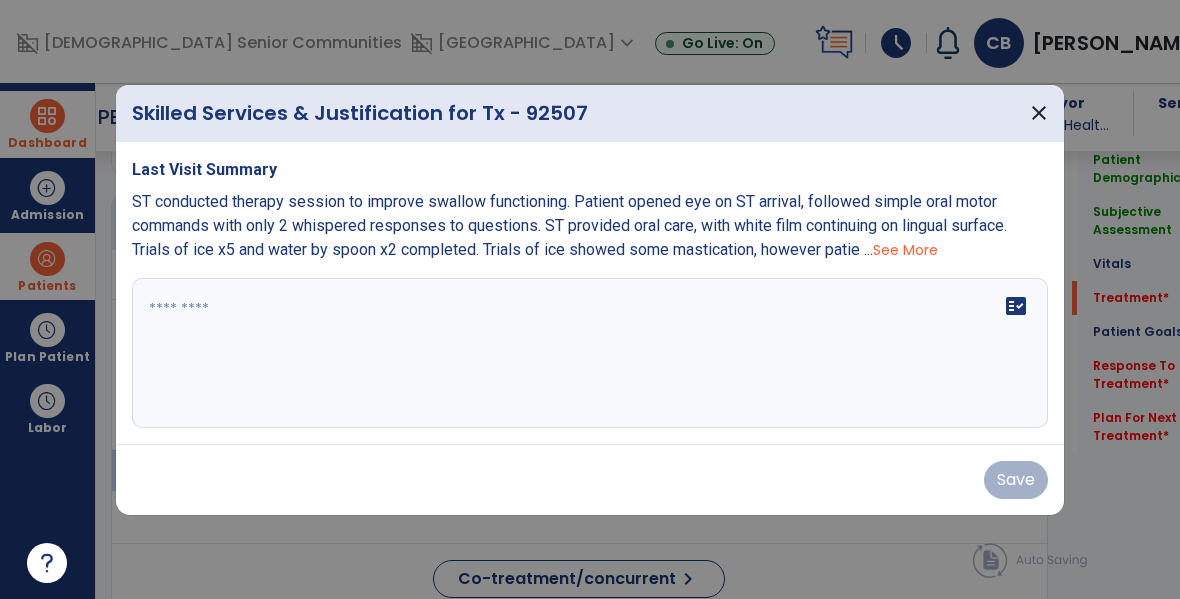 click on "See More" at bounding box center (905, 250) 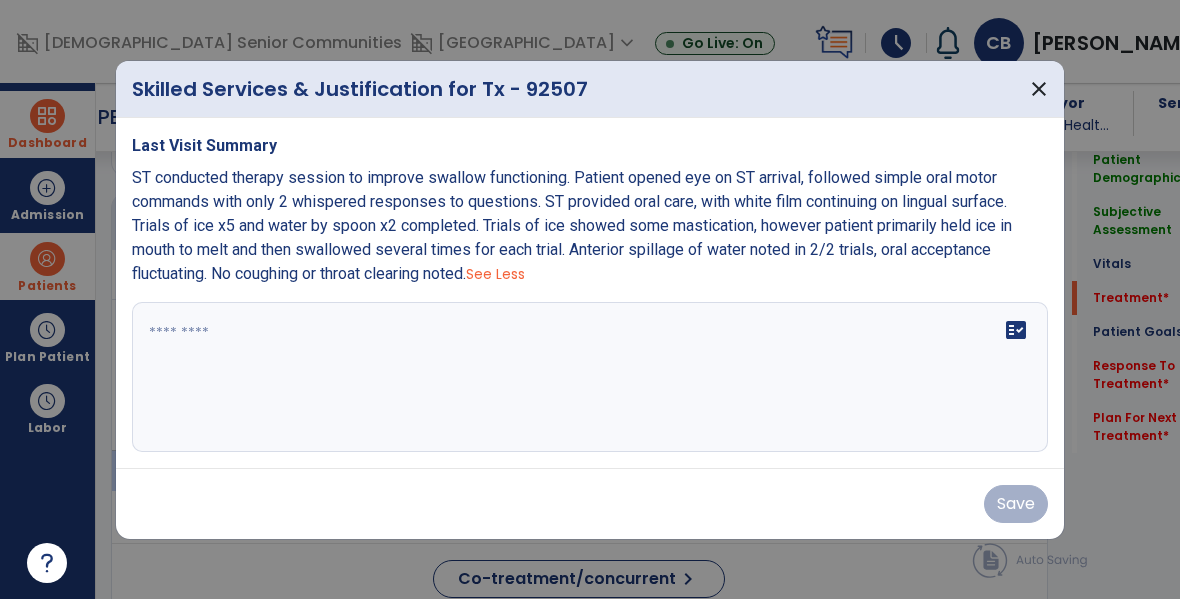click on "ST conducted therapy session to improve swallow functioning. Patient opened eye on ST arrival, followed simple oral motor commands with only 2 whispered responses to questions. ST provided oral care, with  white film continuing on lingual surface. Trials of ice x5 and water by spoon x2 completed. Trials of ice showed some mastication, however patient primarily held ice in mouth to melt and then swallowed several times for each trial. Anterior spillage of water noted in 2/2 trials, oral acceptance fluctuating. No coughing or throat clearing noted." at bounding box center (572, 225) 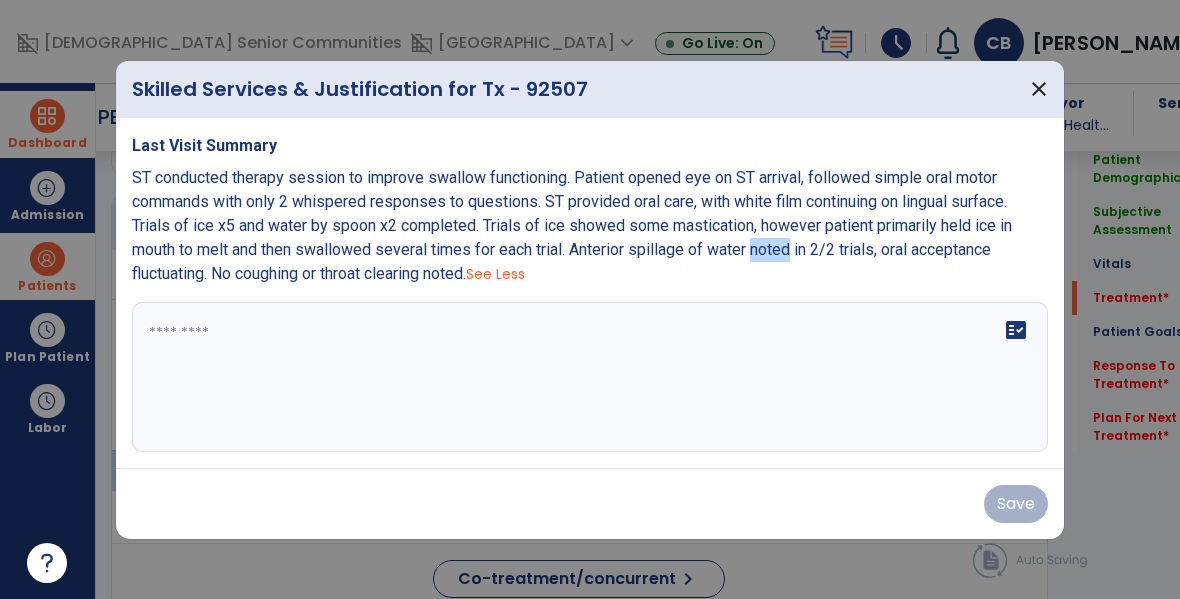 click on "ST conducted therapy session to improve swallow functioning. Patient opened eye on ST arrival, followed simple oral motor commands with only 2 whispered responses to questions. ST provided oral care, with  white film continuing on lingual surface. Trials of ice x5 and water by spoon x2 completed. Trials of ice showed some mastication, however patient primarily held ice in mouth to melt and then swallowed several times for each trial. Anterior spillage of water noted in 2/2 trials, oral acceptance fluctuating. No coughing or throat clearing noted." at bounding box center [572, 225] 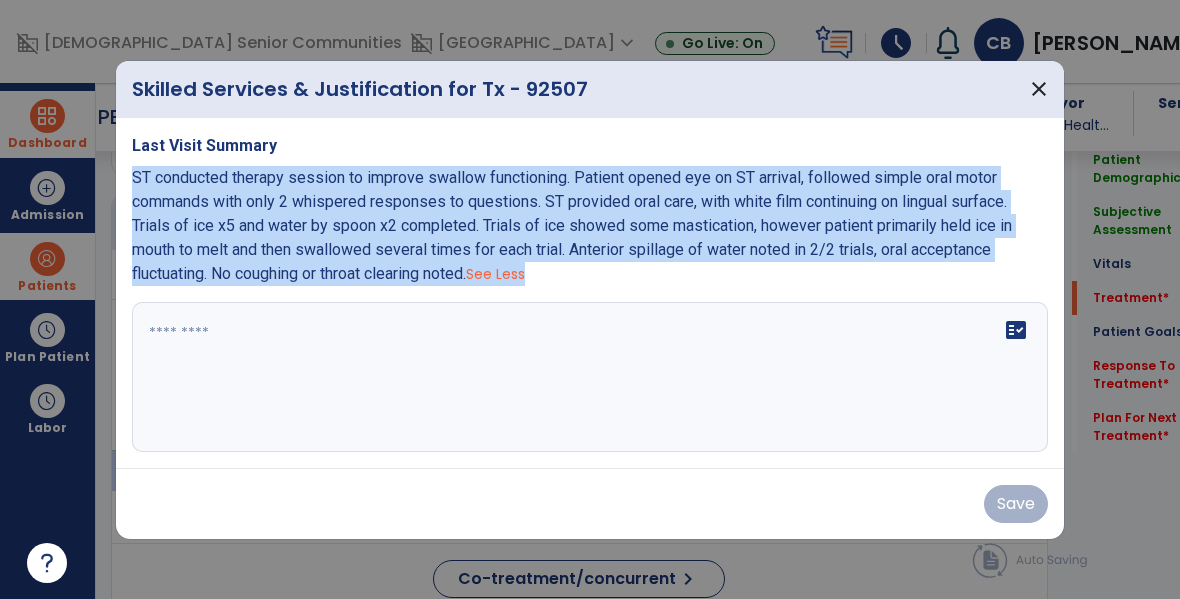 click at bounding box center [590, 377] 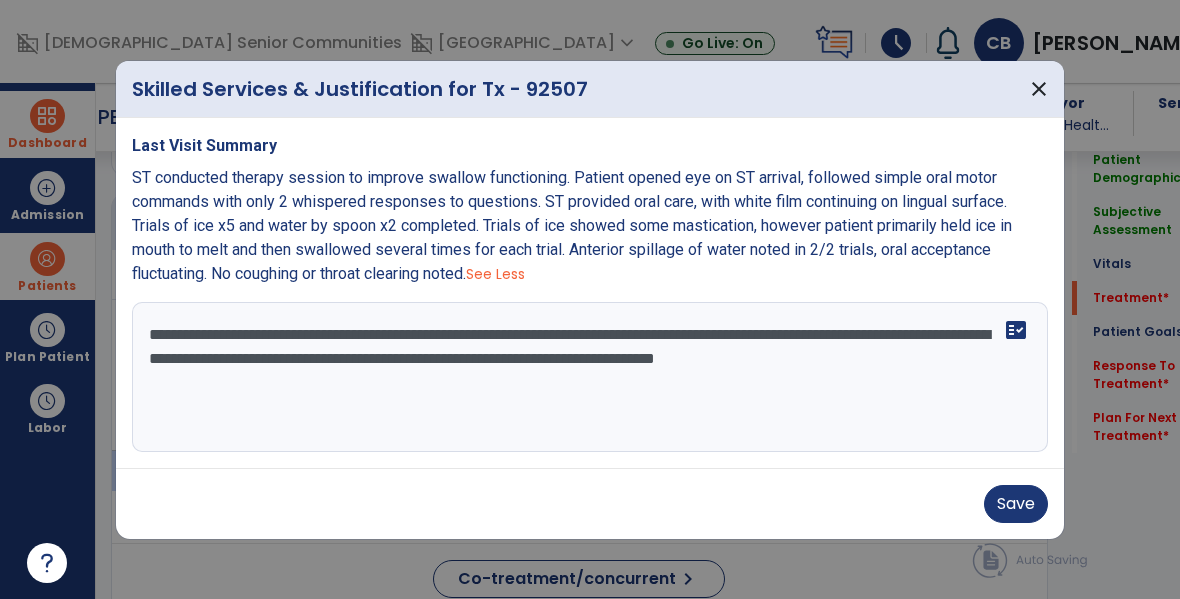 click on "**********" at bounding box center (590, 377) 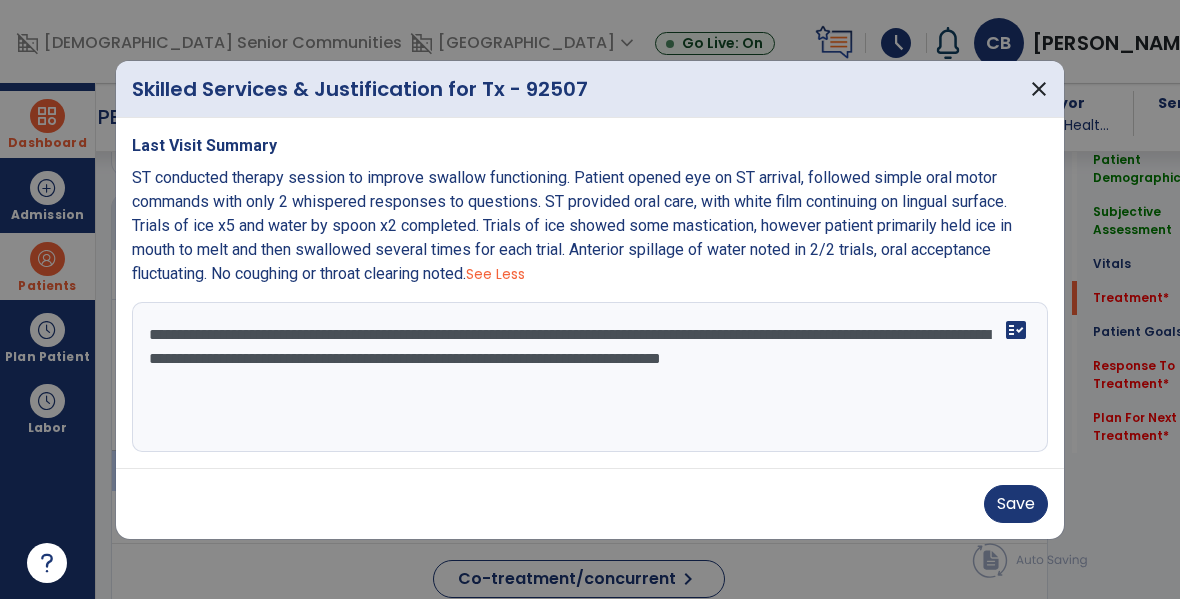 click on "**********" at bounding box center [590, 377] 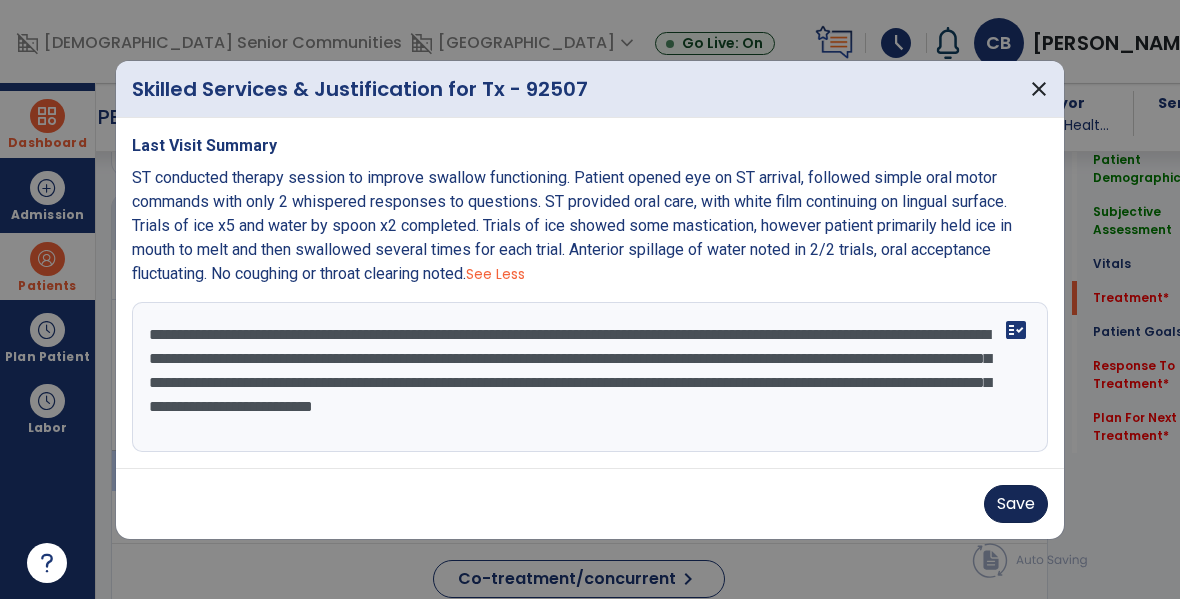 type on "**********" 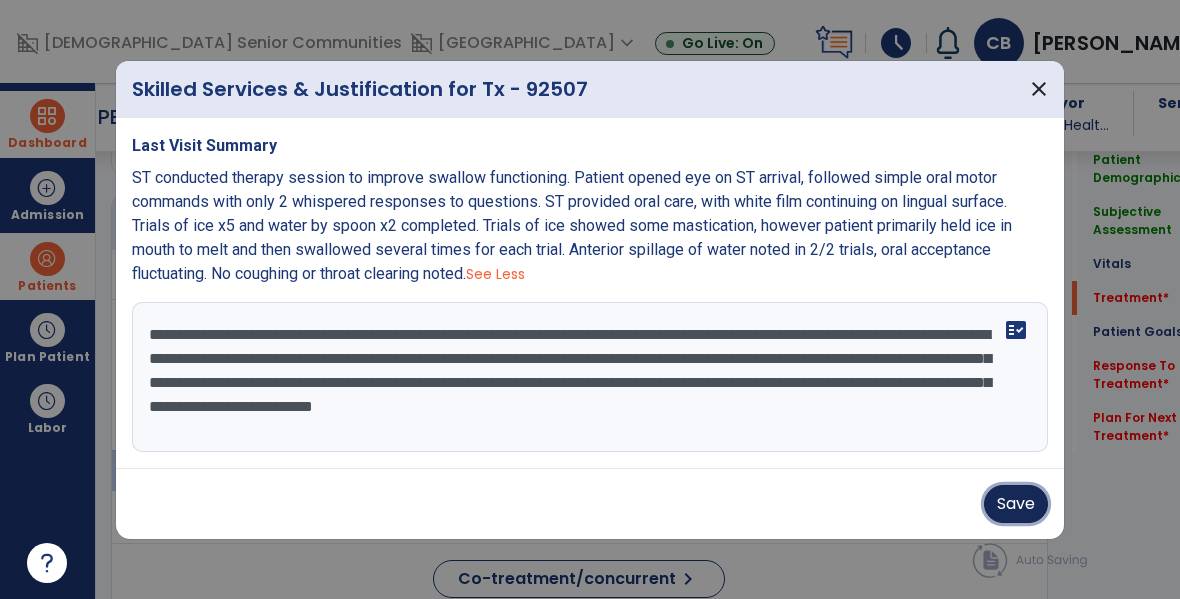 click on "Save" at bounding box center [1016, 504] 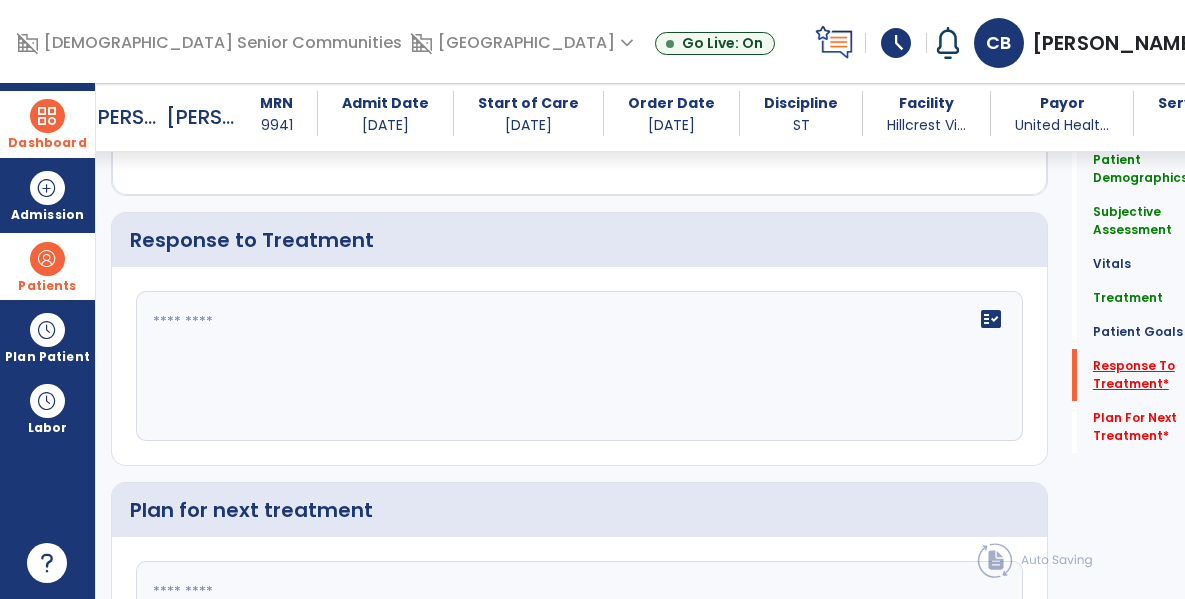 scroll, scrollTop: 2328, scrollLeft: 0, axis: vertical 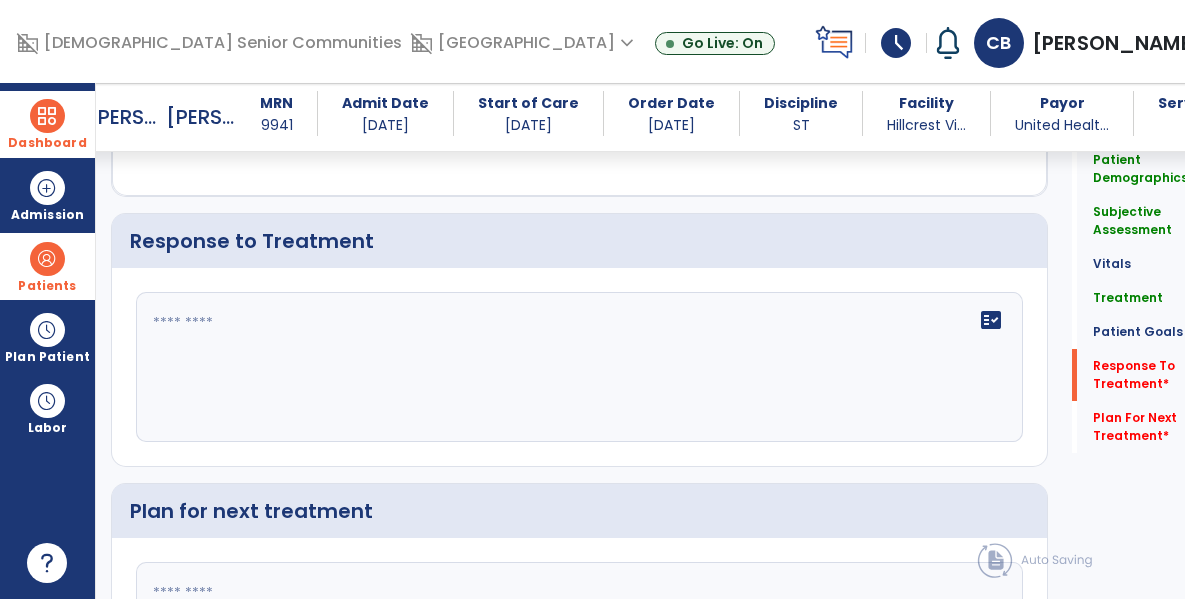 click on "fact_check" 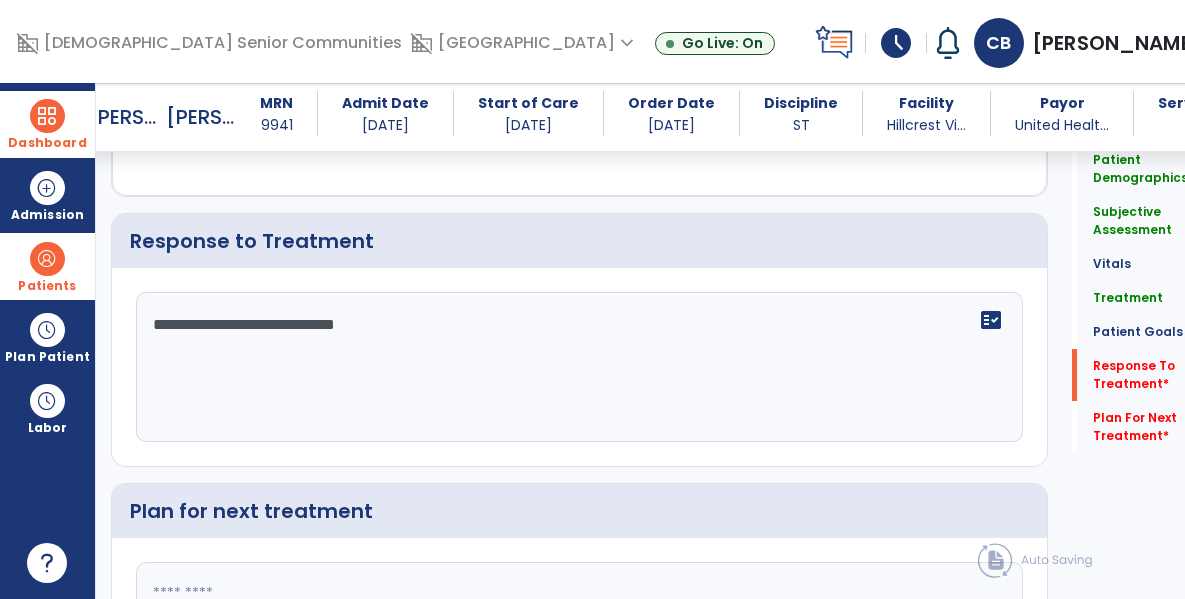 type on "**********" 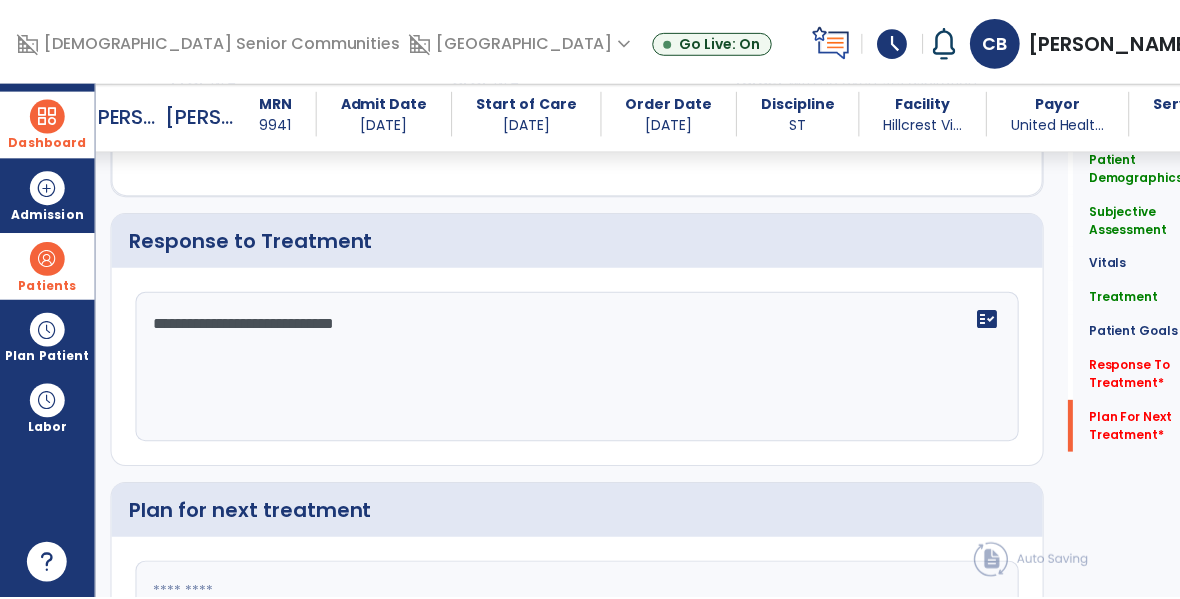 scroll, scrollTop: 2553, scrollLeft: 0, axis: vertical 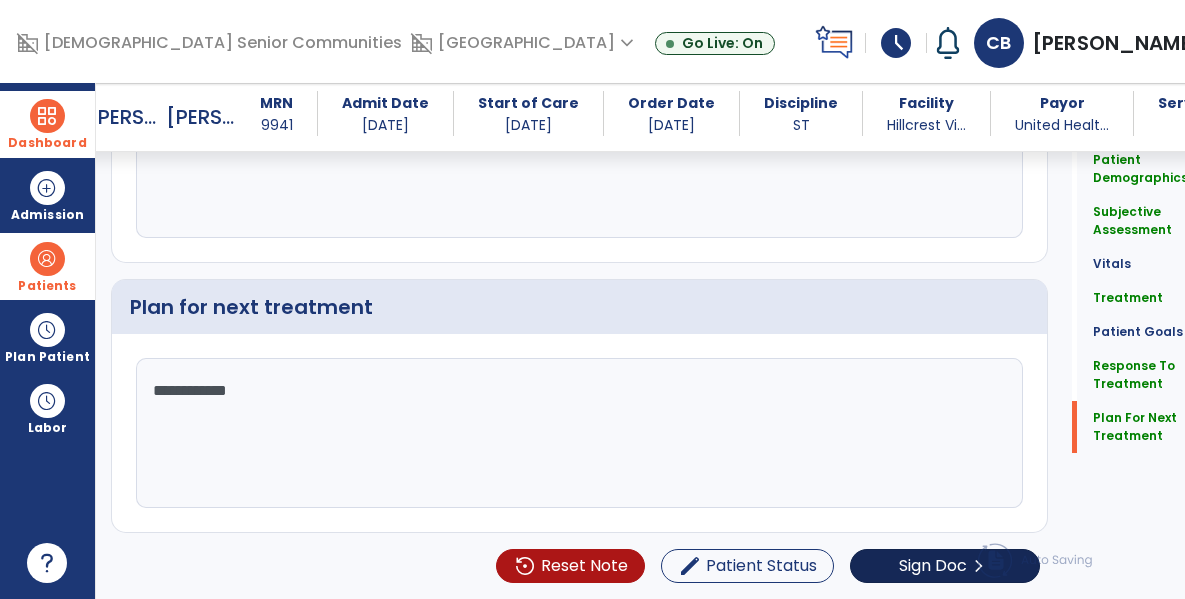type on "**********" 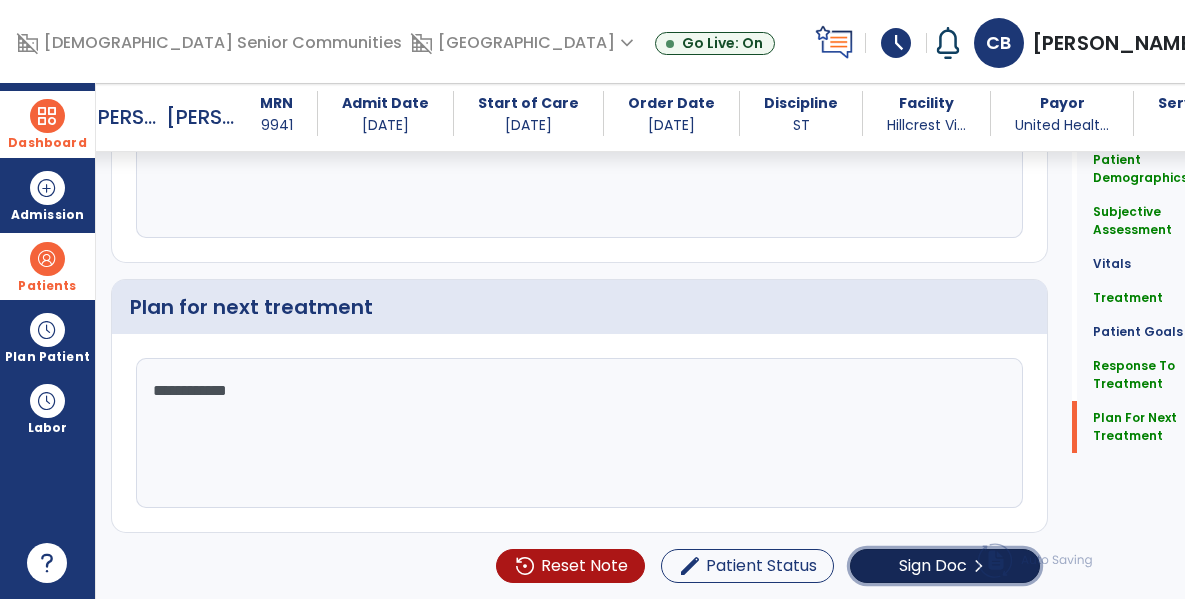 click on "chevron_right" 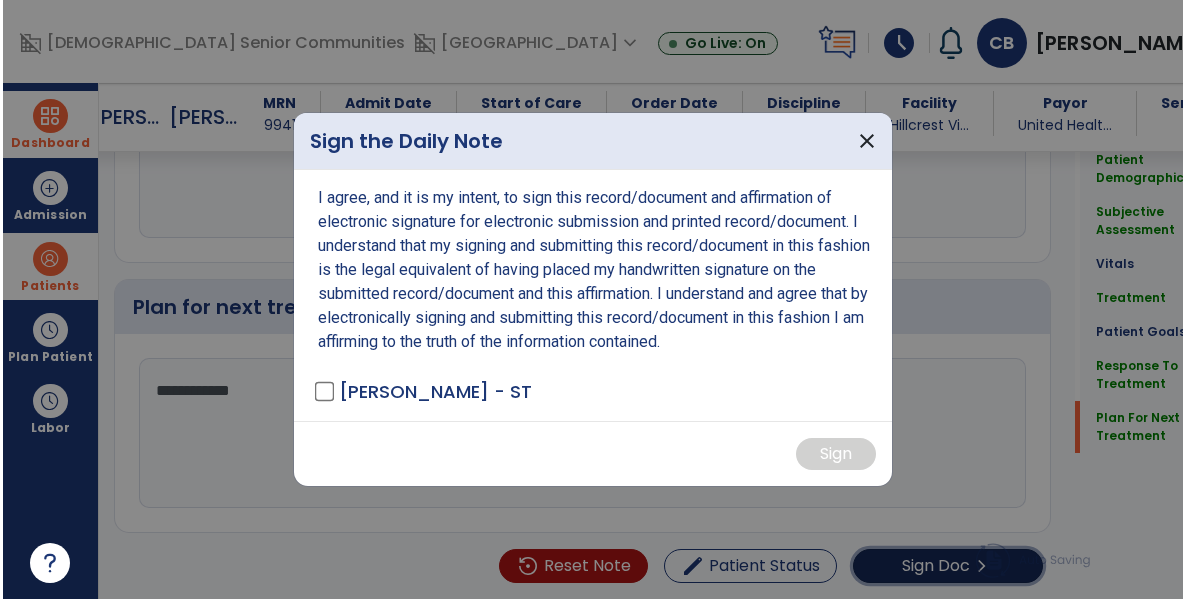 scroll, scrollTop: 2553, scrollLeft: 0, axis: vertical 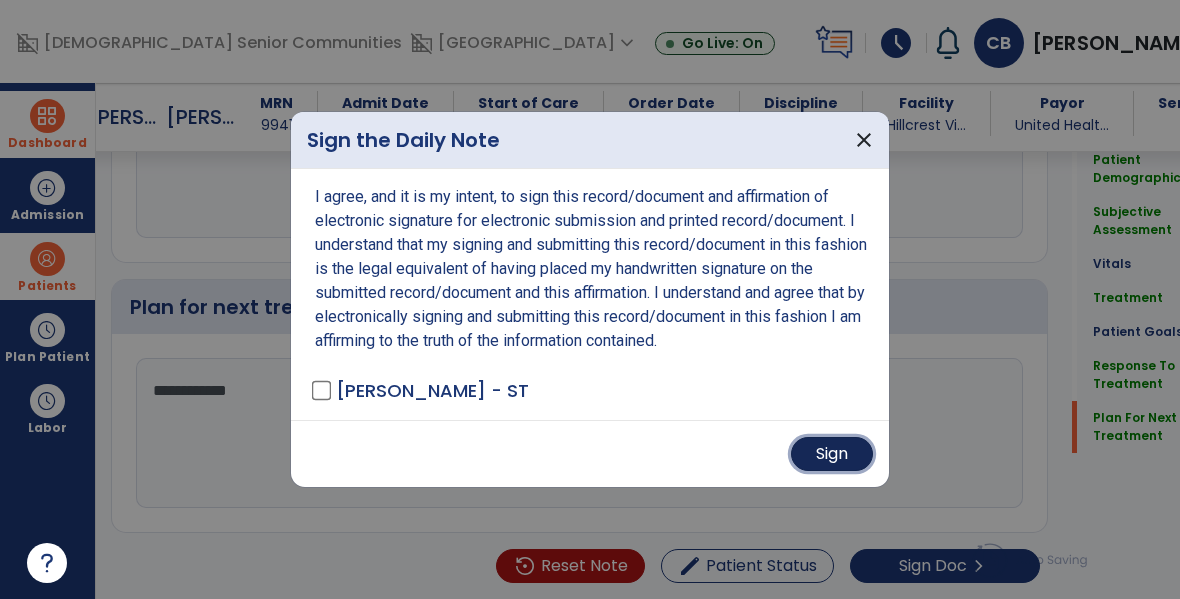 click on "Sign" at bounding box center [832, 454] 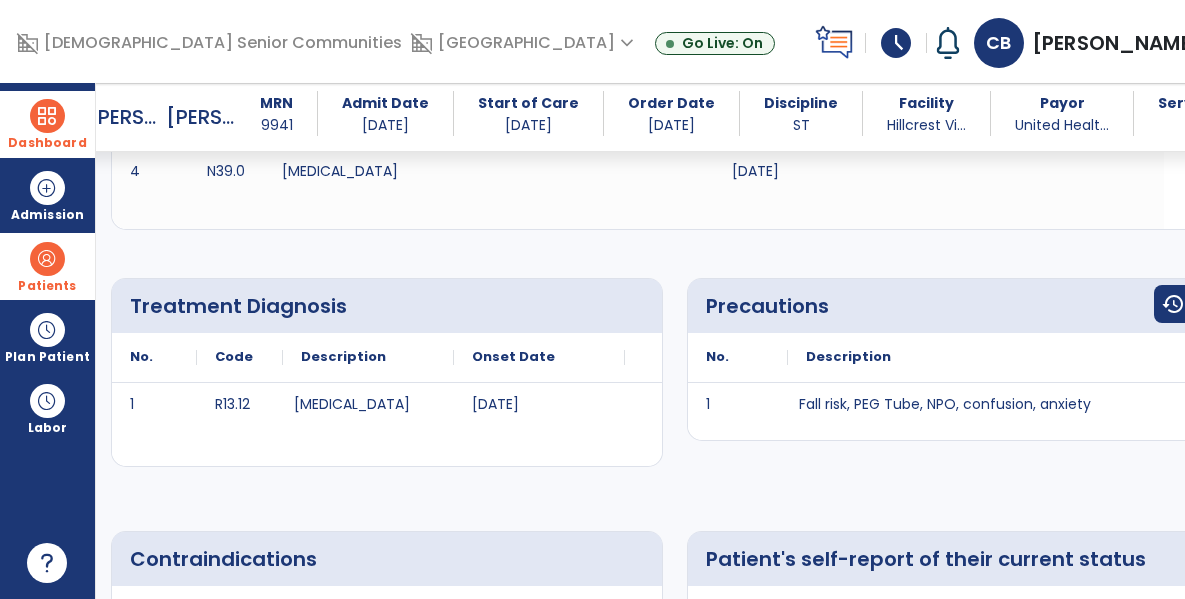 scroll, scrollTop: 0, scrollLeft: 0, axis: both 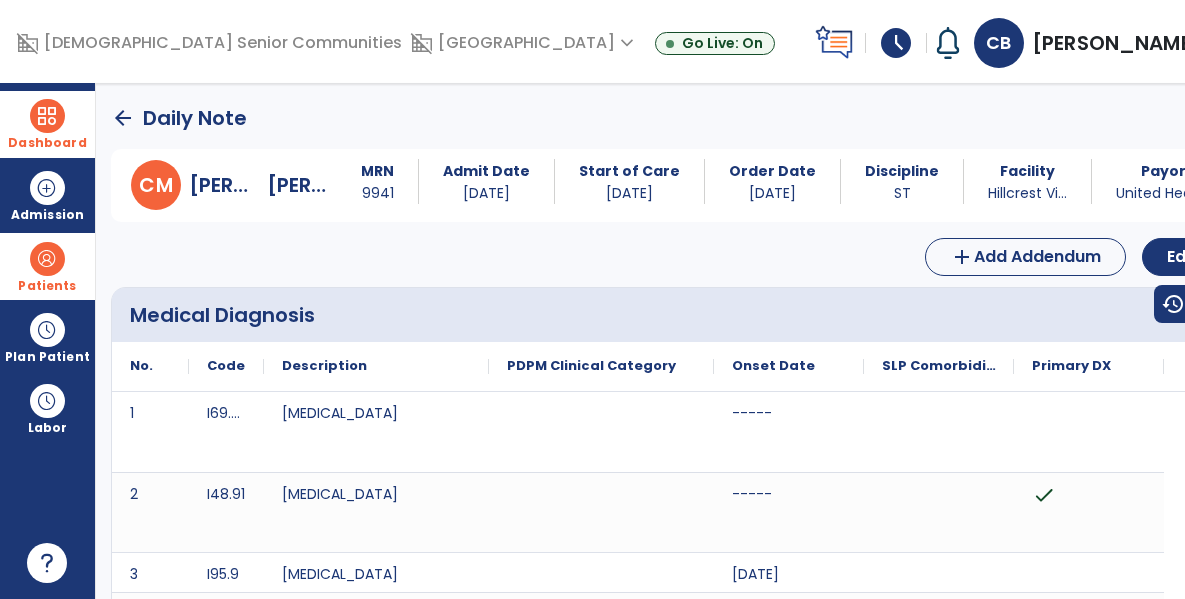 click on "arrow_back" 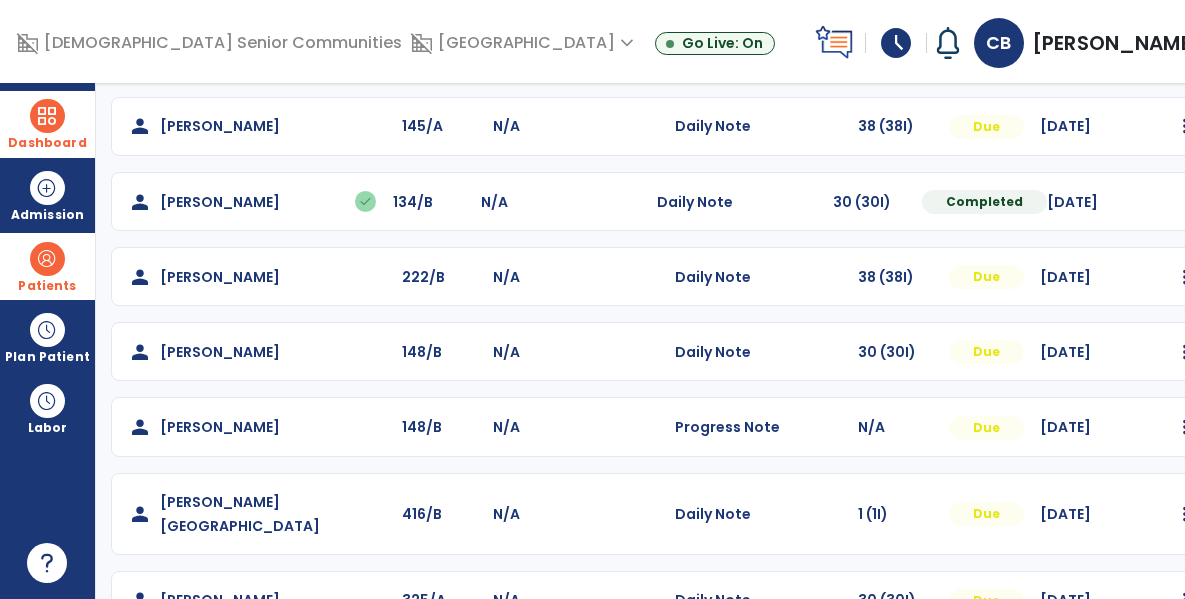 scroll, scrollTop: 668, scrollLeft: 0, axis: vertical 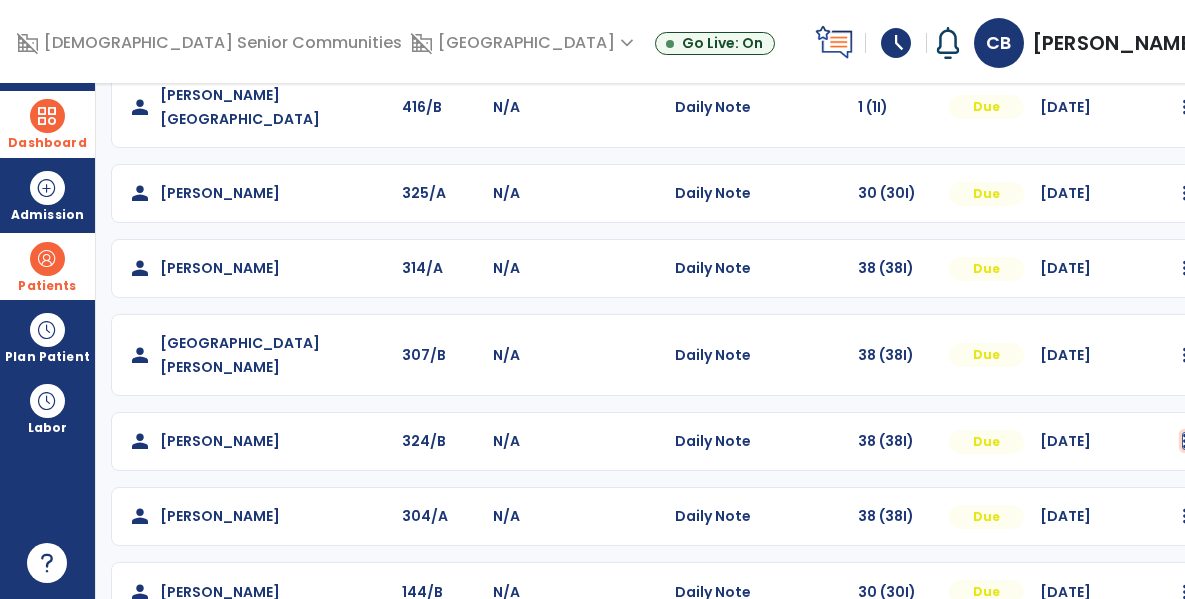 click at bounding box center [1185, -356] 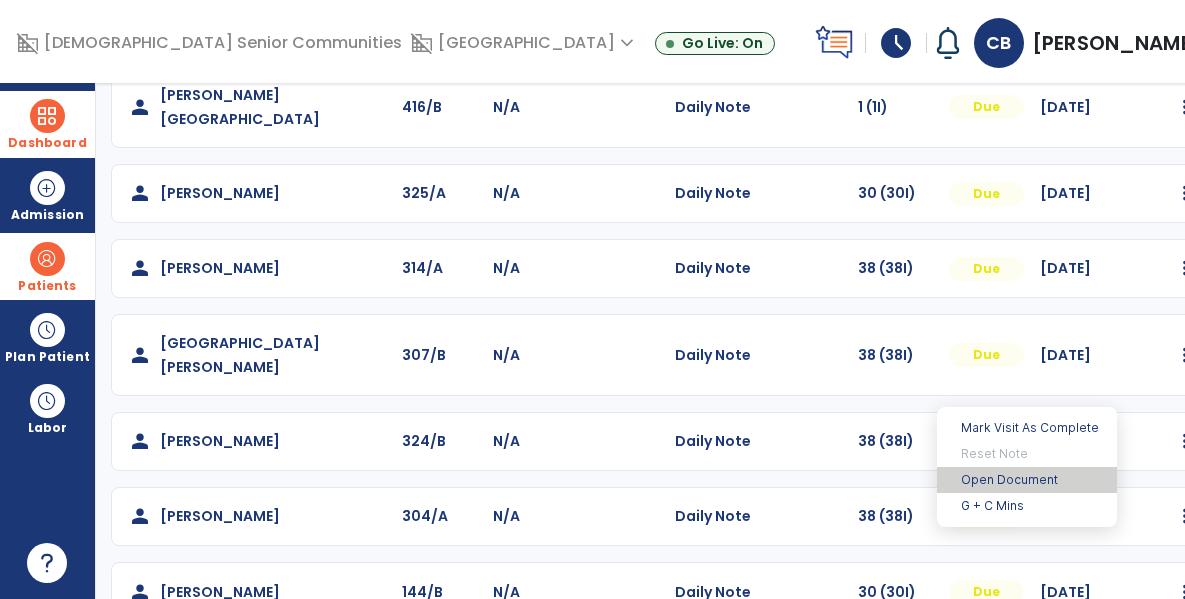 click on "Open Document" at bounding box center [1027, 480] 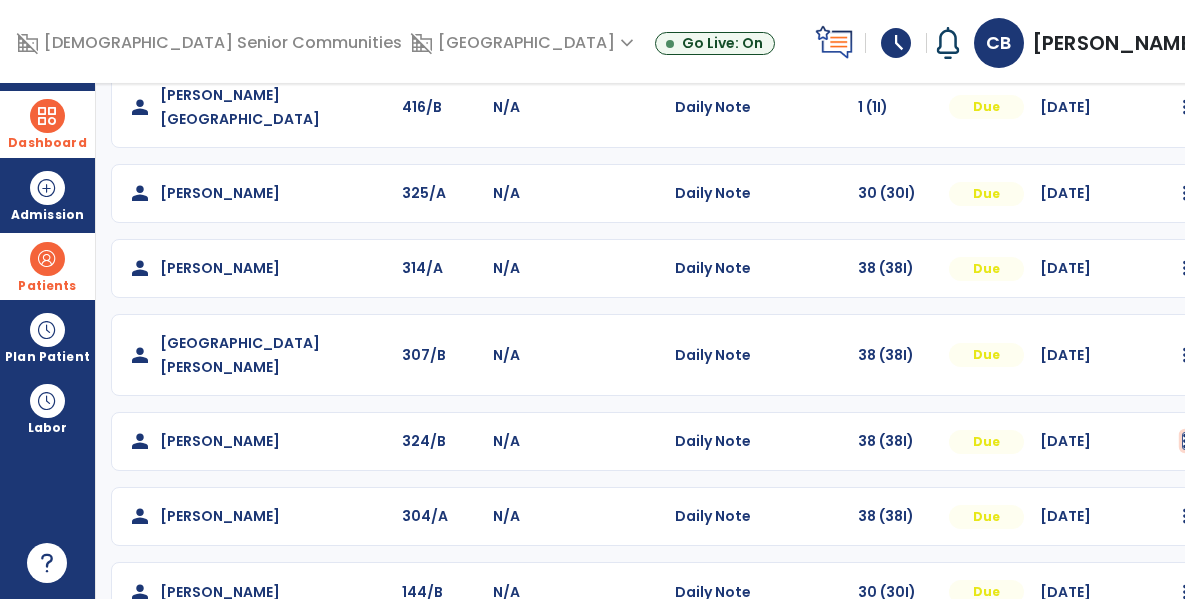 click at bounding box center (1185, -356) 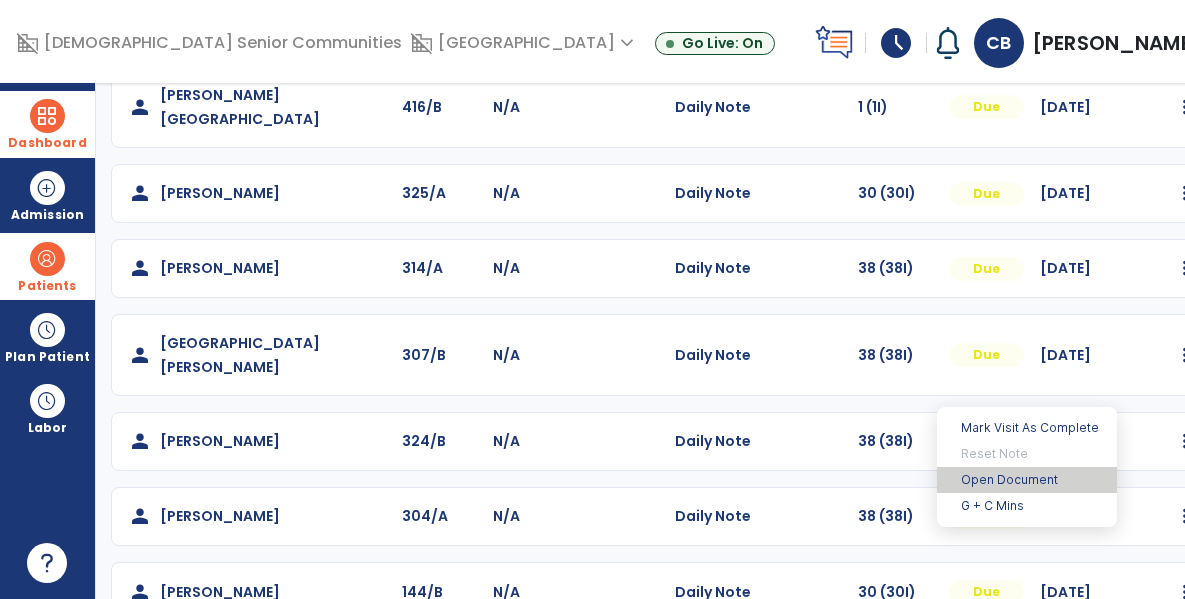 click on "Open Document" at bounding box center [1027, 480] 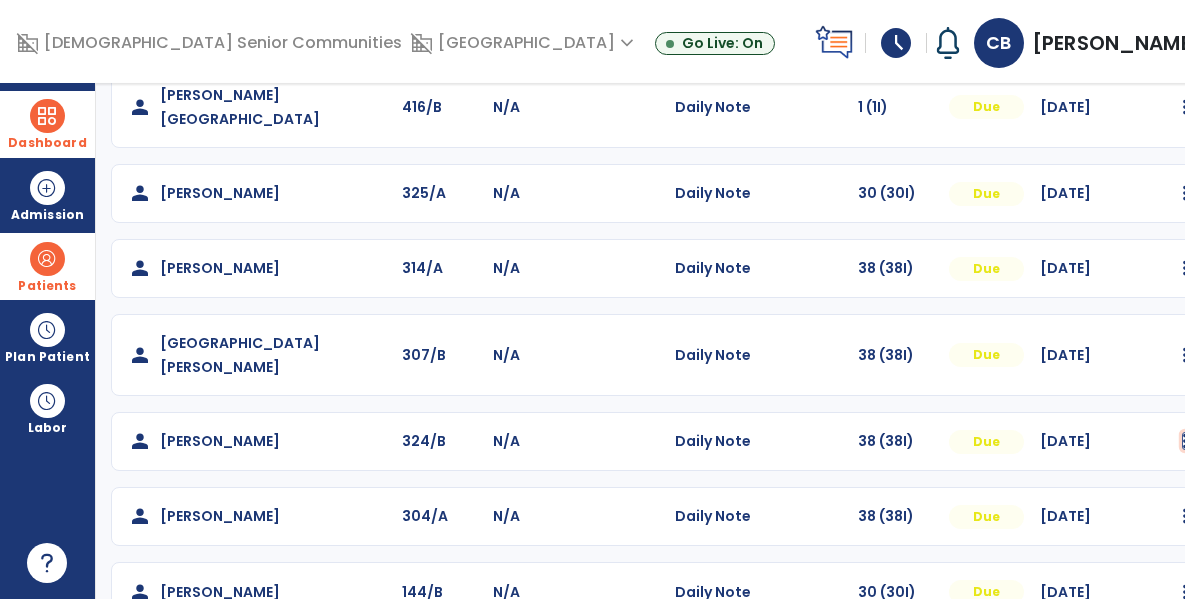 click at bounding box center [1185, -356] 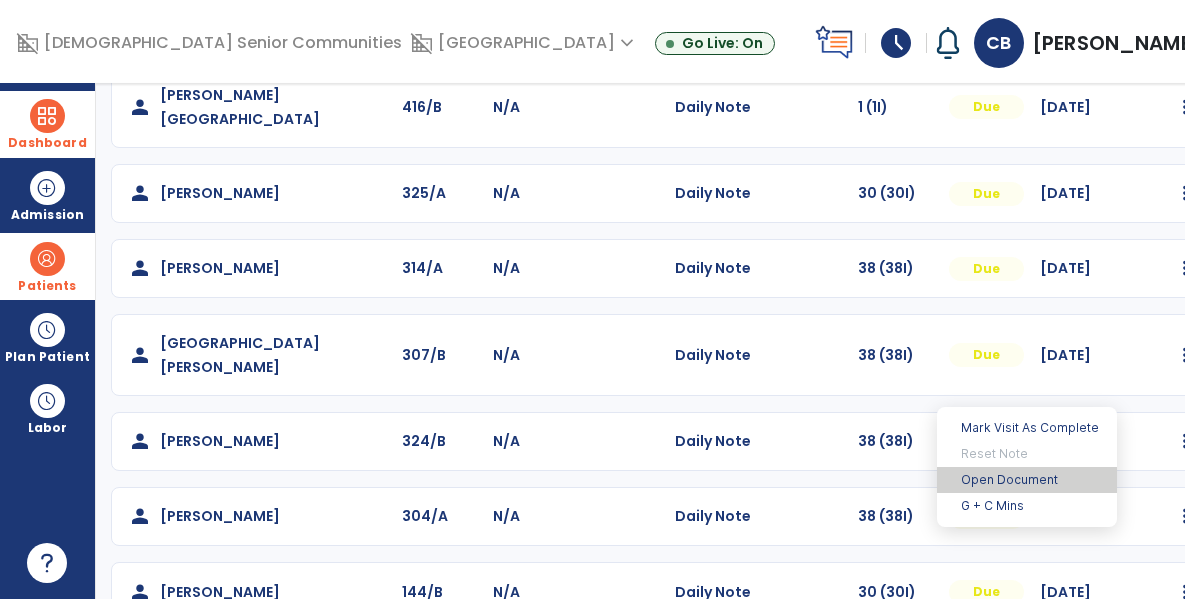 click on "Open Document" at bounding box center (1027, 480) 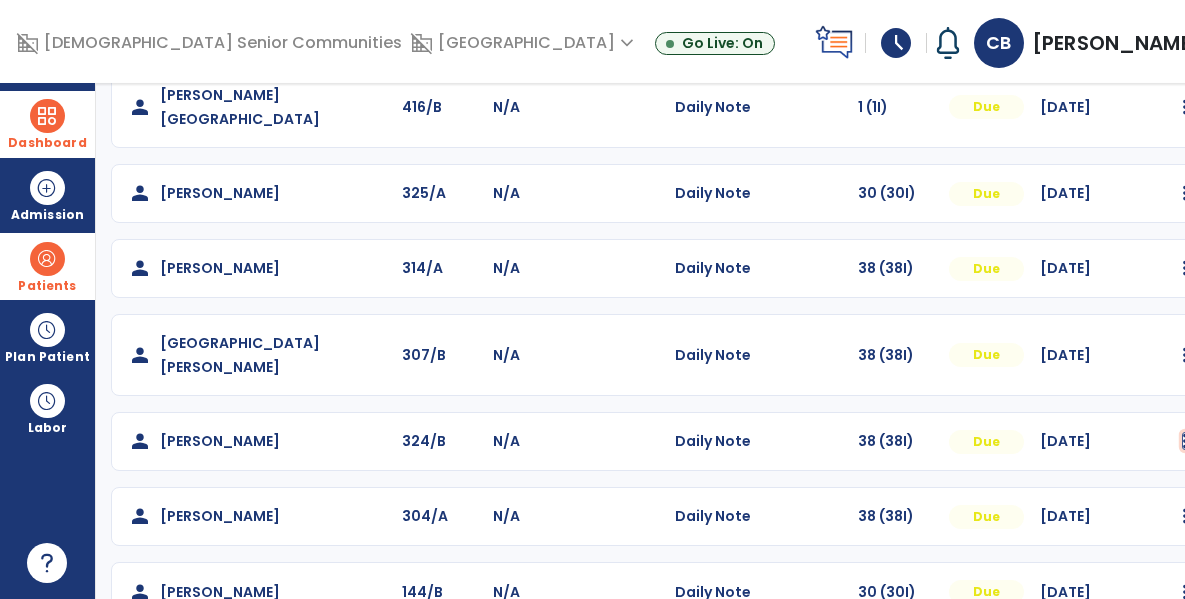 click at bounding box center [1185, -356] 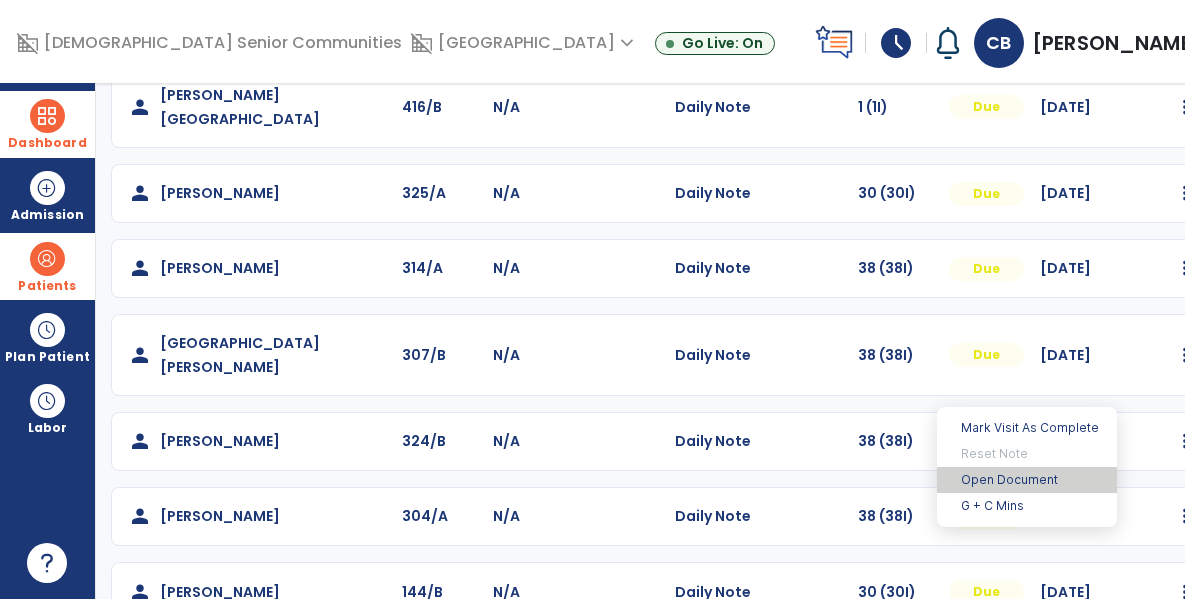 click on "Open Document" at bounding box center [1027, 480] 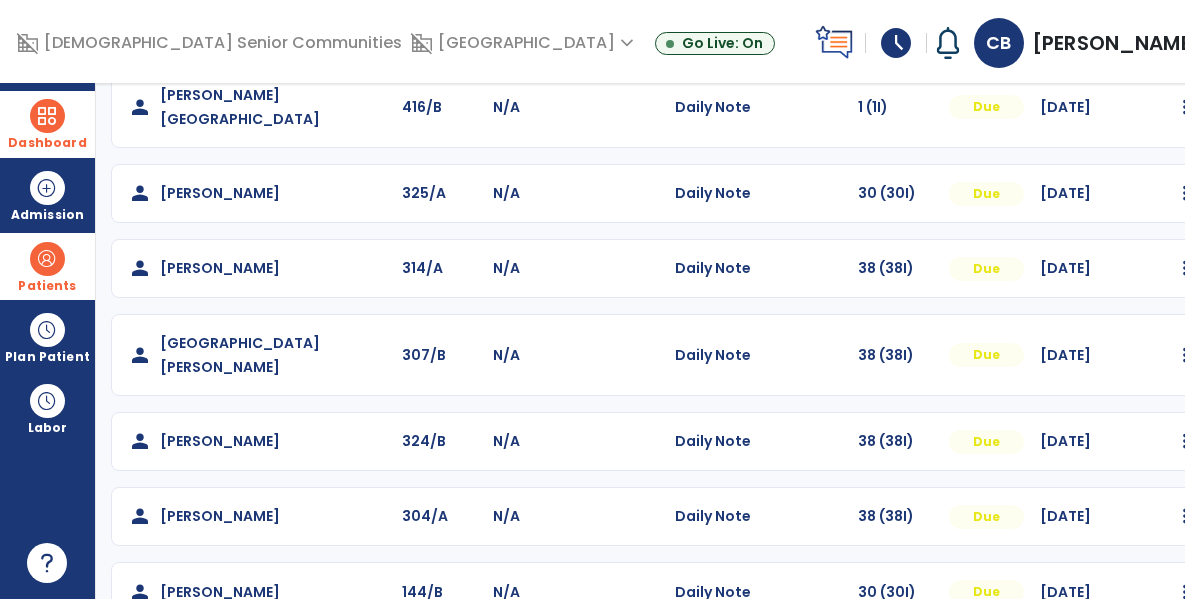 scroll, scrollTop: 0, scrollLeft: 0, axis: both 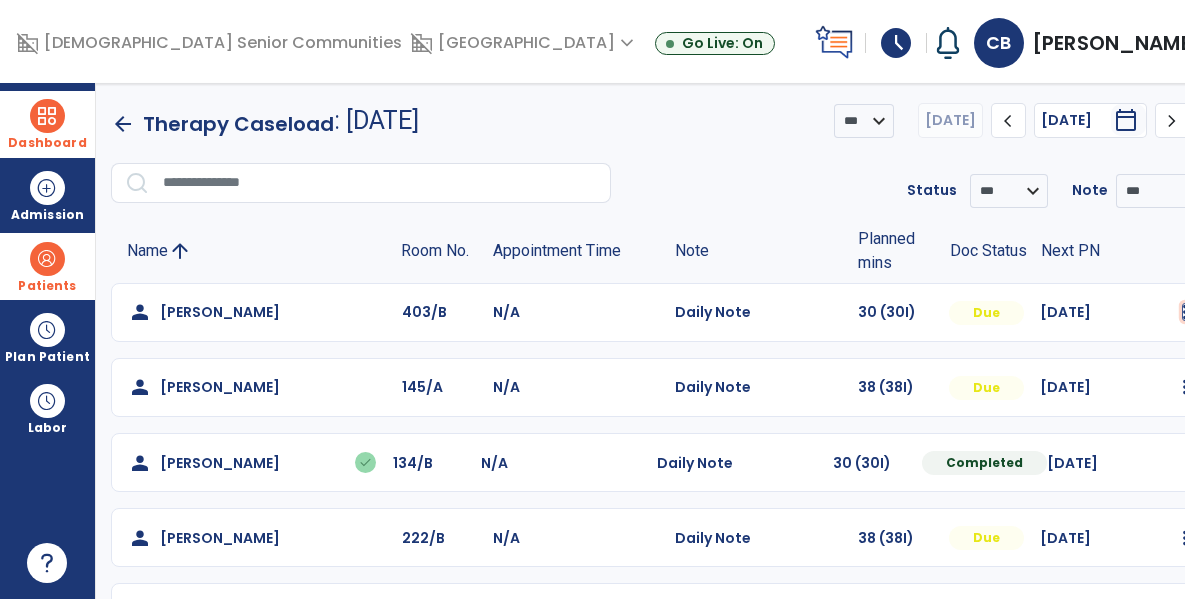 click at bounding box center (1185, 312) 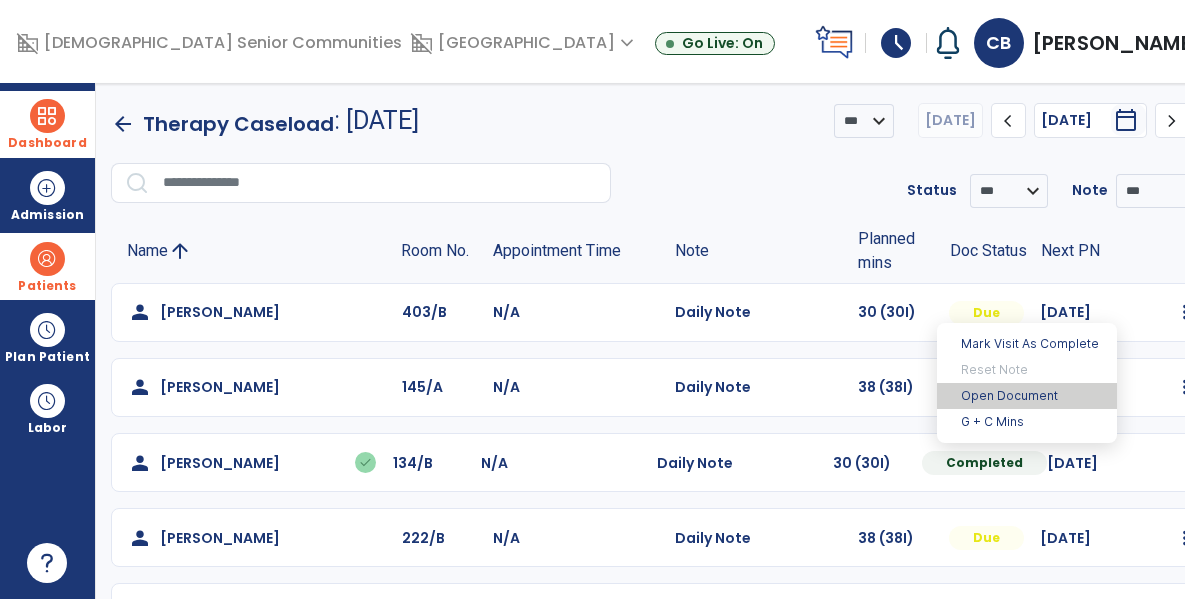 click on "Open Document" at bounding box center [1027, 396] 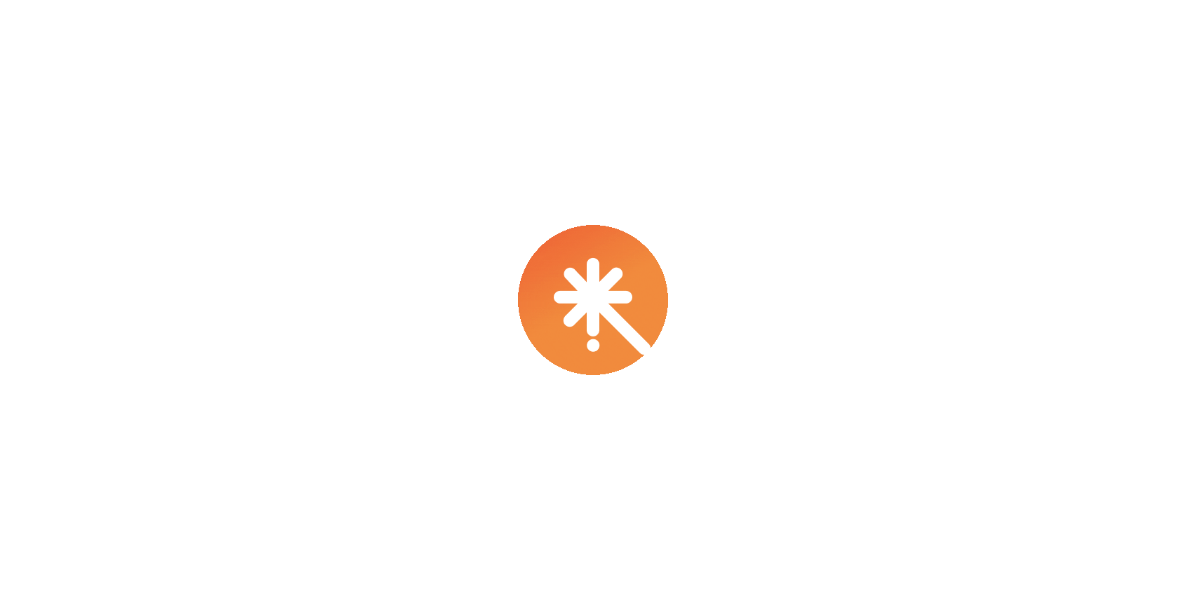 scroll, scrollTop: 0, scrollLeft: 0, axis: both 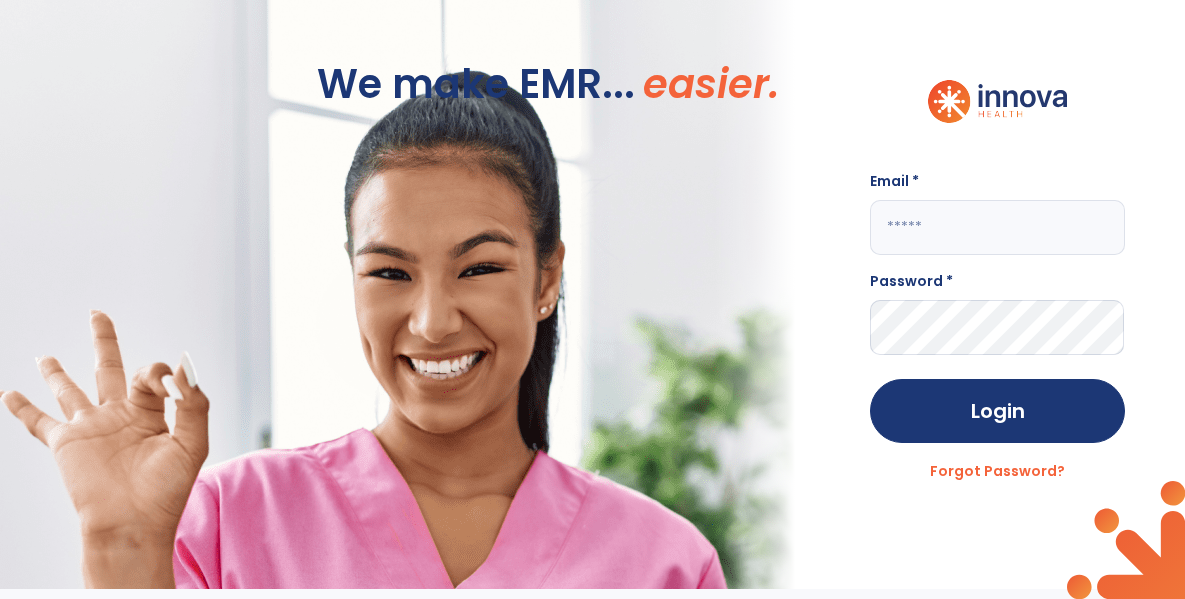 click 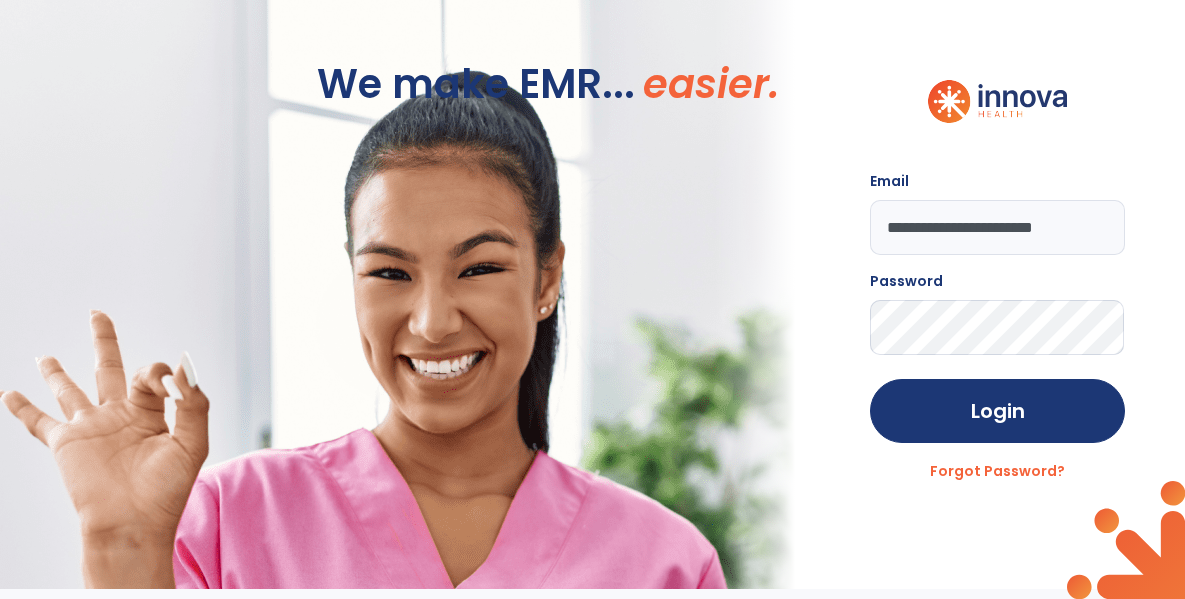 click on "Login" 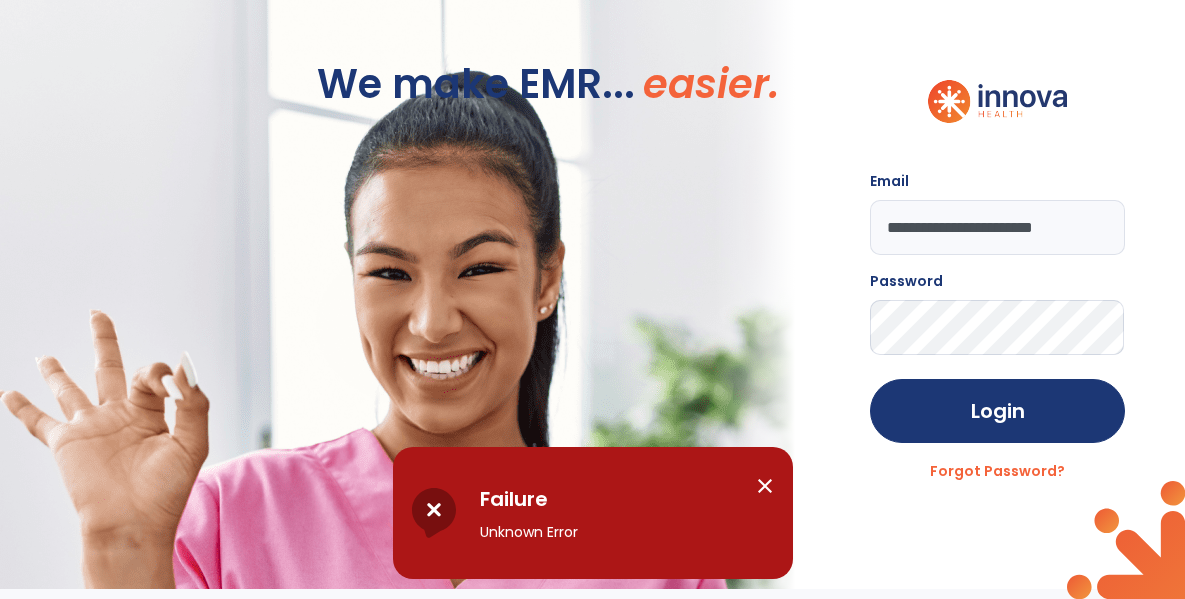click on "**********" 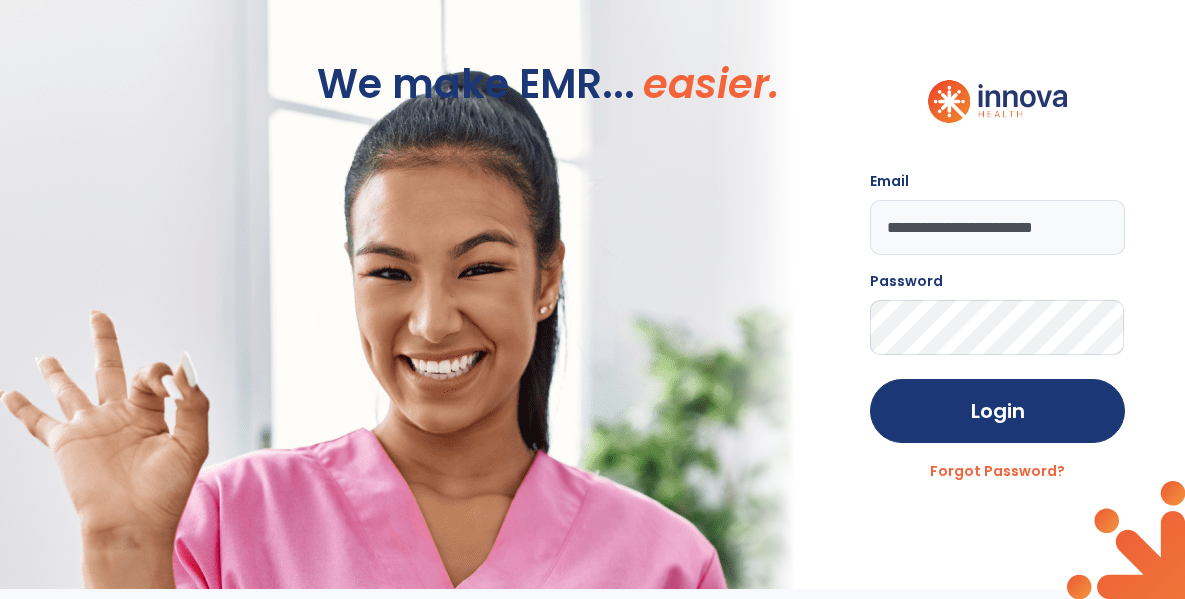 type on "**********" 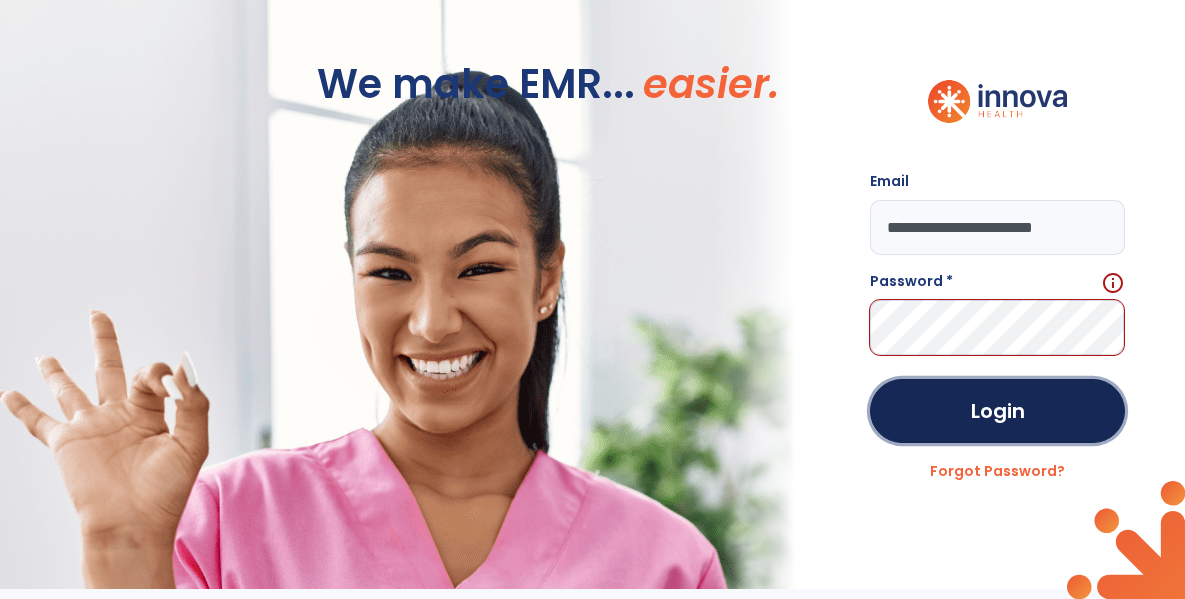 type 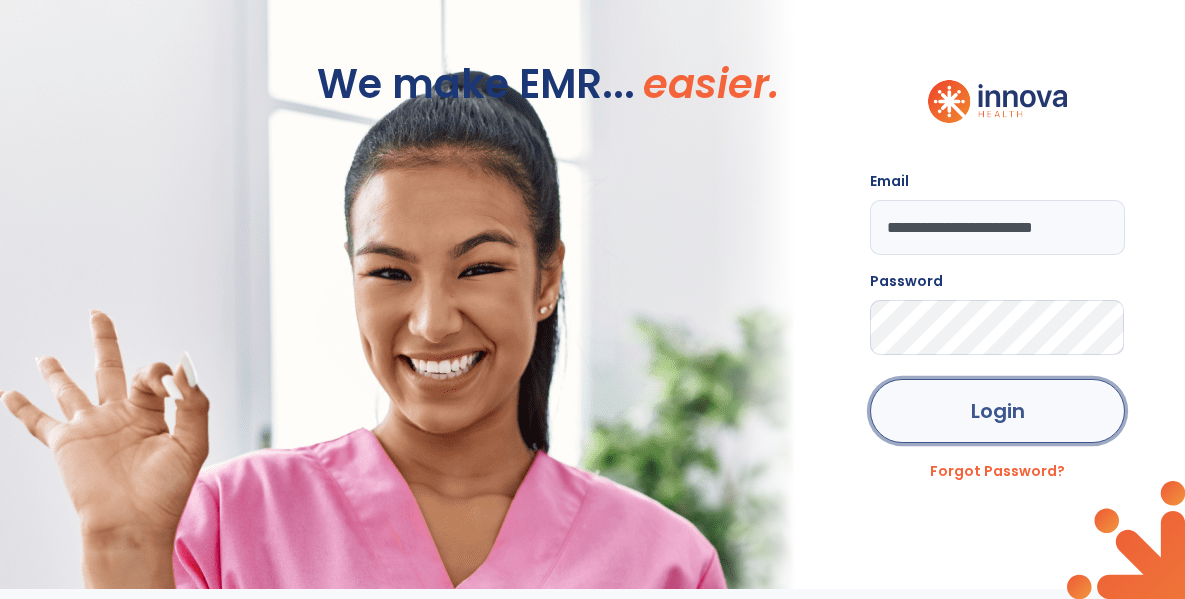 click on "Login" 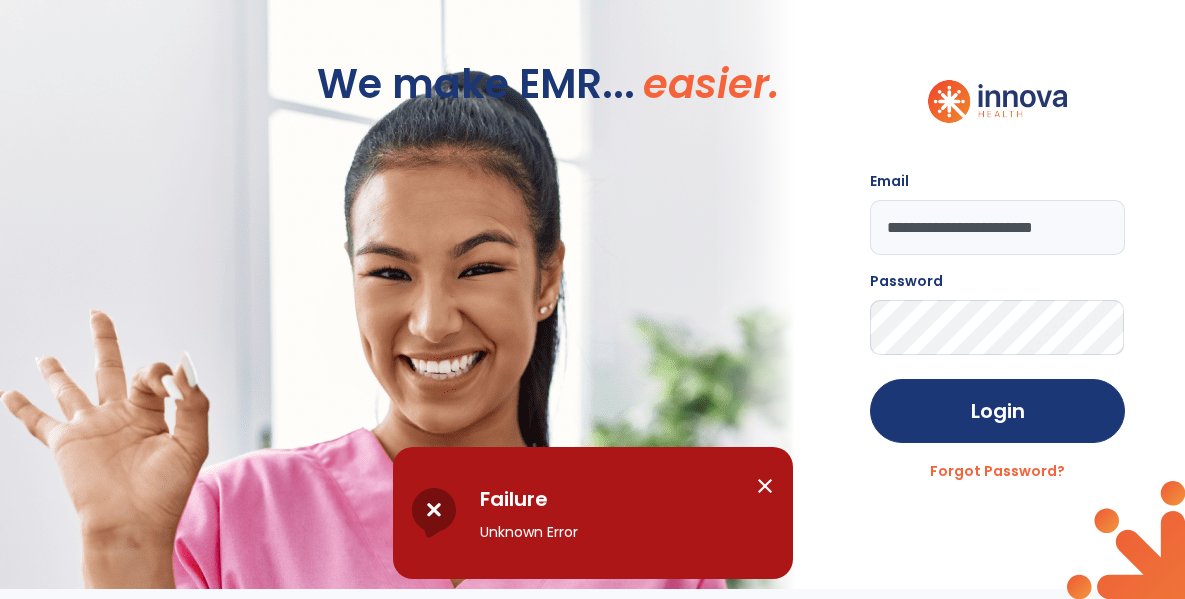 click on "**********" 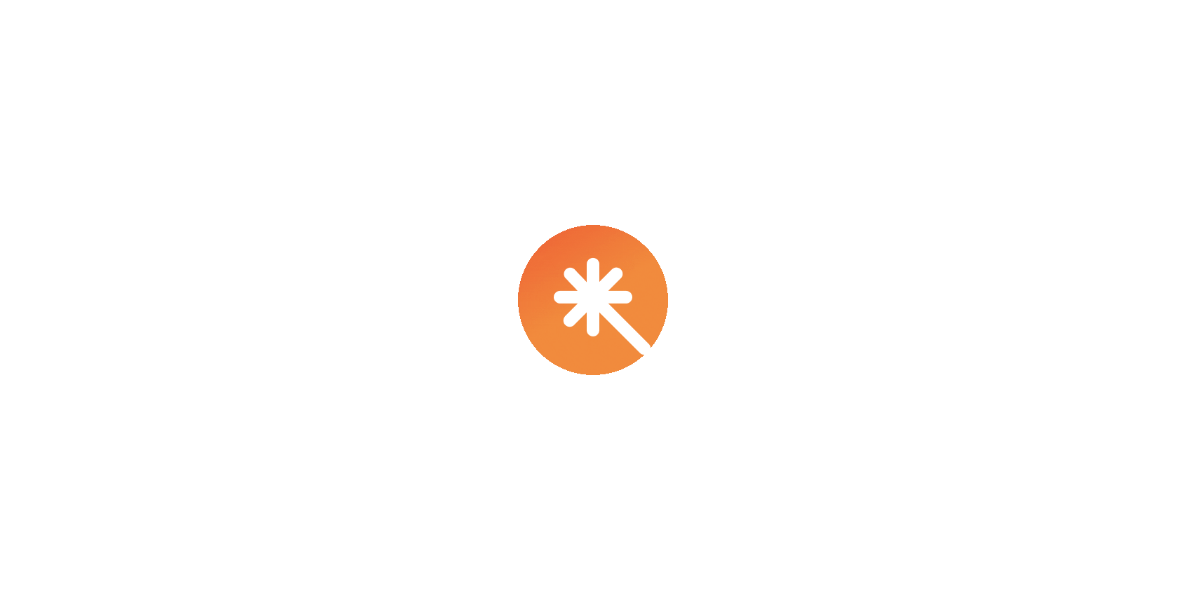 scroll, scrollTop: 0, scrollLeft: 0, axis: both 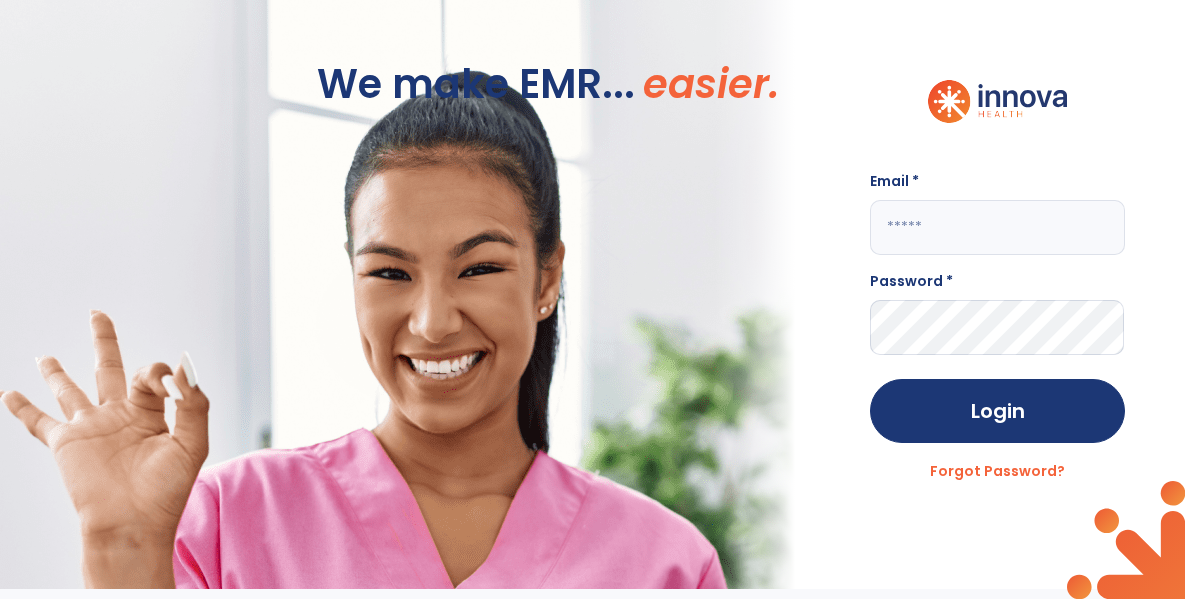 click 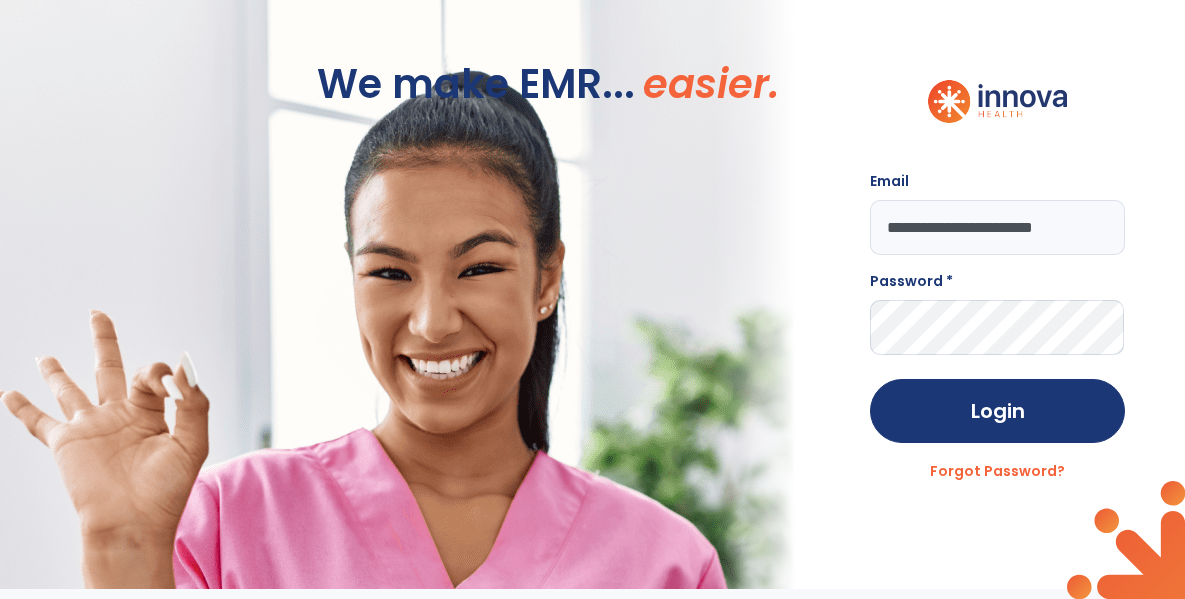 type on "**********" 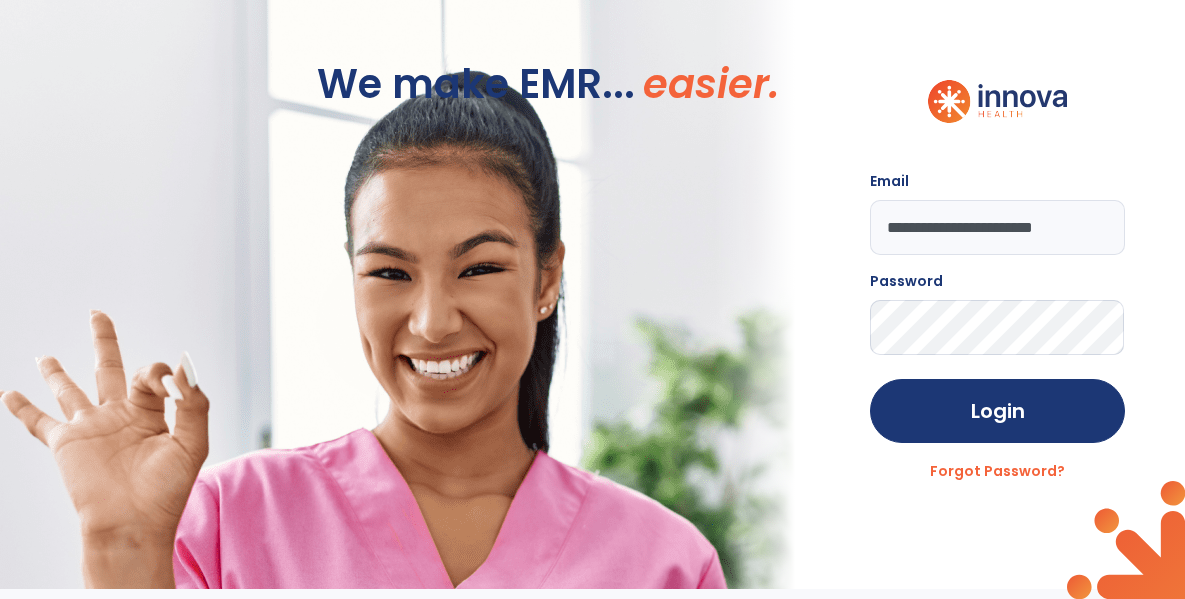 click on "Login" 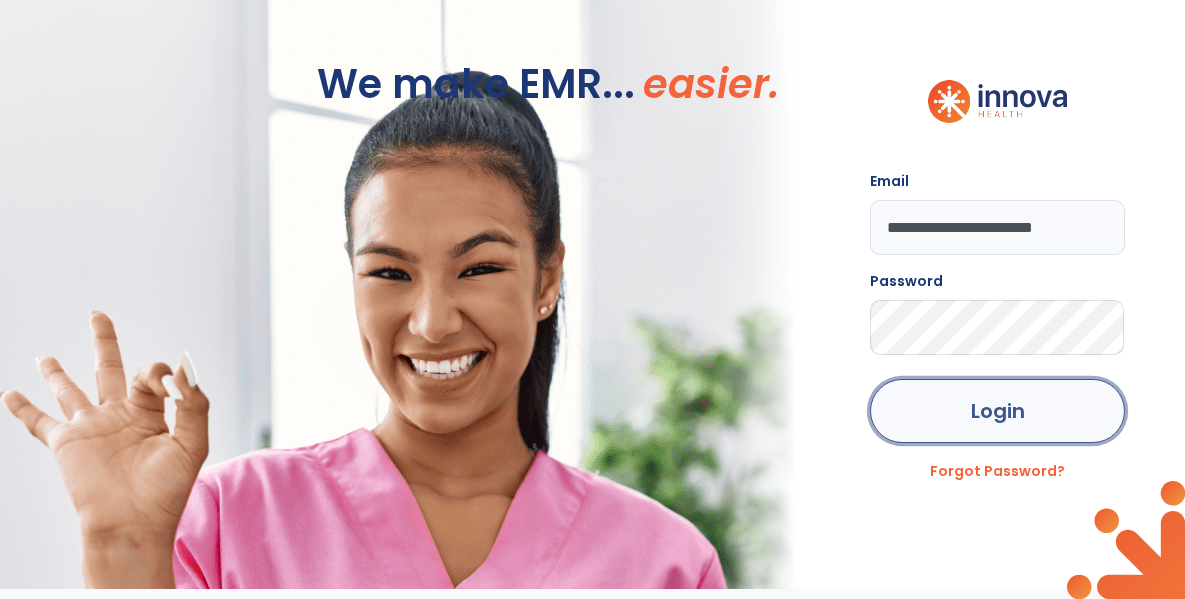 click on "Login" 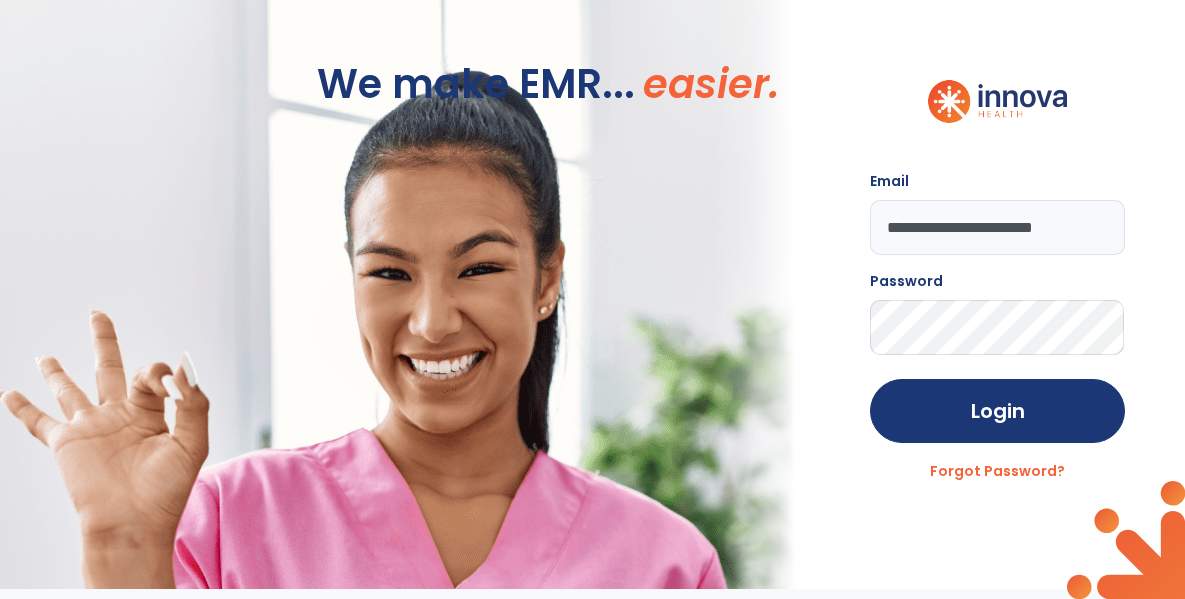 click on "Login" 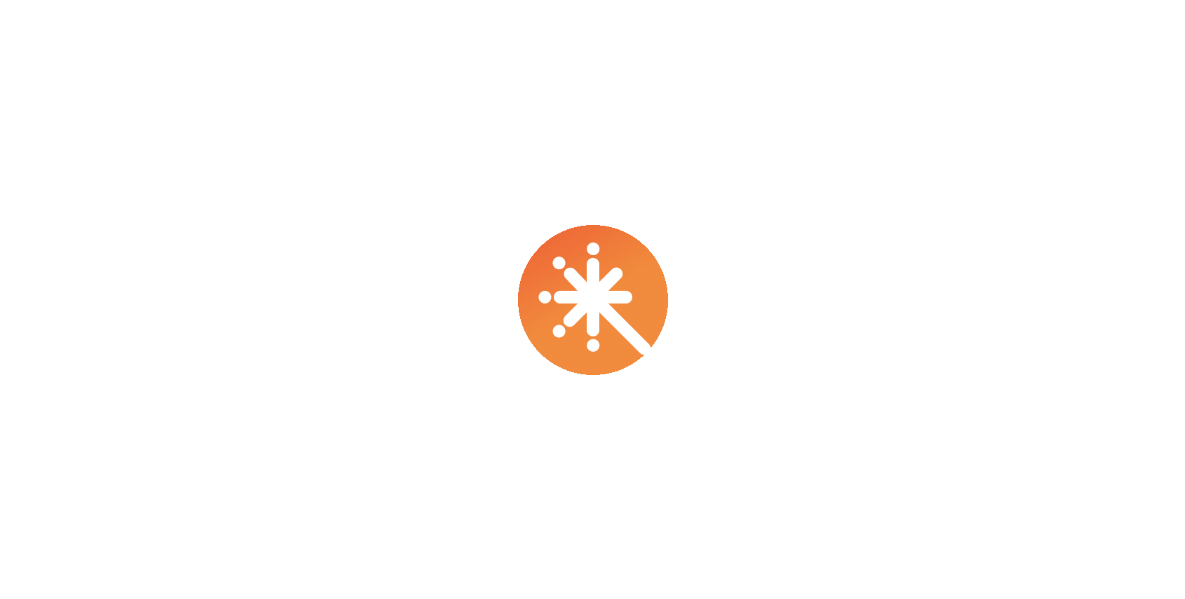 scroll, scrollTop: 0, scrollLeft: 0, axis: both 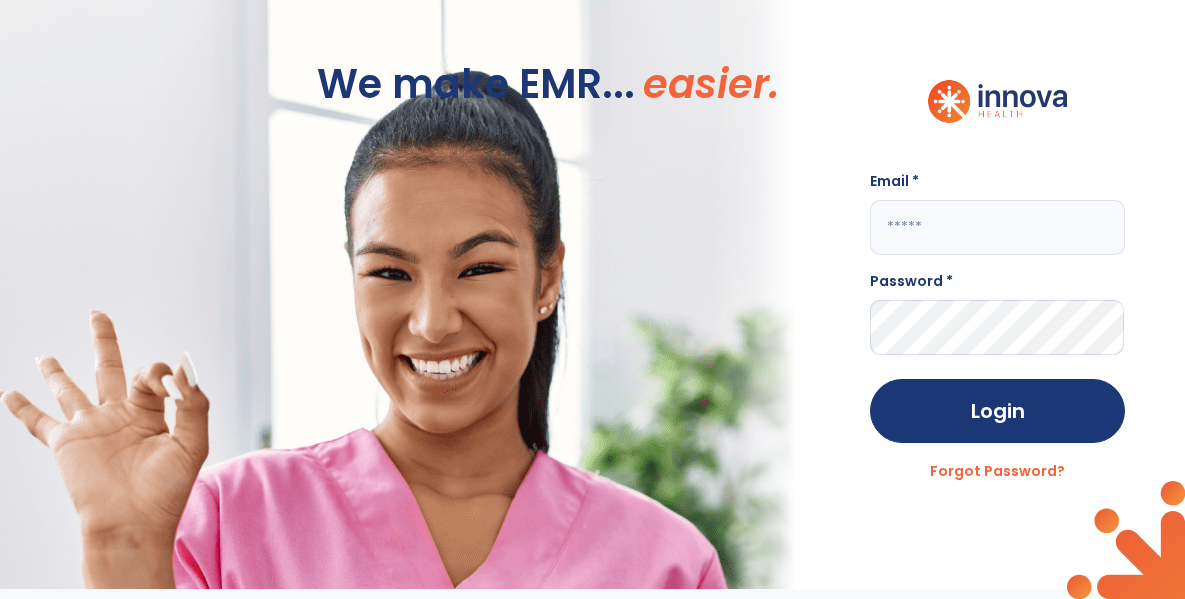 click 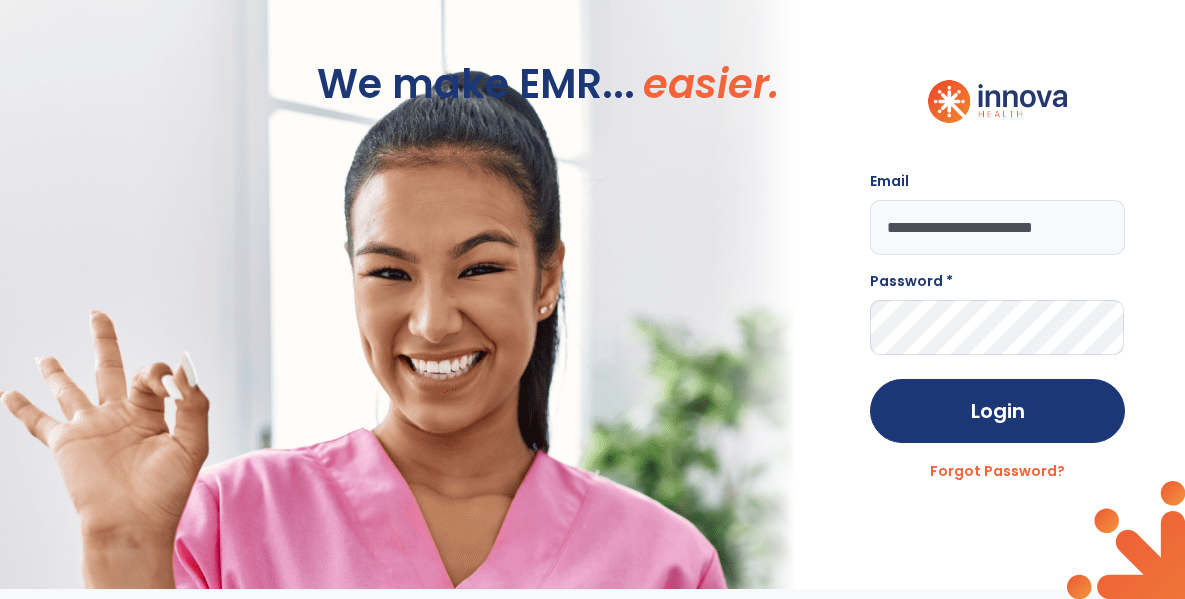 type on "**********" 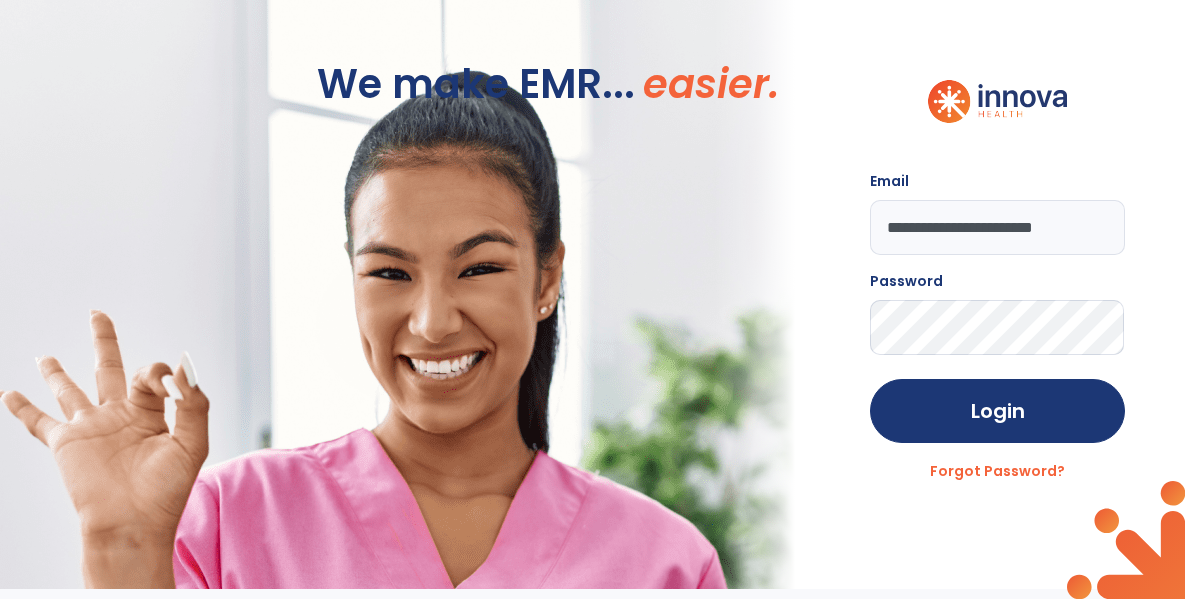 click on "Login" 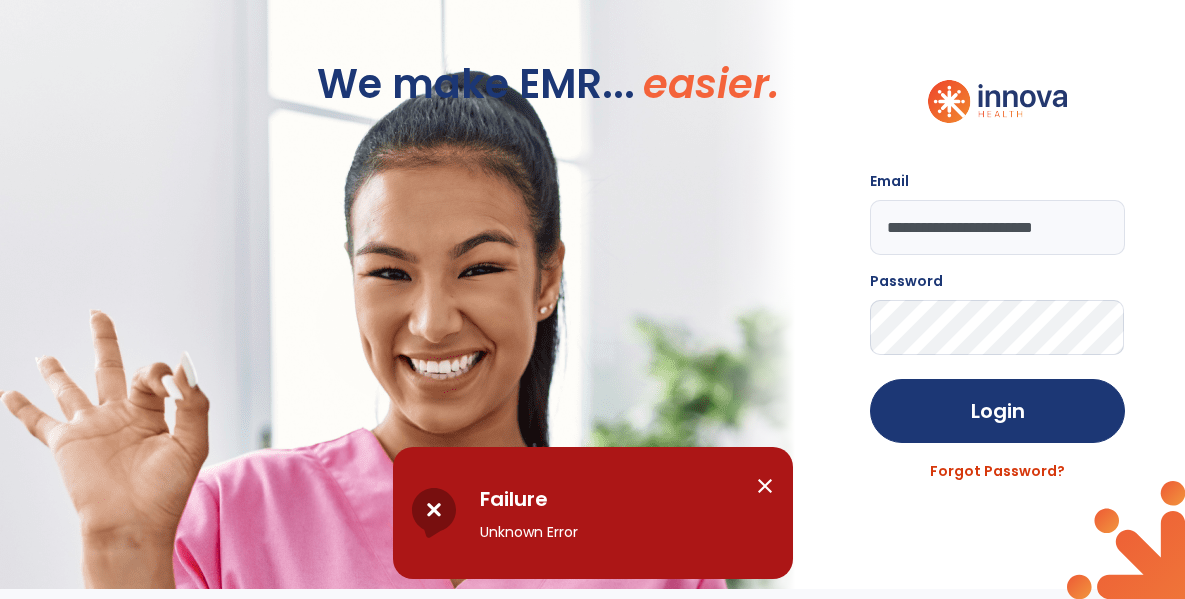 click on "Forgot Password?" 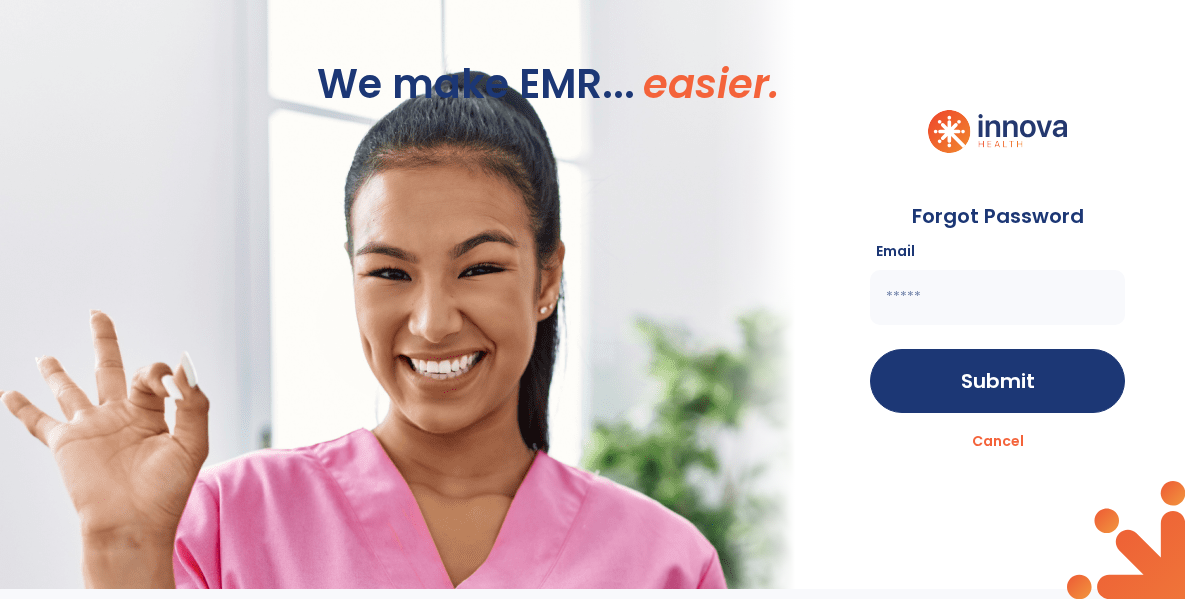 click 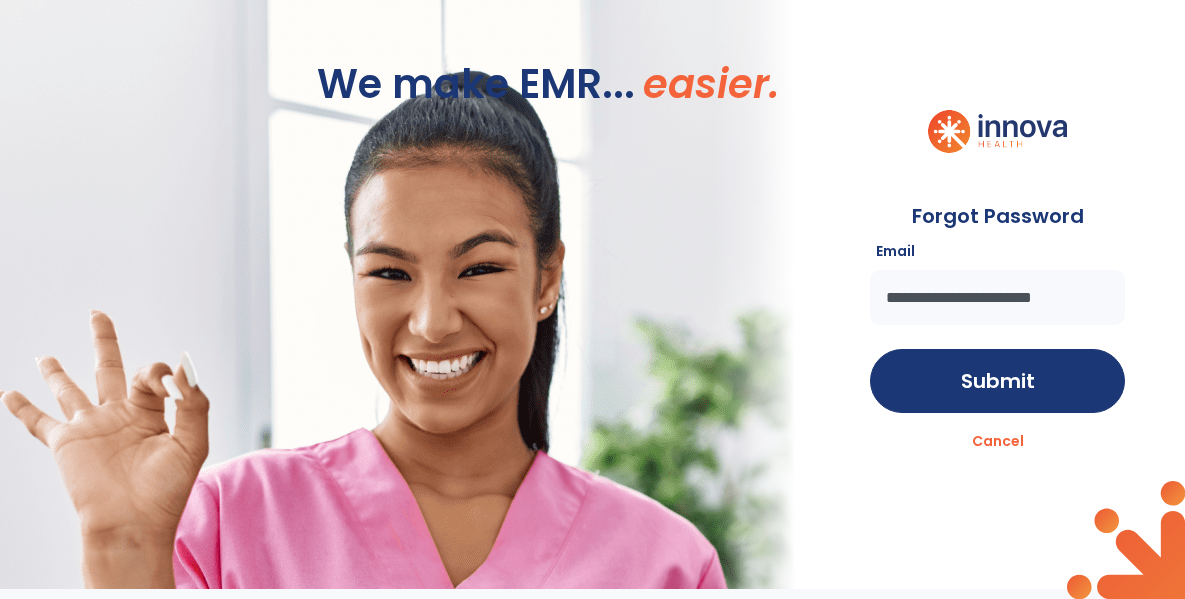 type on "**********" 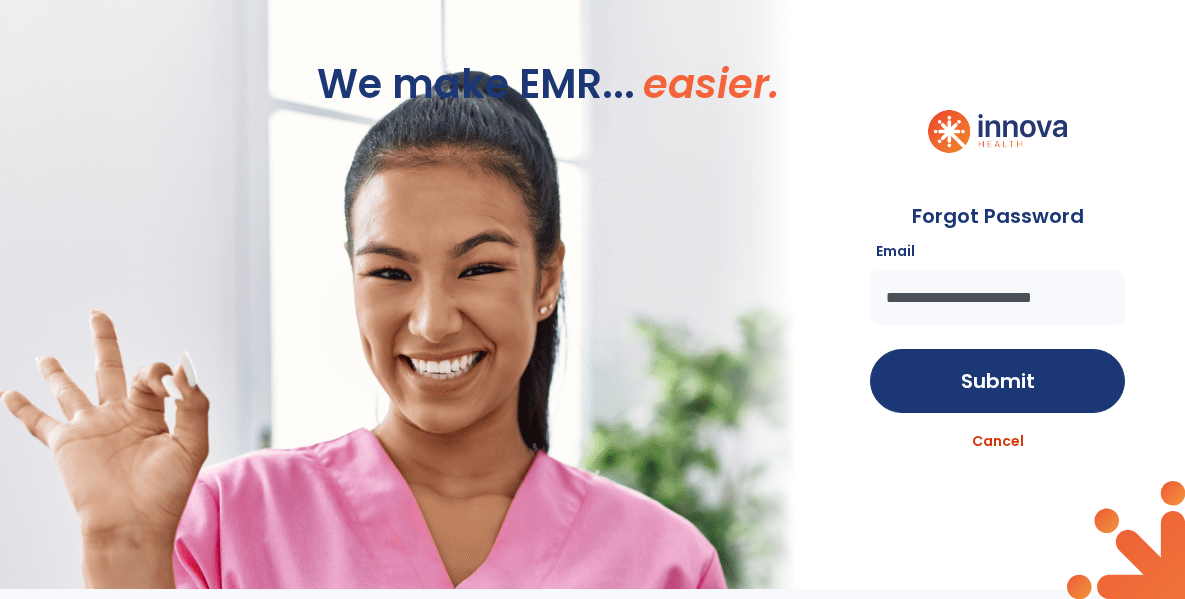 click on "Cancel" 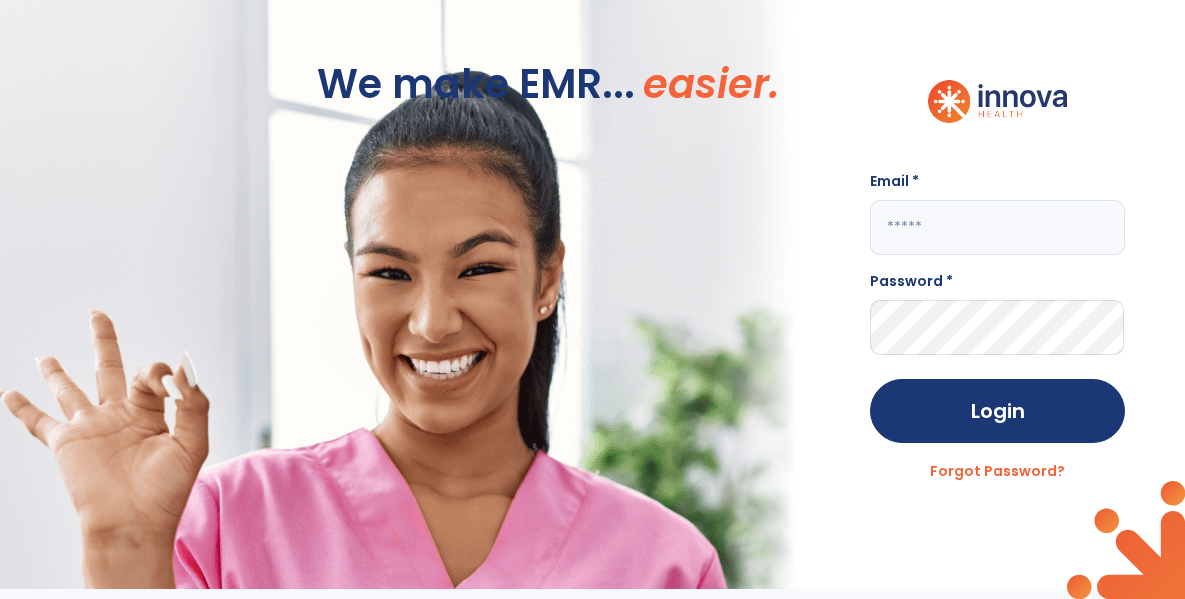 click 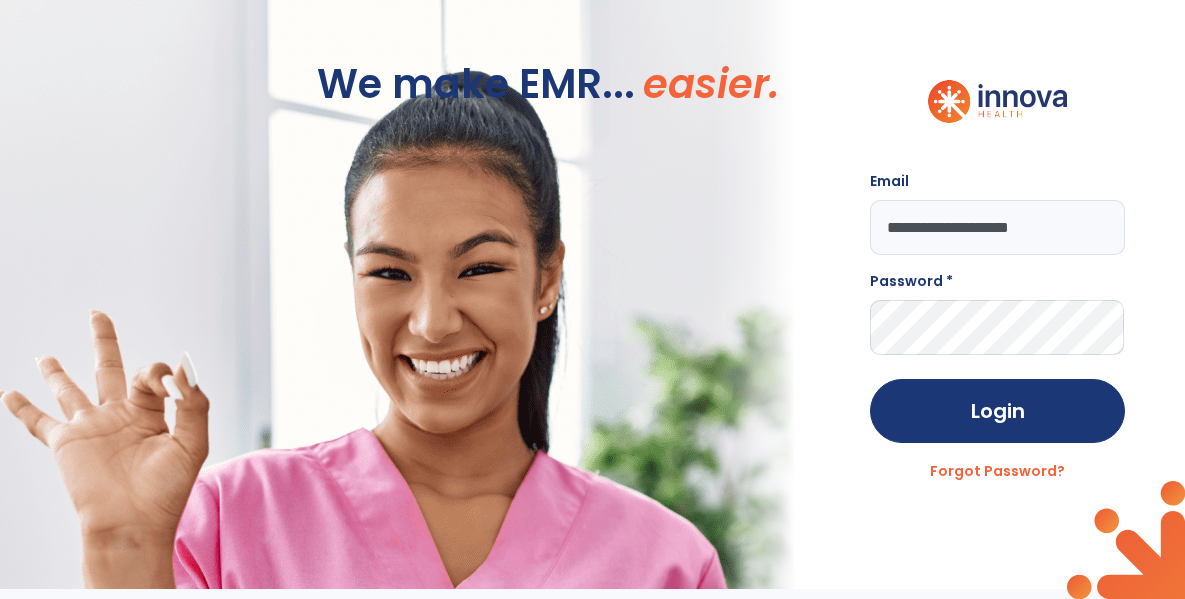 click on "**********" 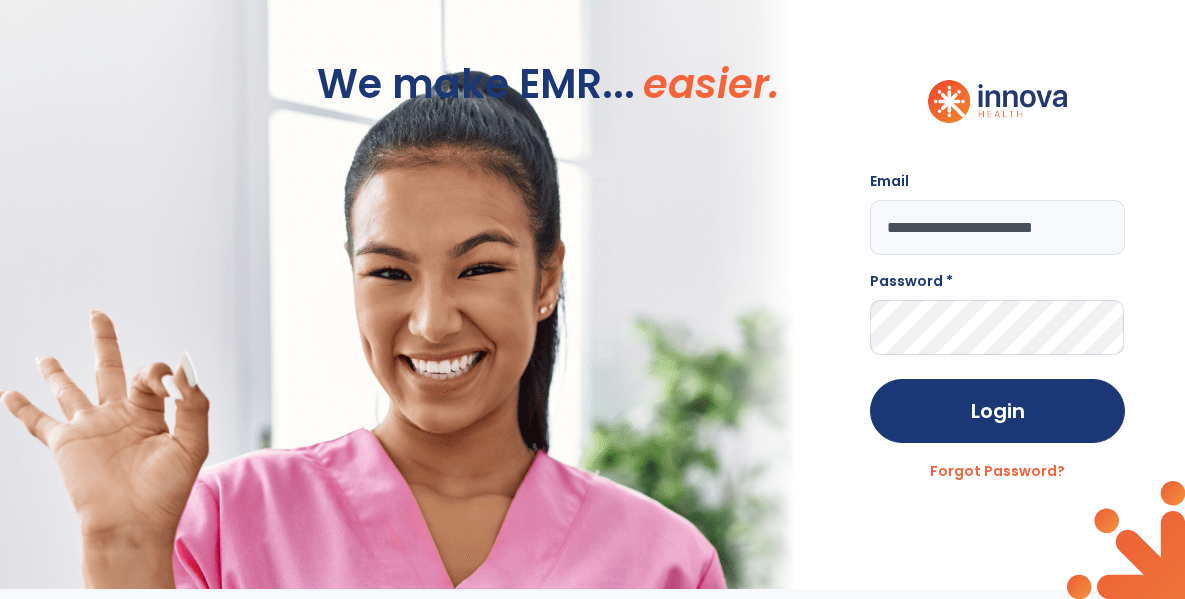 type on "**********" 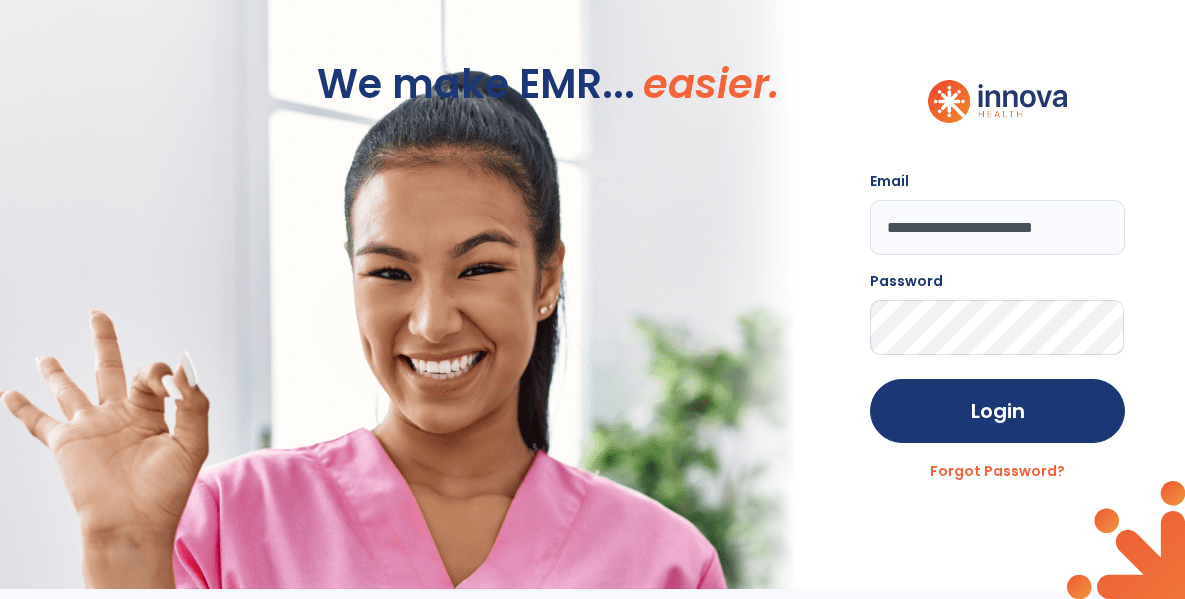 click on "Login" 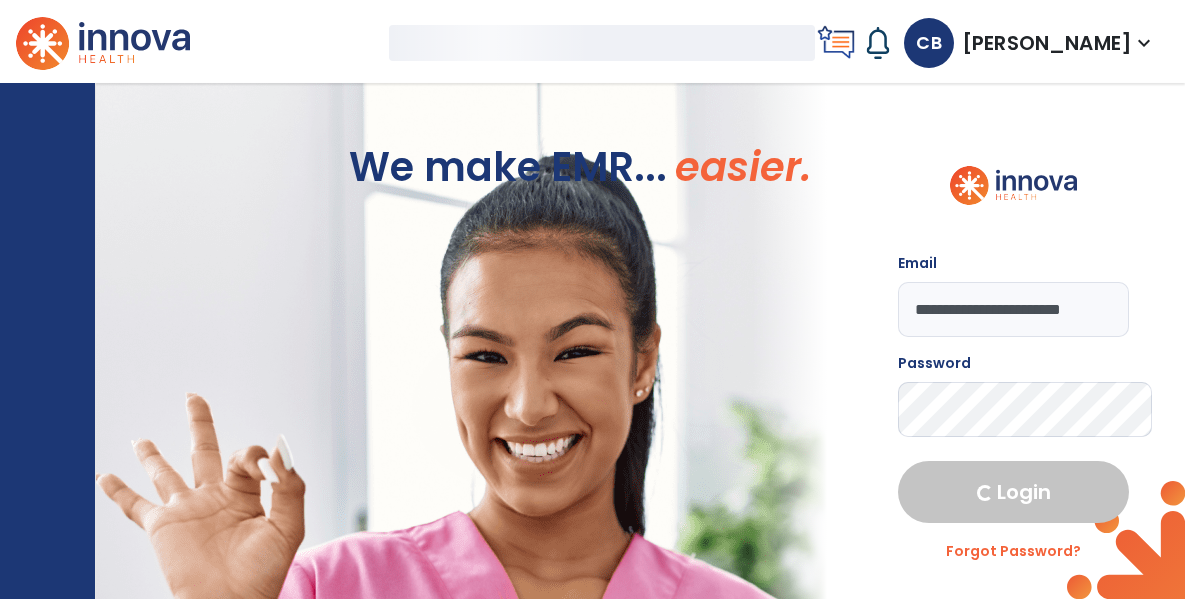 select on "****" 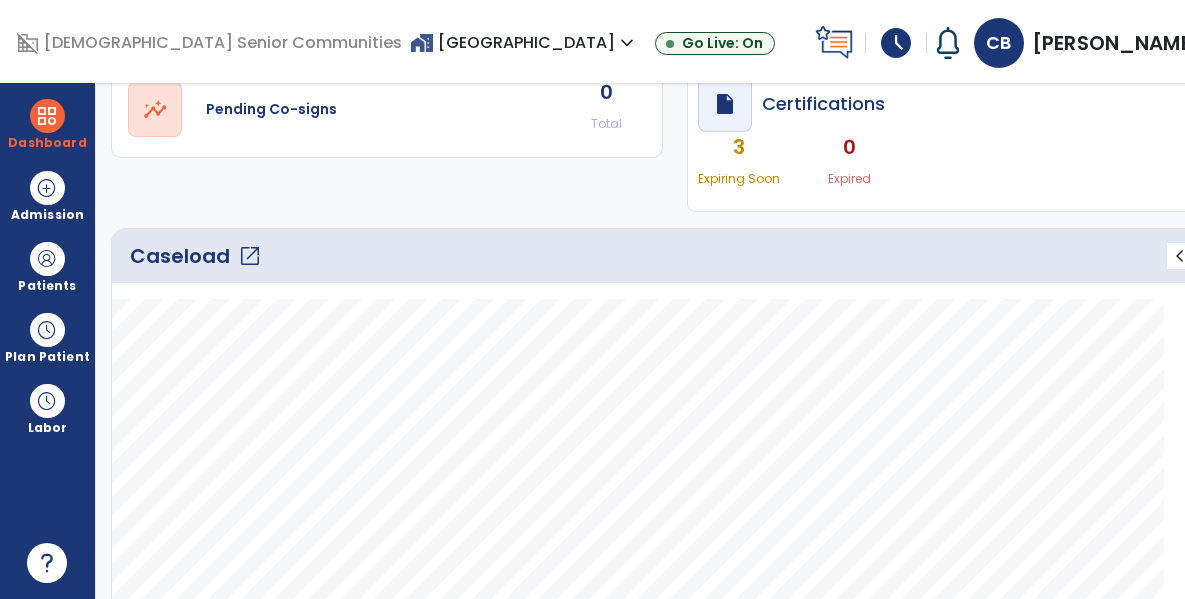 scroll, scrollTop: 196, scrollLeft: 0, axis: vertical 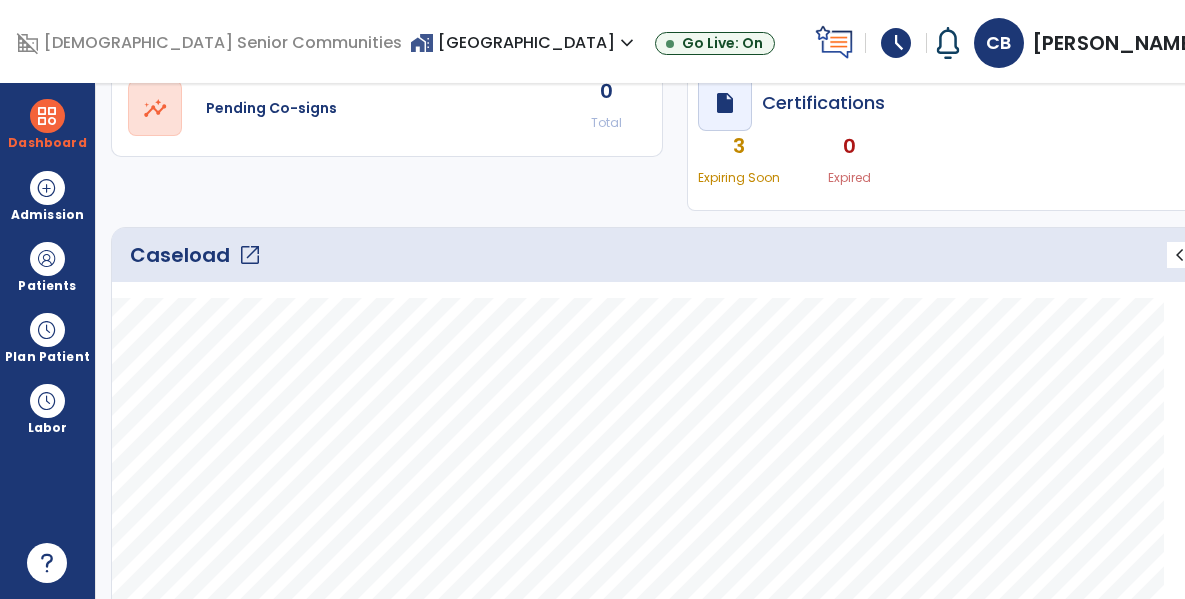 click on "open_in_new" 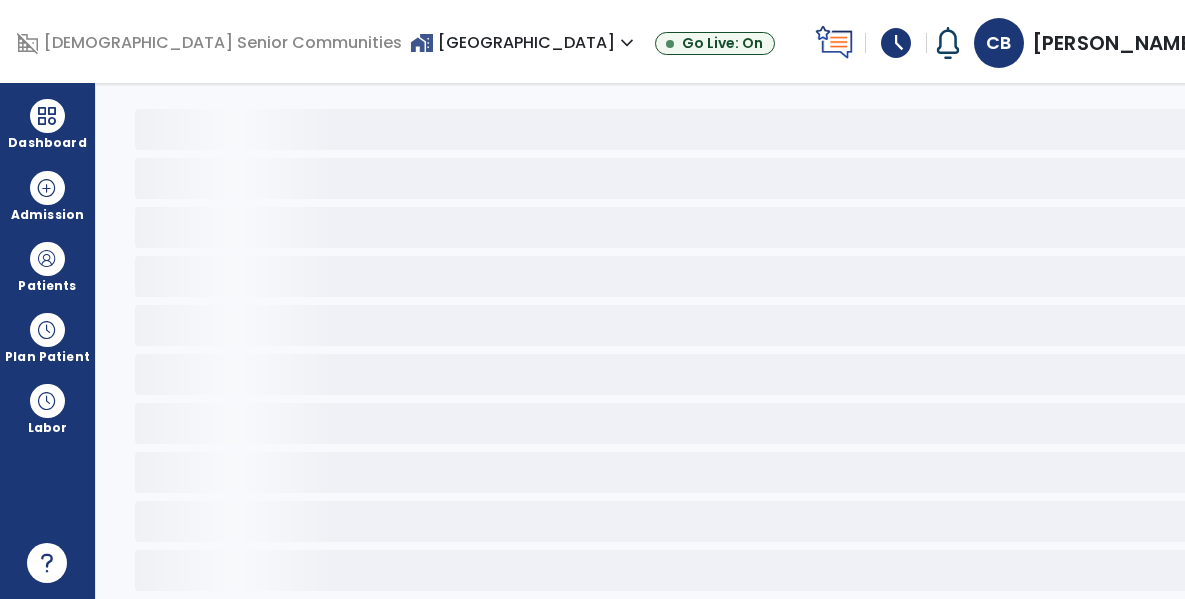 scroll, scrollTop: 78, scrollLeft: 0, axis: vertical 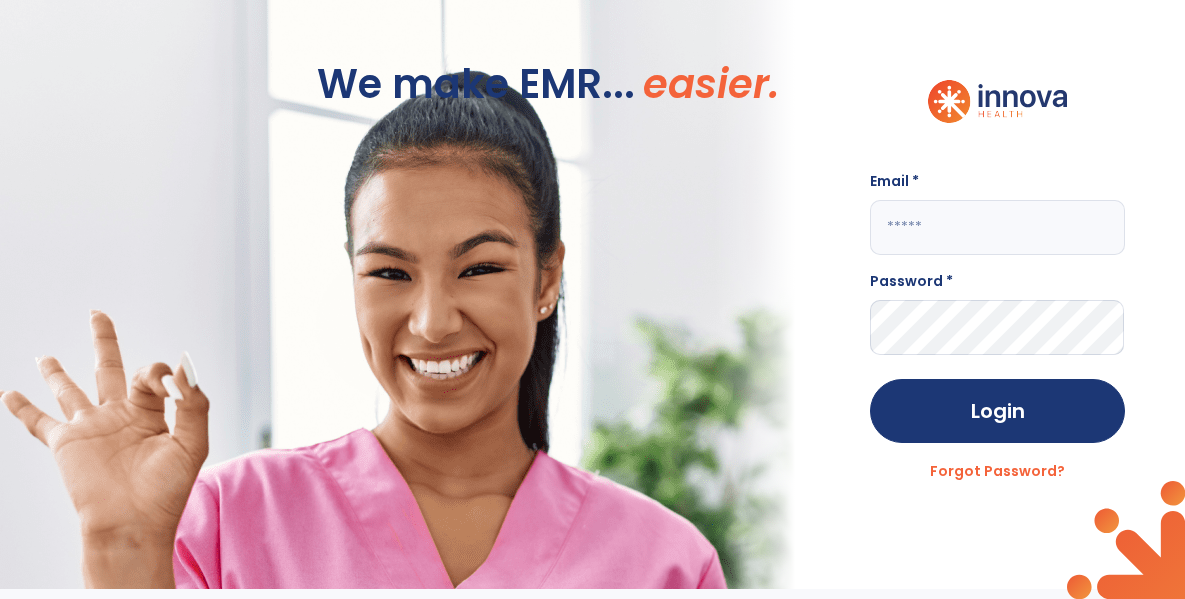 click on "Email *" 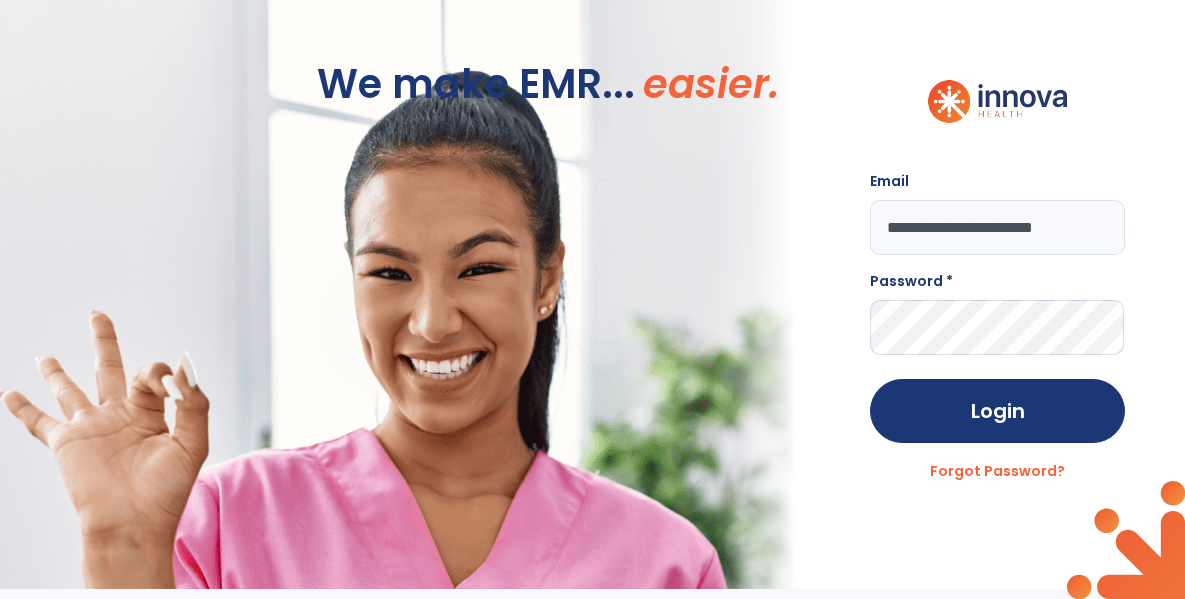 type on "**********" 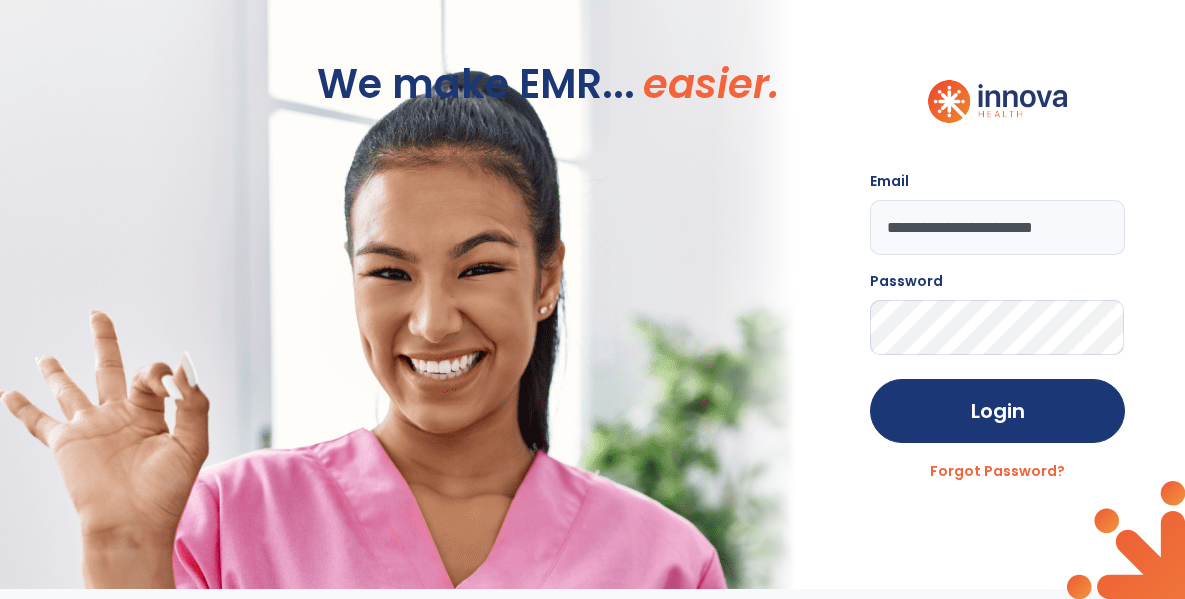 click on "Login" 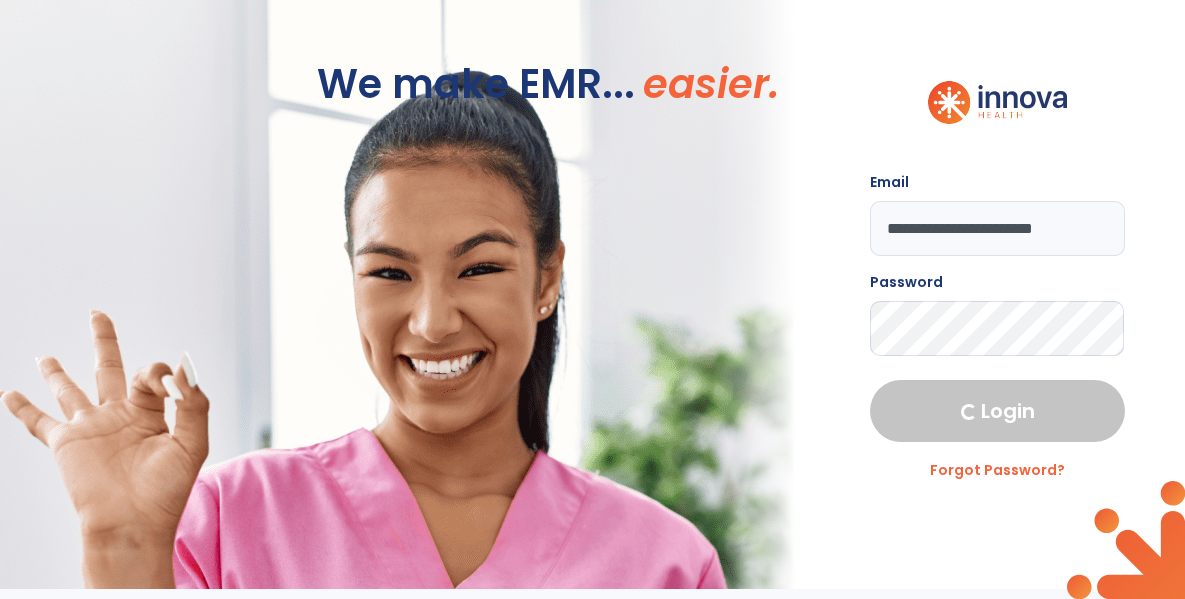 select on "****" 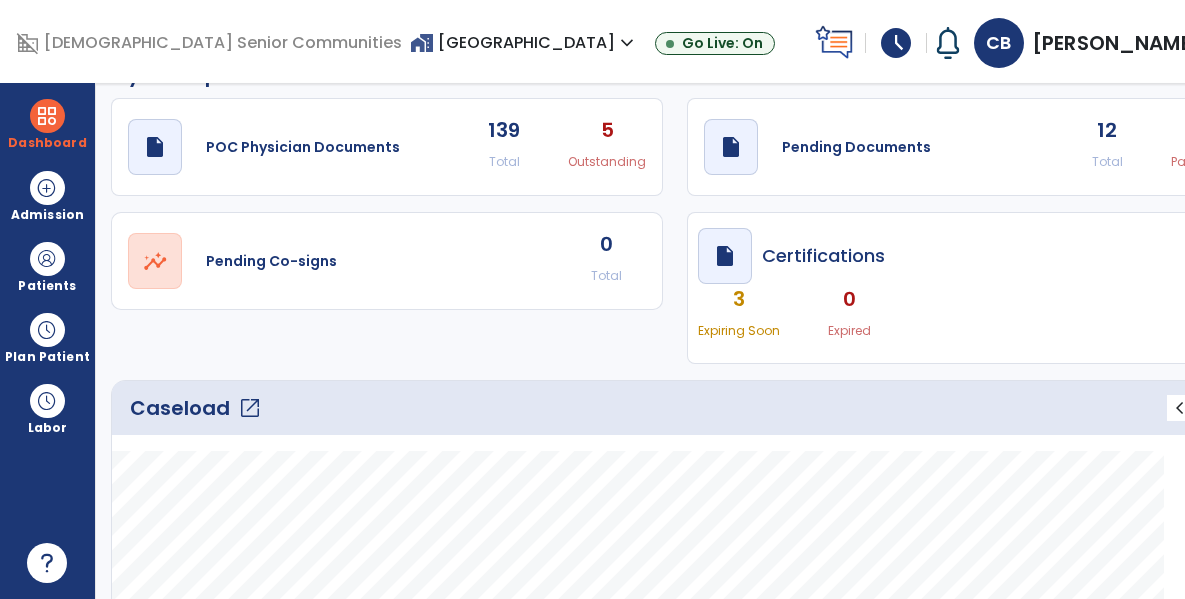 scroll, scrollTop: 22, scrollLeft: 0, axis: vertical 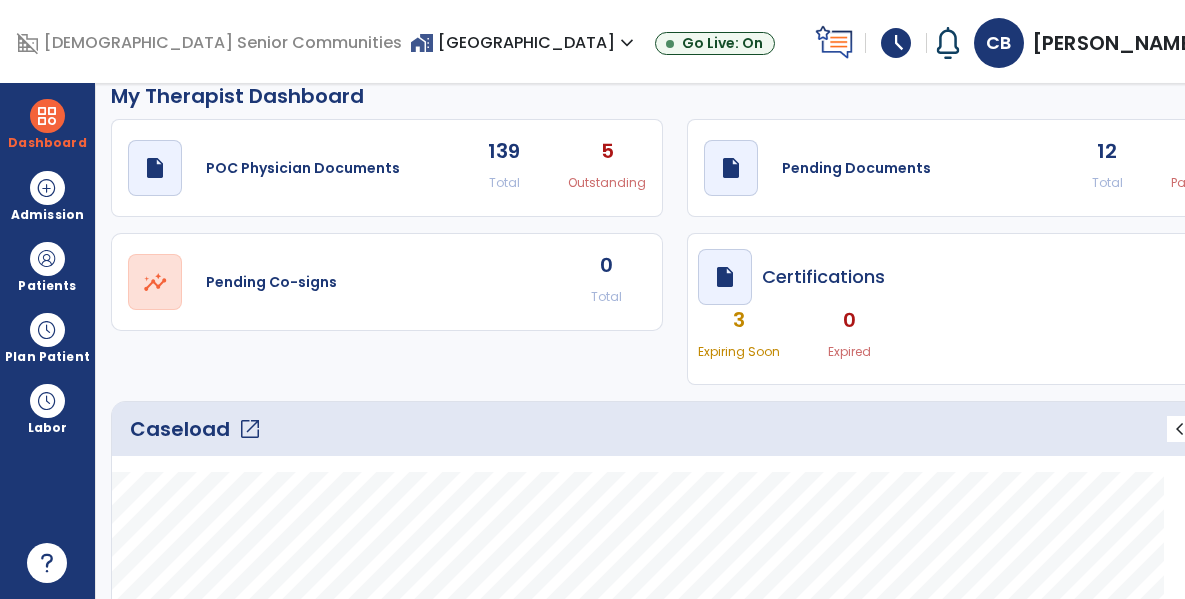 click on "open_in_new" 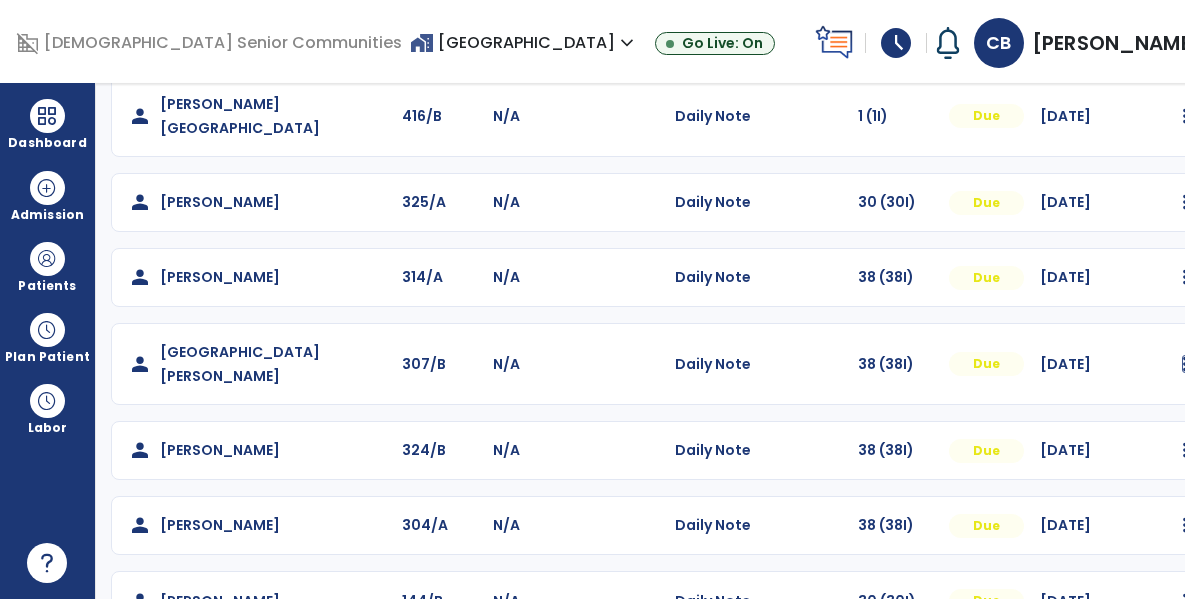 scroll, scrollTop: 660, scrollLeft: 0, axis: vertical 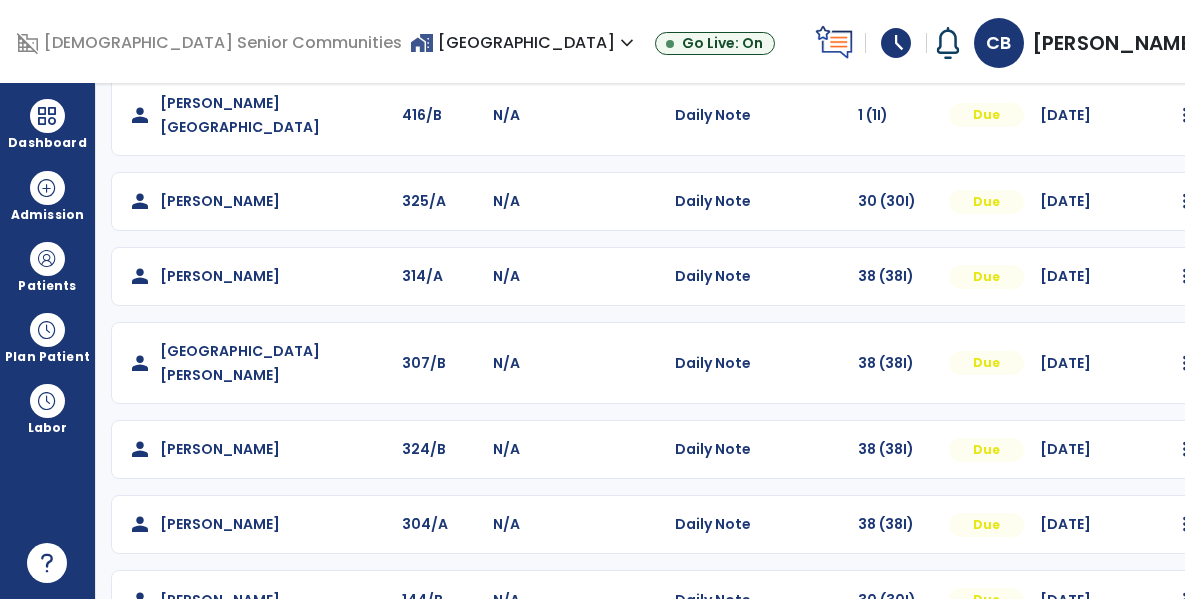 click on "person   [PERSON_NAME]  416/B N/A  Daily Note   1 (1I)  Due [DATE]  Mark Visit As Complete   Reset Note   Open Document   G + C Mins" 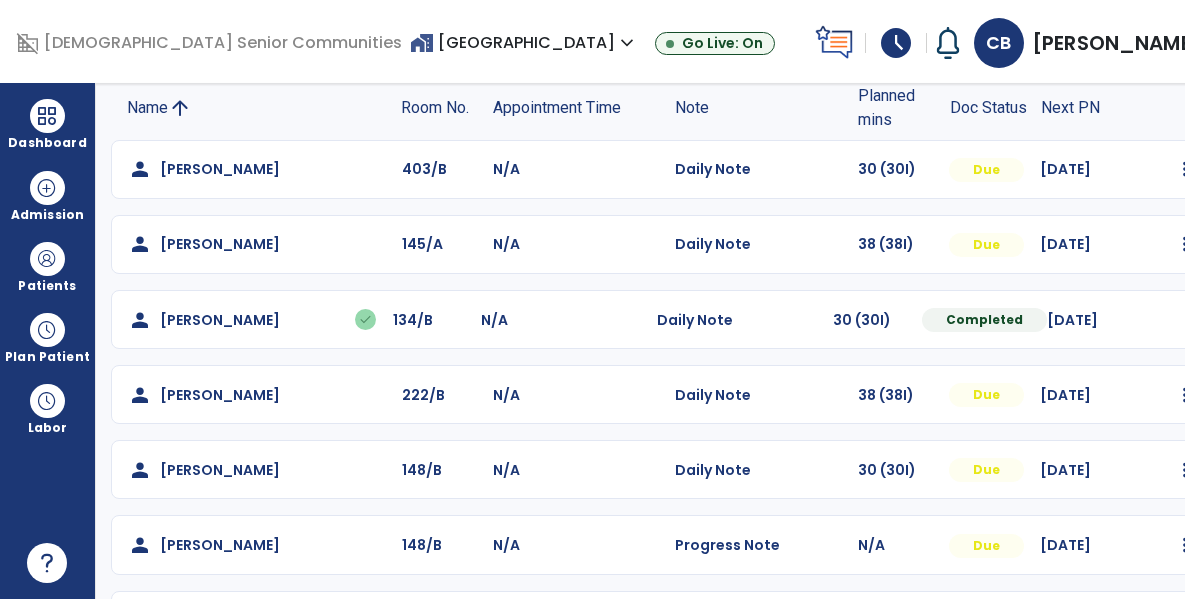 scroll, scrollTop: 668, scrollLeft: 0, axis: vertical 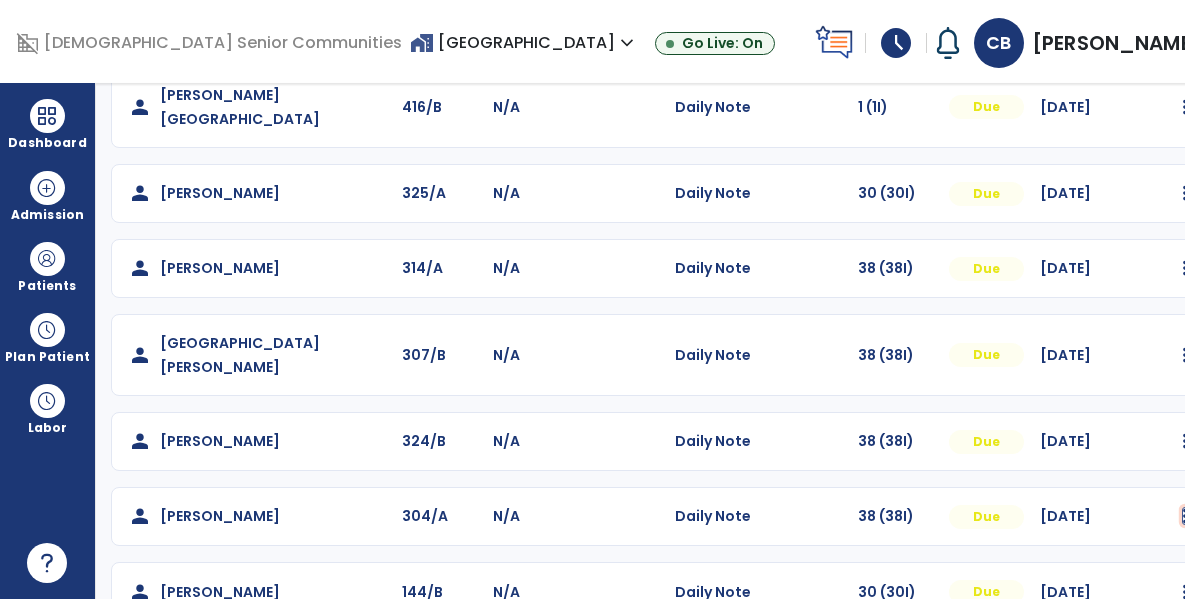 click at bounding box center (1185, -356) 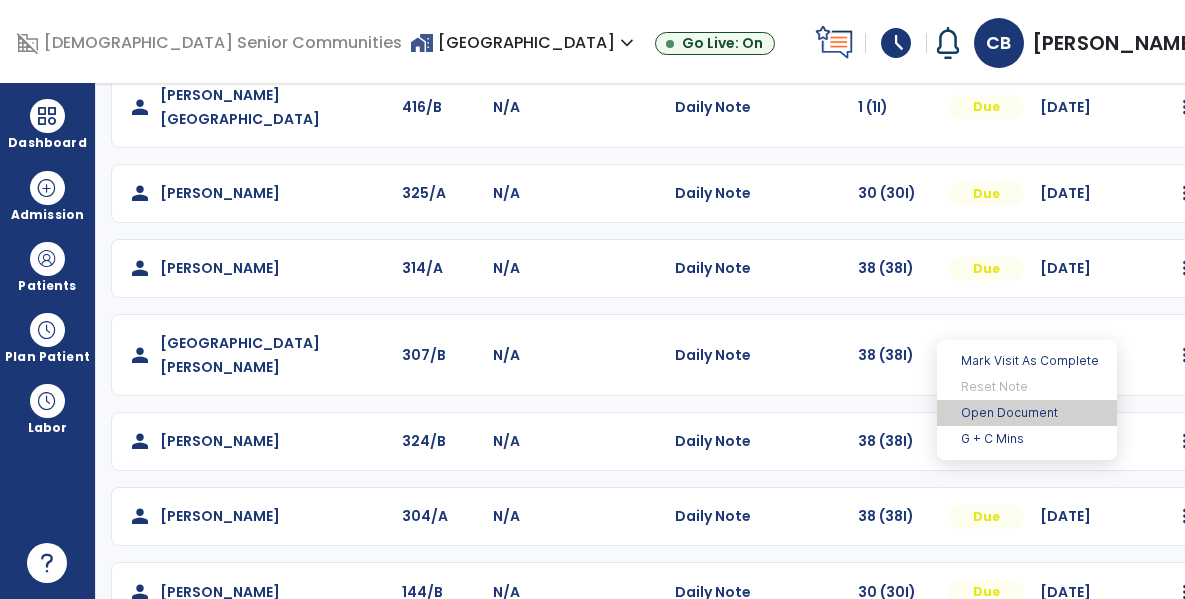 click on "Open Document" at bounding box center [1027, 413] 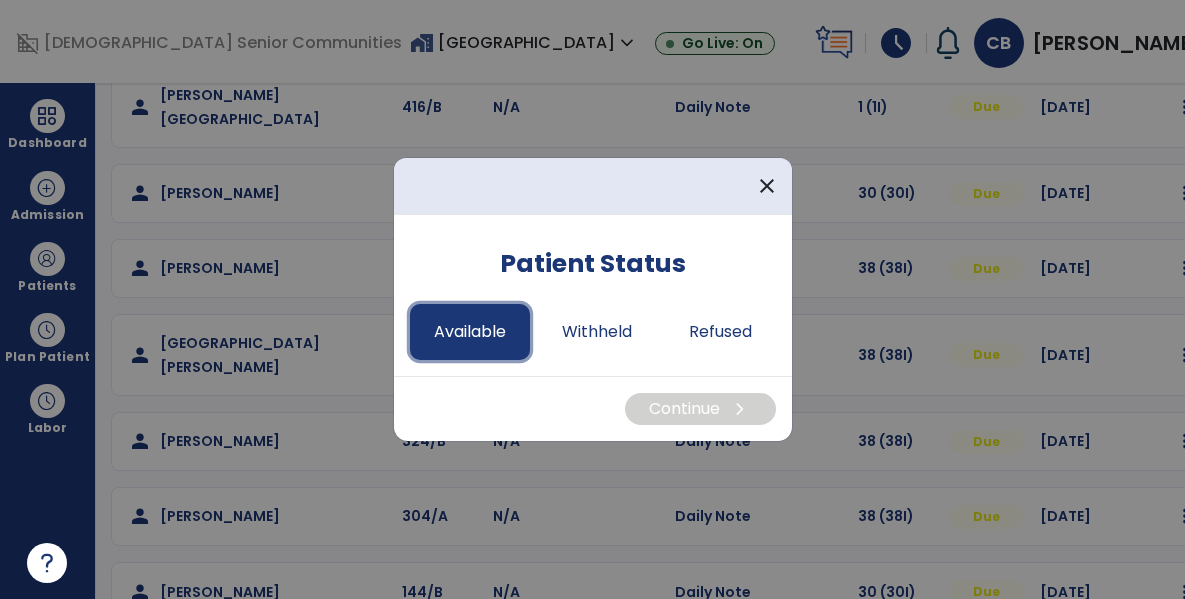 click on "Available" at bounding box center [470, 332] 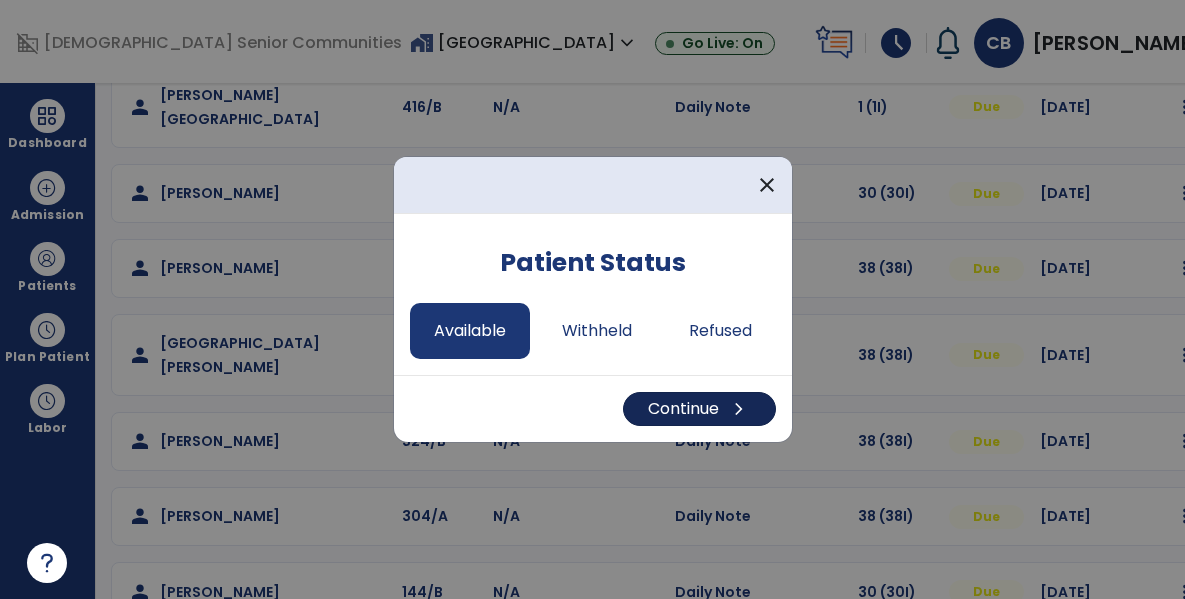 click on "chevron_right" at bounding box center (739, 409) 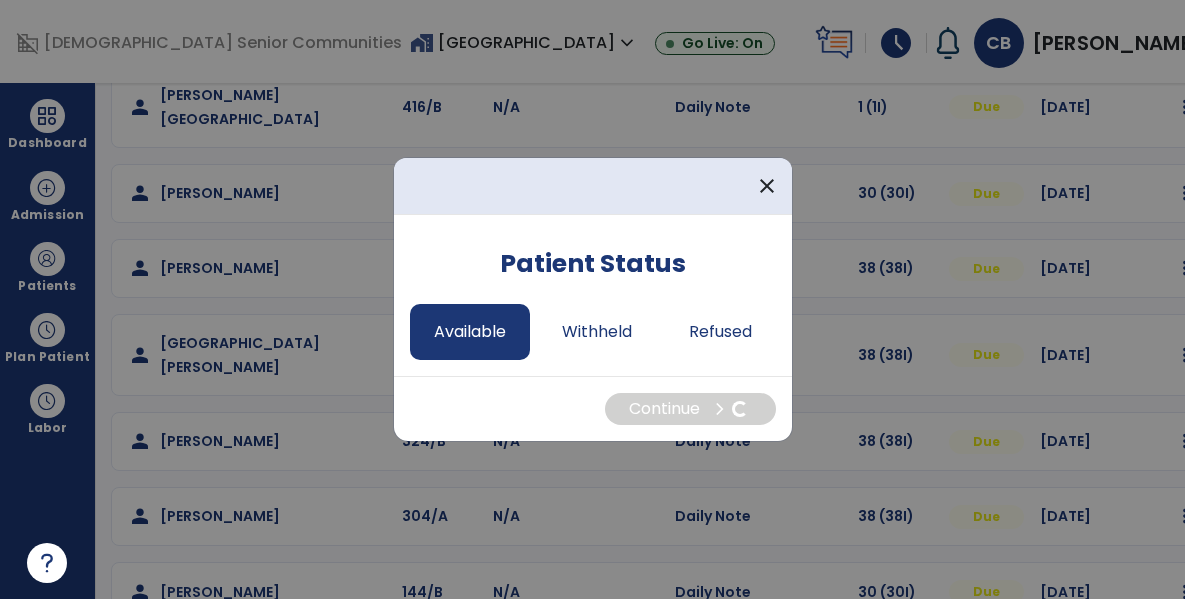 select on "*" 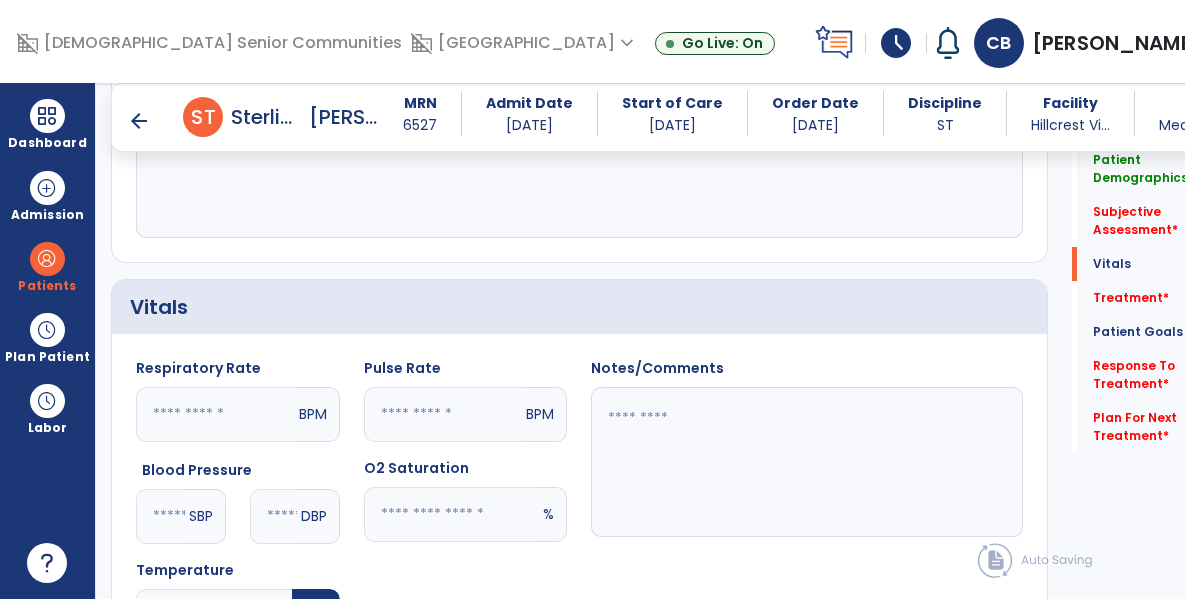 scroll, scrollTop: 663, scrollLeft: 0, axis: vertical 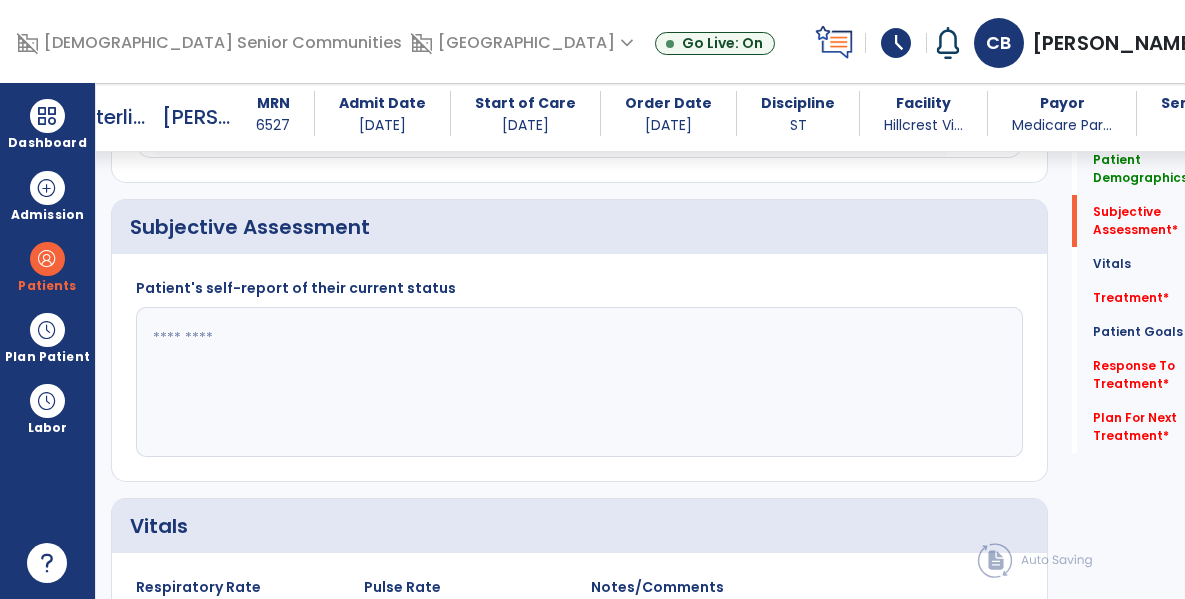 click 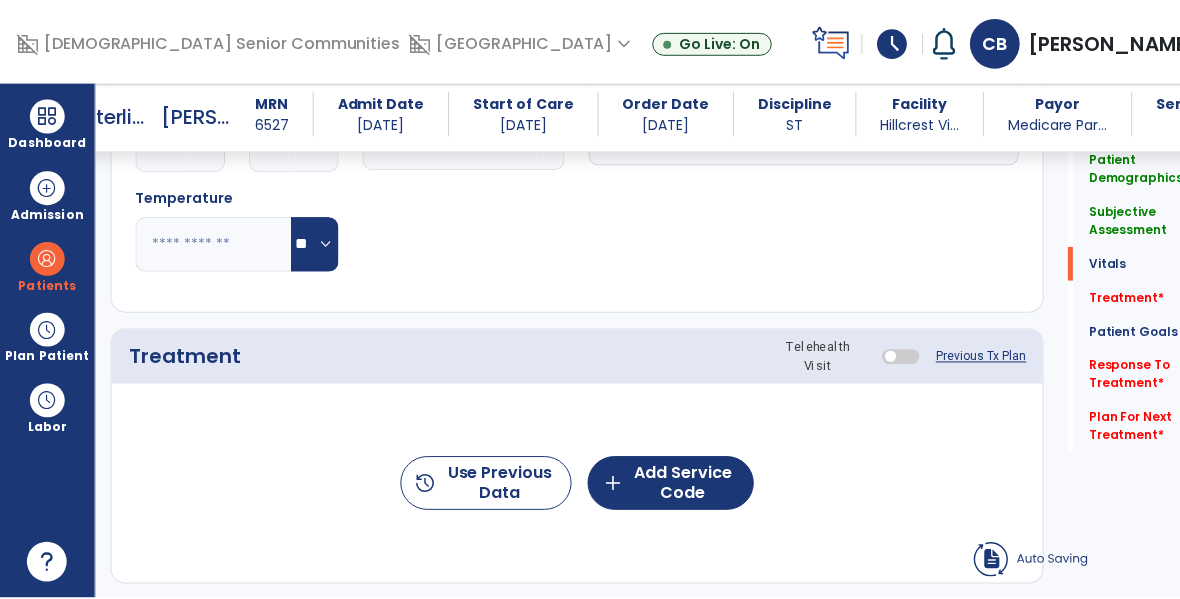 scroll, scrollTop: 1096, scrollLeft: 0, axis: vertical 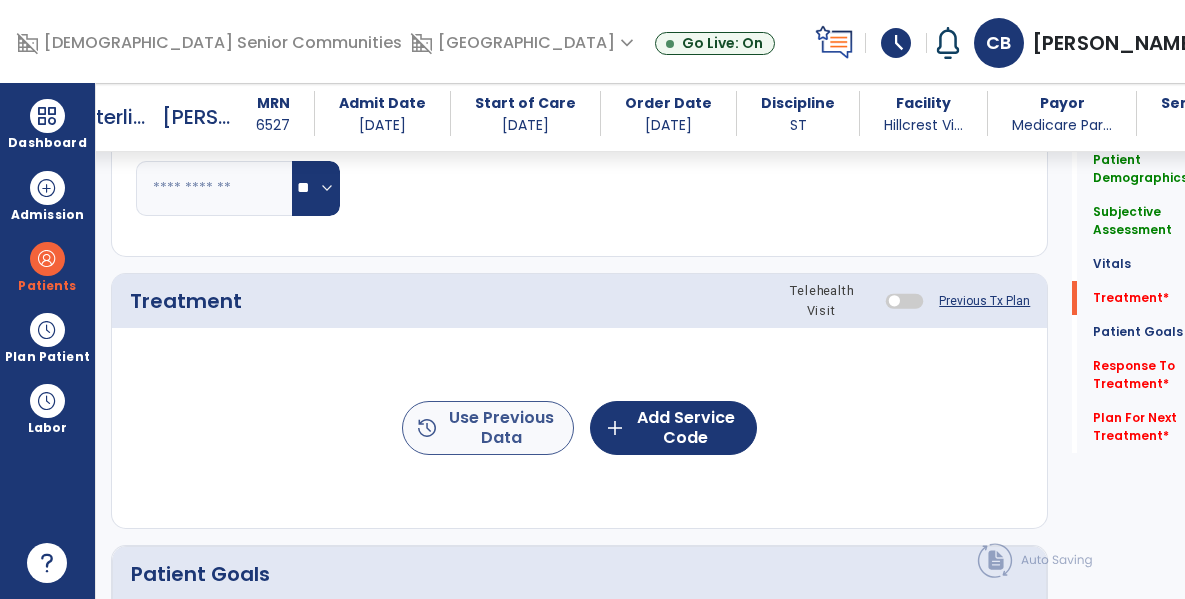 type on "**********" 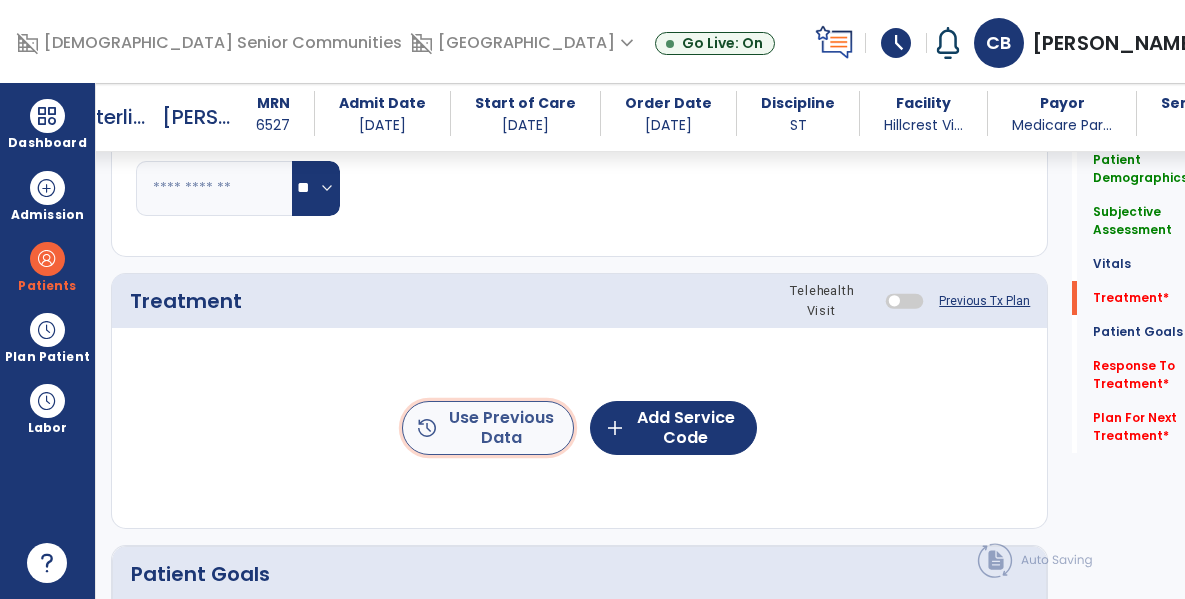 click on "history  Use Previous Data" 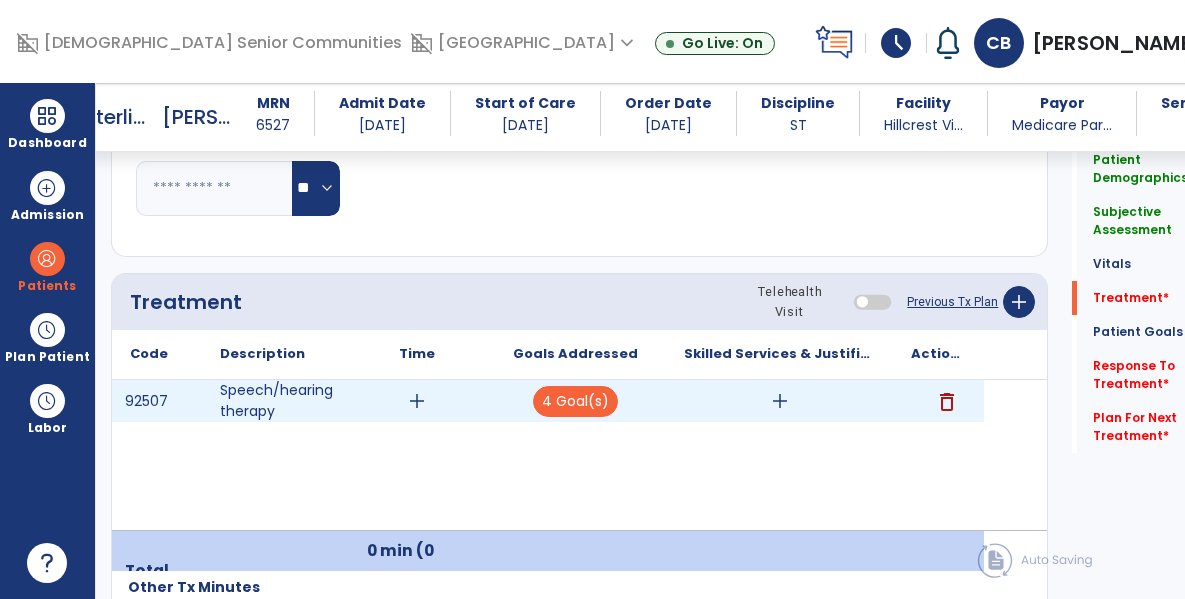 click on "add" at bounding box center [417, 401] 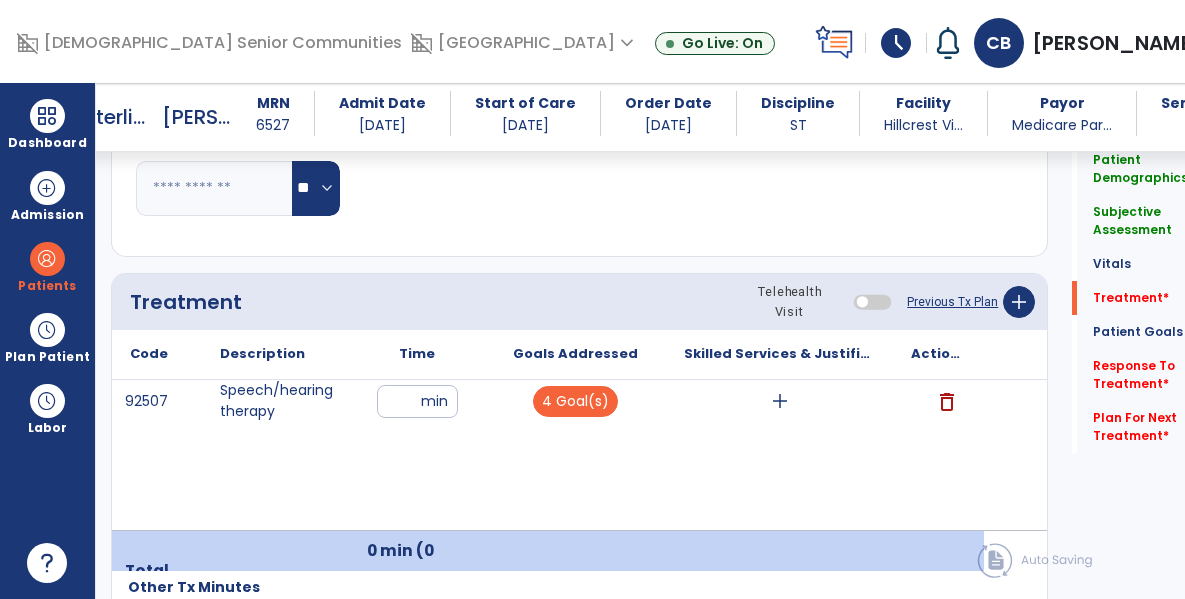 type on "*" 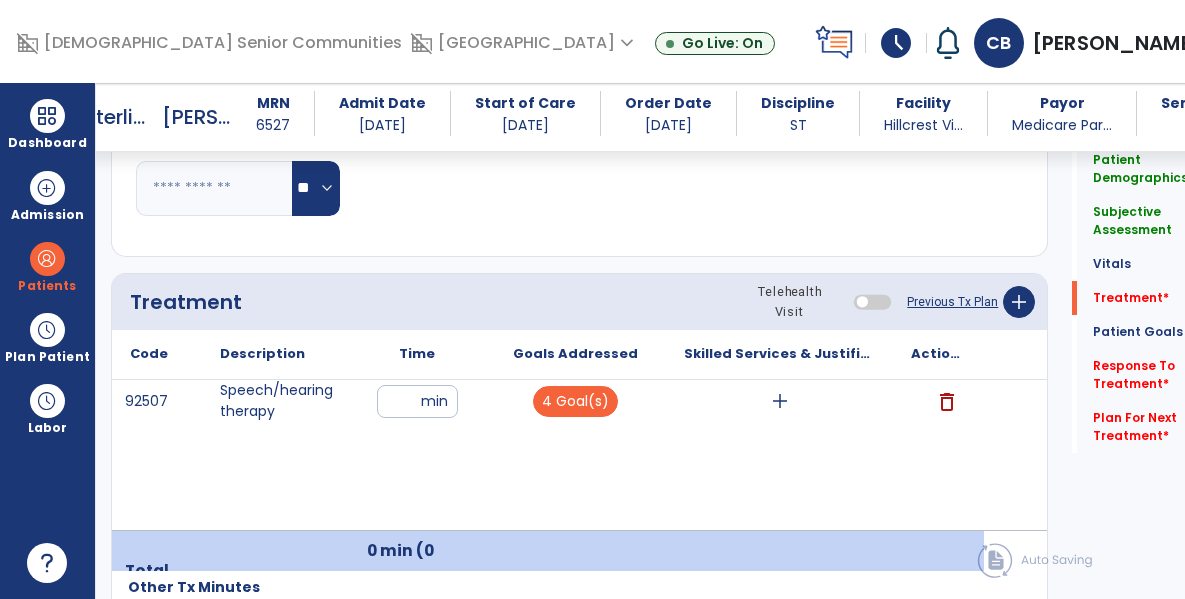 type on "**" 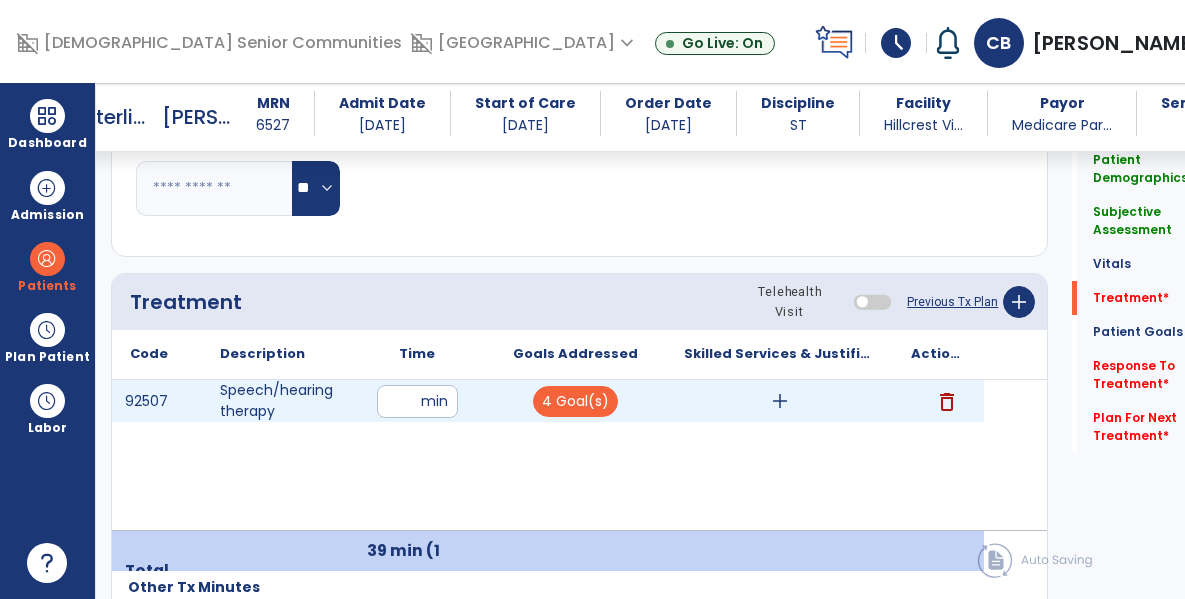 click on "add" at bounding box center (780, 401) 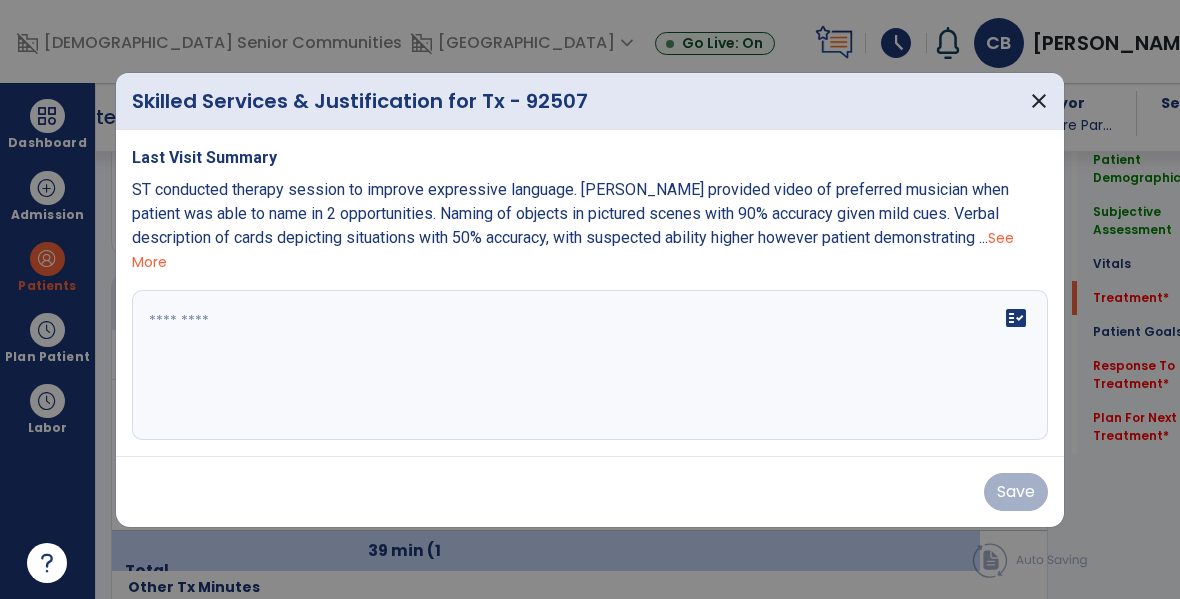 scroll, scrollTop: 1096, scrollLeft: 0, axis: vertical 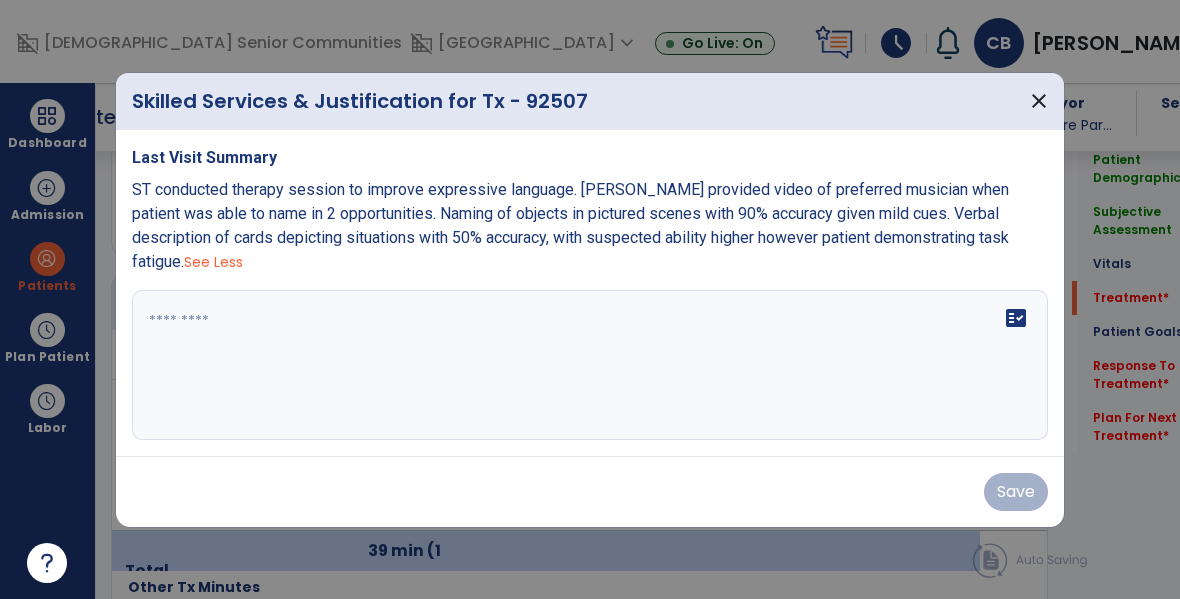 click on "ST conducted therapy session to improve expressive language. [PERSON_NAME] provided video of preferred musician when patient was able to name in 2 opportunities. Naming of objects in pictured scenes with 90% accuracy given mild cues. Verbal description of cards depicting situations with 50% accuracy, with suspected ability higher however patient demonstrating task fatigue." at bounding box center (570, 225) 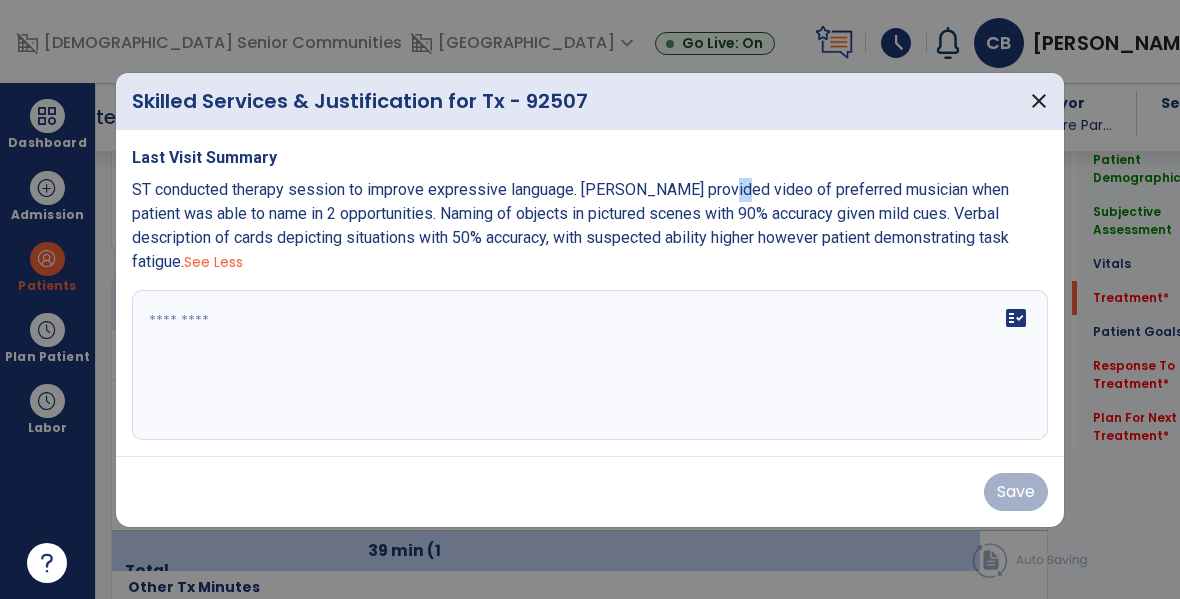 click on "ST conducted therapy session to improve expressive language. [PERSON_NAME] provided video of preferred musician when patient was able to name in 2 opportunities. Naming of objects in pictured scenes with 90% accuracy given mild cues. Verbal description of cards depicting situations with 50% accuracy, with suspected ability higher however patient demonstrating task fatigue." at bounding box center (570, 225) 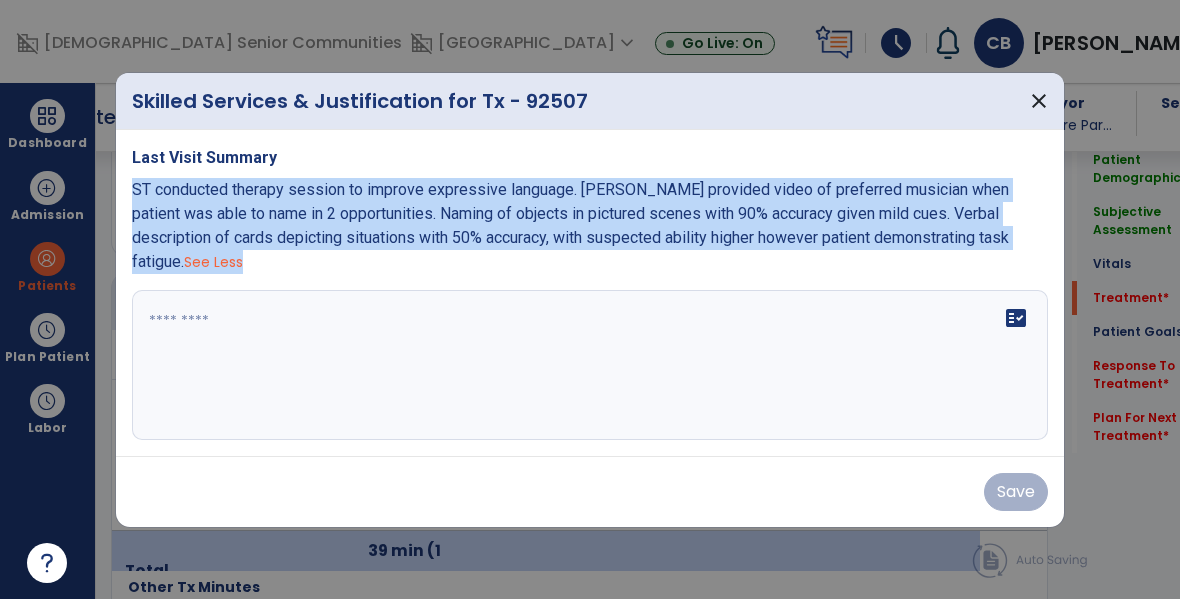 copy on "ST conducted therapy session to improve expressive language. [PERSON_NAME] provided video of preferred musician when patient was able to name in 2 opportunities. Naming of objects in pictured scenes with 90% accuracy given mild cues. Verbal description of cards depicting situations with 50% accuracy, with suspected ability higher however patient demonstrating task fatigue.   See Less" 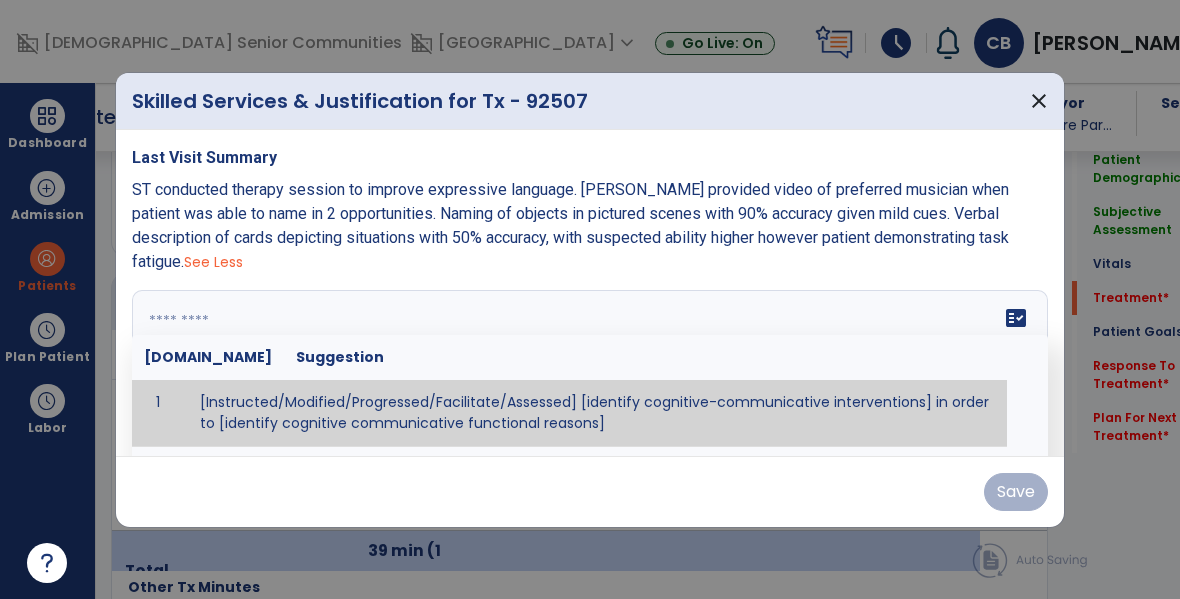 paste on "**********" 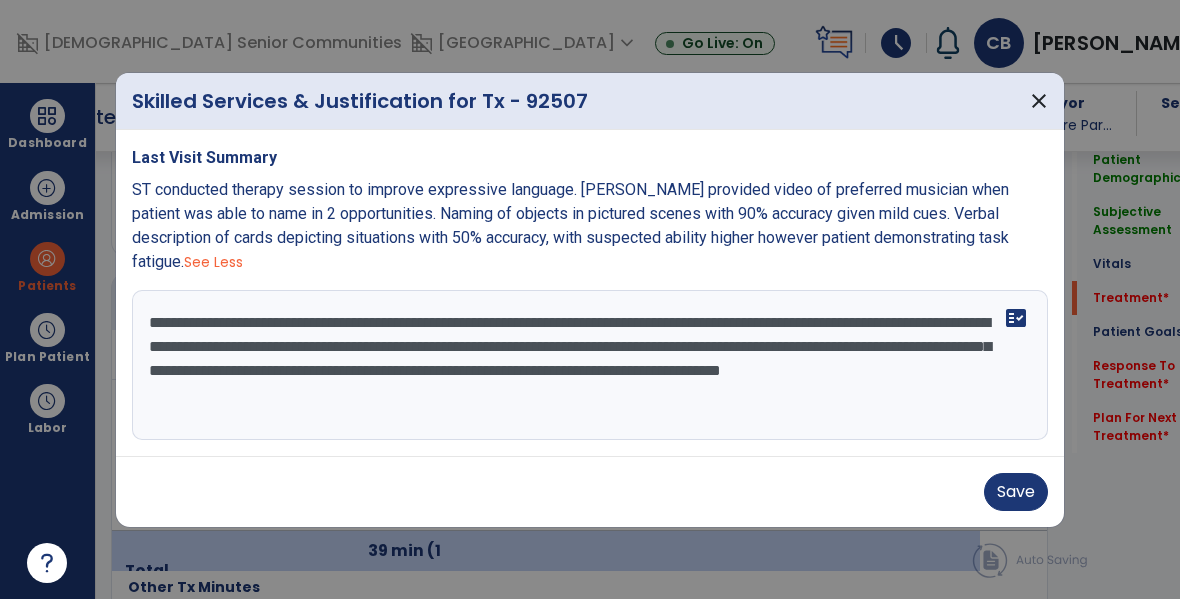 scroll, scrollTop: 16, scrollLeft: 0, axis: vertical 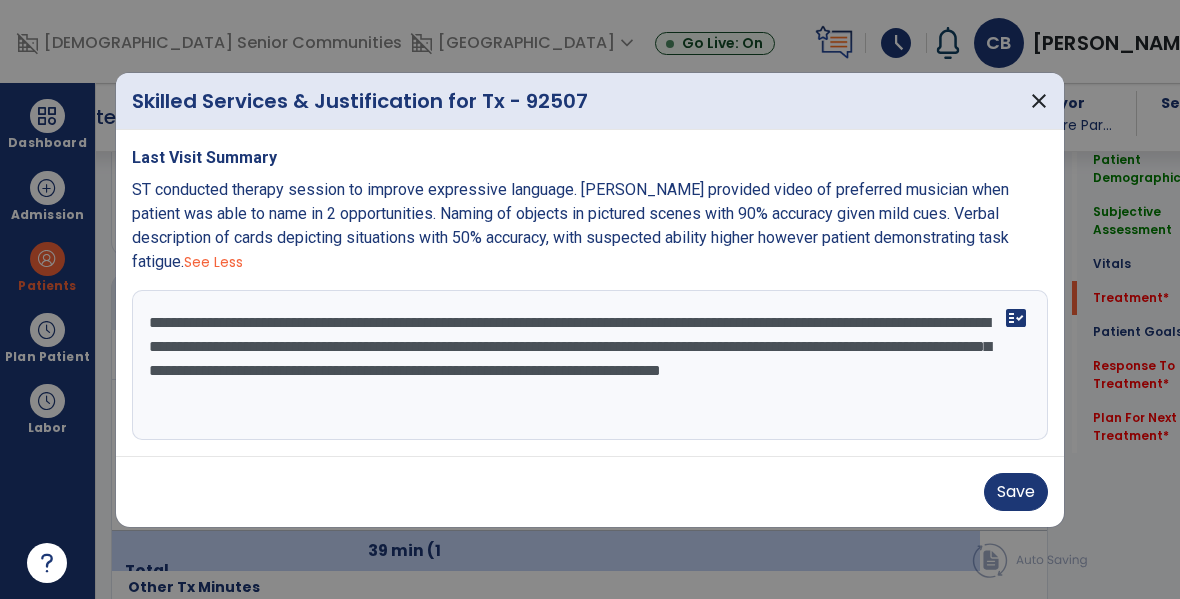 click on "**********" at bounding box center (590, 365) 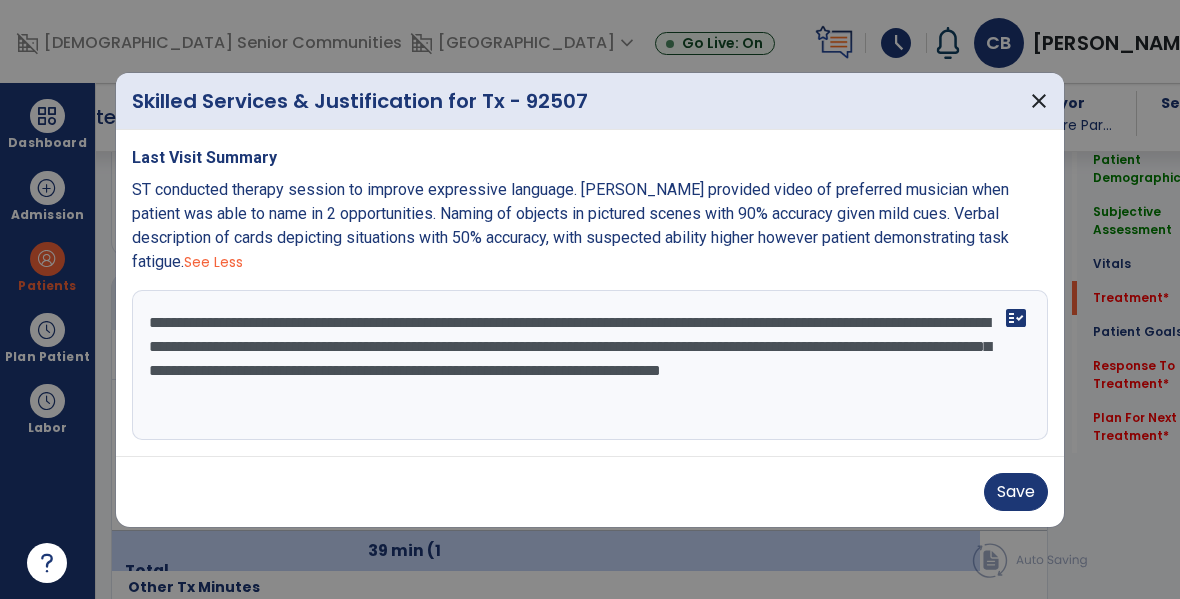 click on "**********" at bounding box center [590, 365] 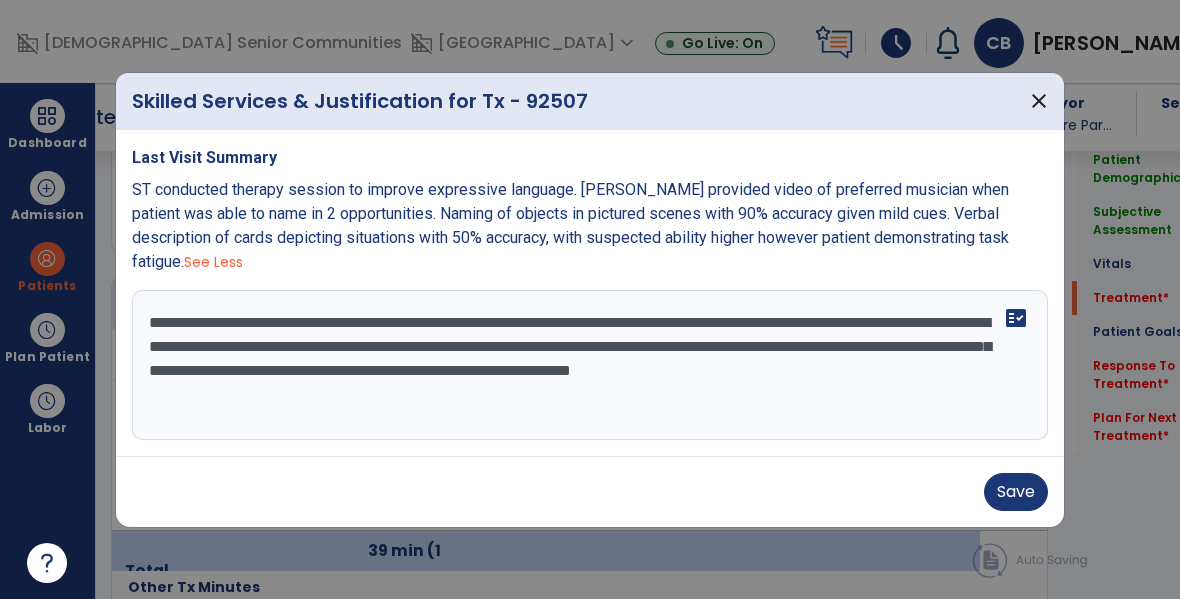 click on "**********" at bounding box center [590, 365] 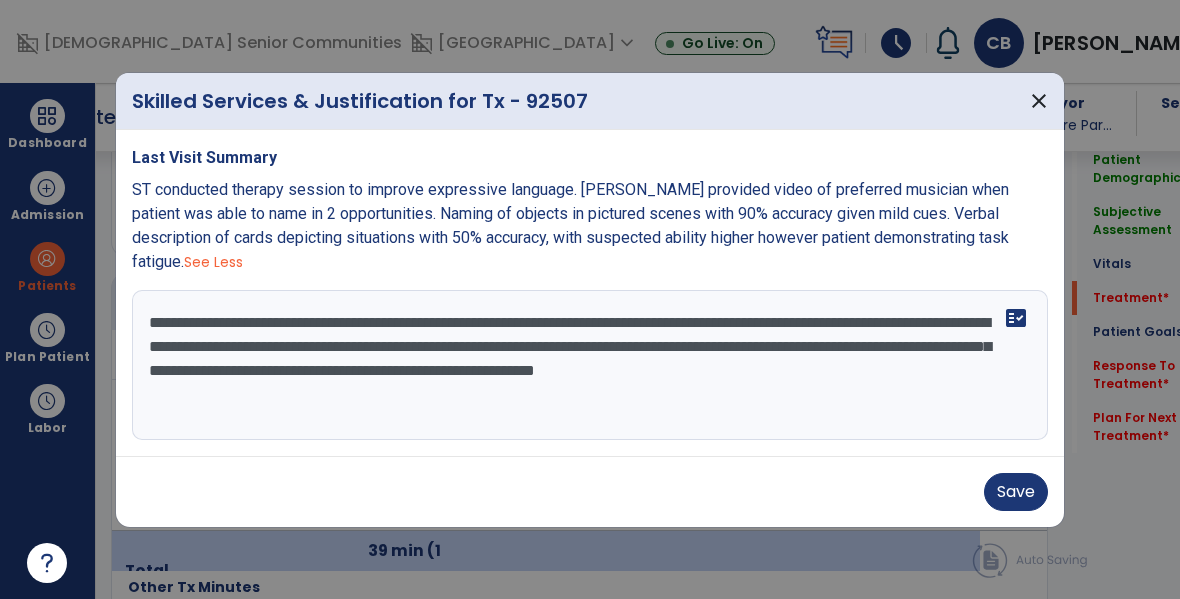 click on "**********" at bounding box center [590, 365] 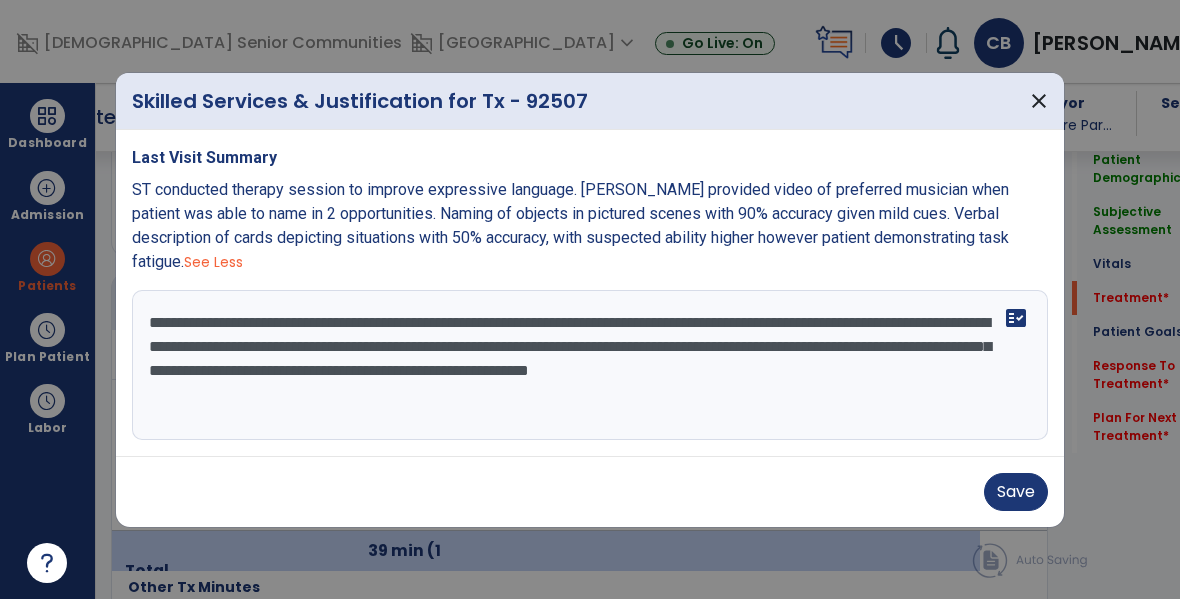 click on "**********" at bounding box center (590, 365) 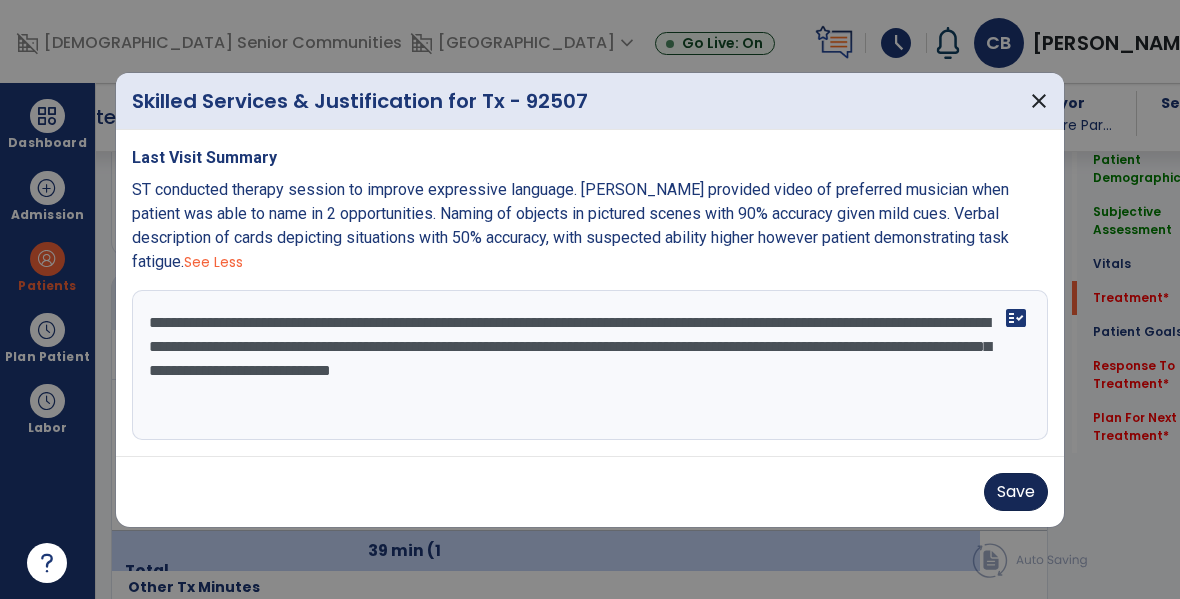 type on "**********" 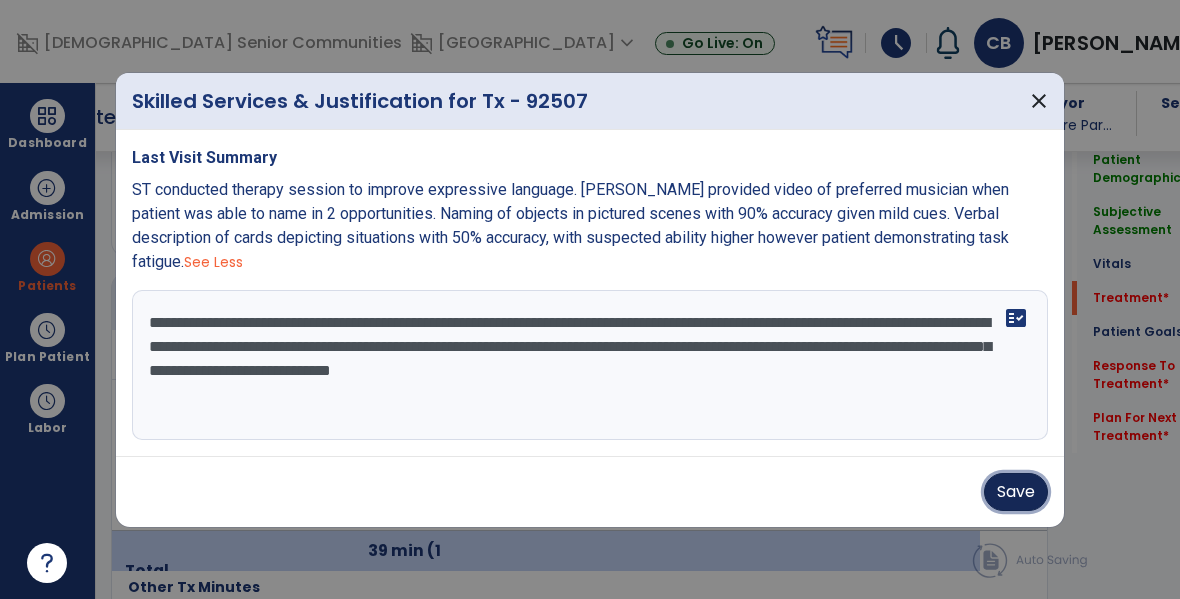 click on "Save" at bounding box center (1016, 492) 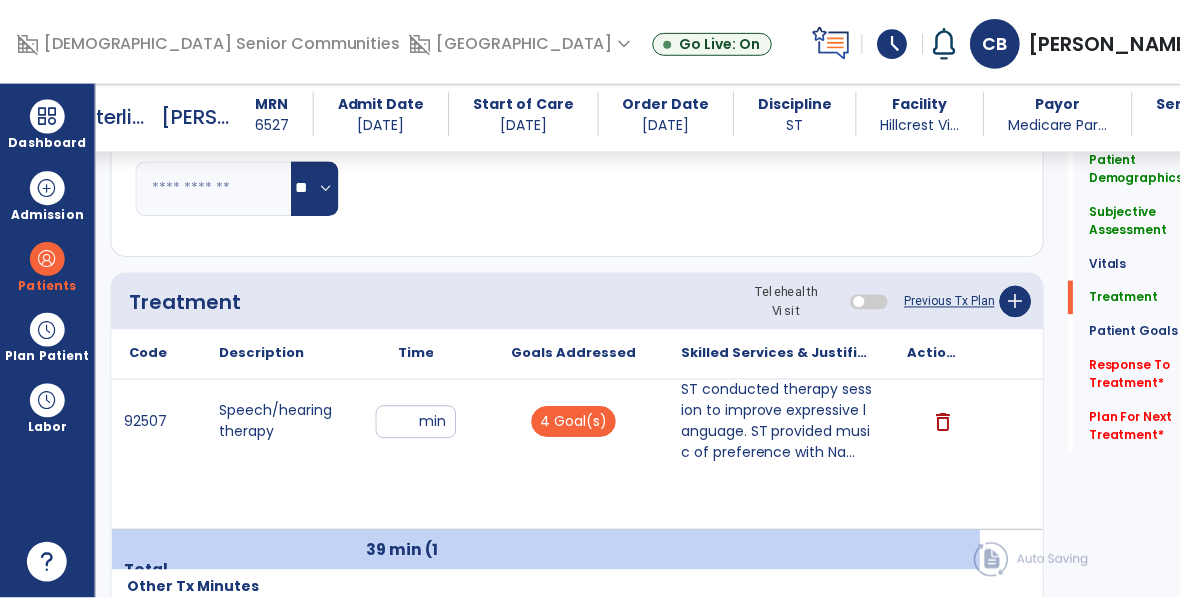 scroll, scrollTop: 1125, scrollLeft: 0, axis: vertical 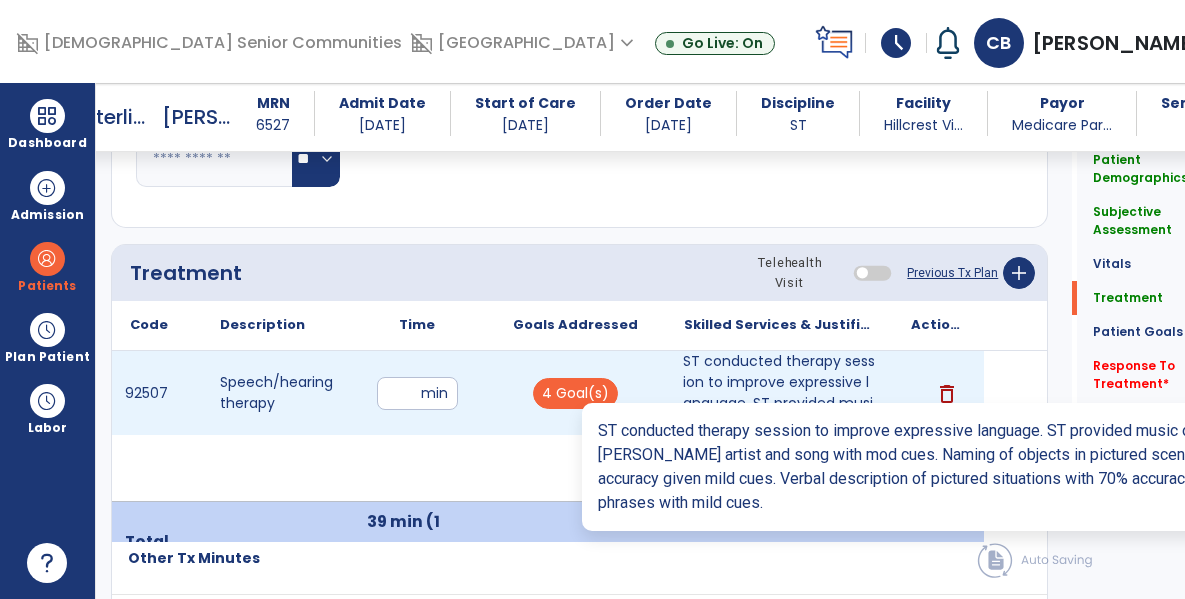 click on "ST conducted therapy session to improve expressive language. ST provided music of preference with Na..." at bounding box center (779, 393) 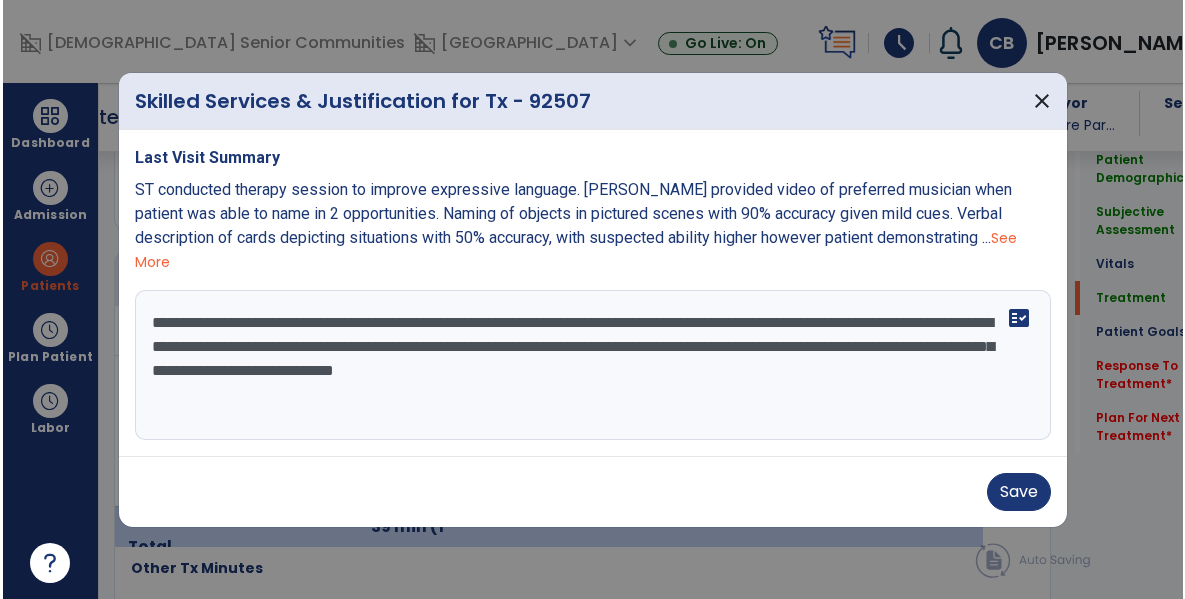 scroll, scrollTop: 1125, scrollLeft: 0, axis: vertical 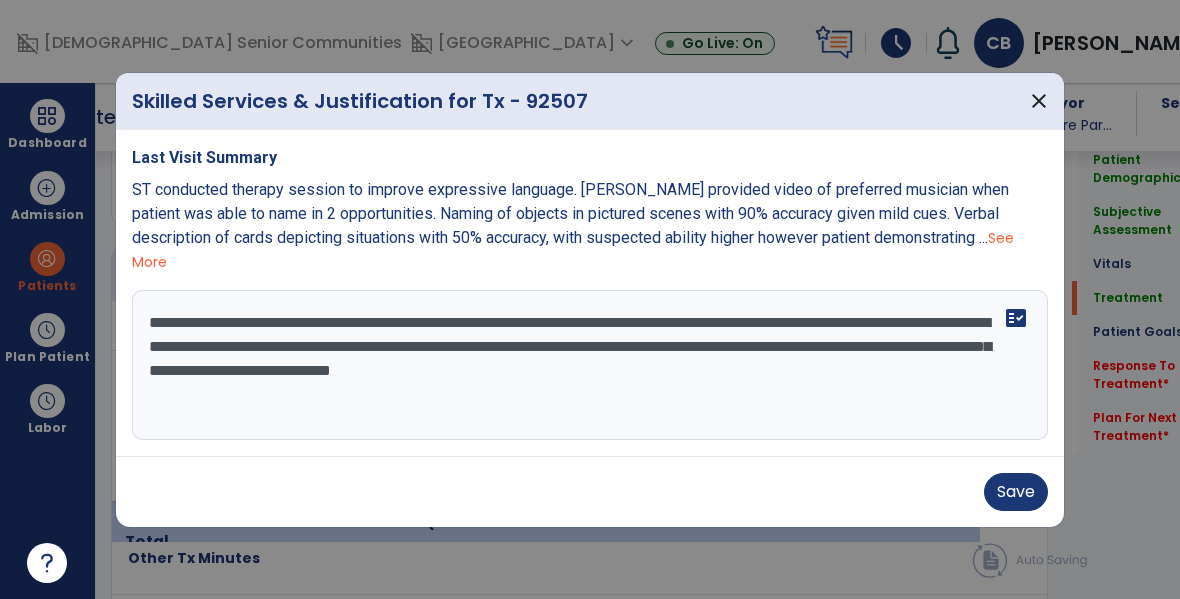 click on "**********" at bounding box center (590, 365) 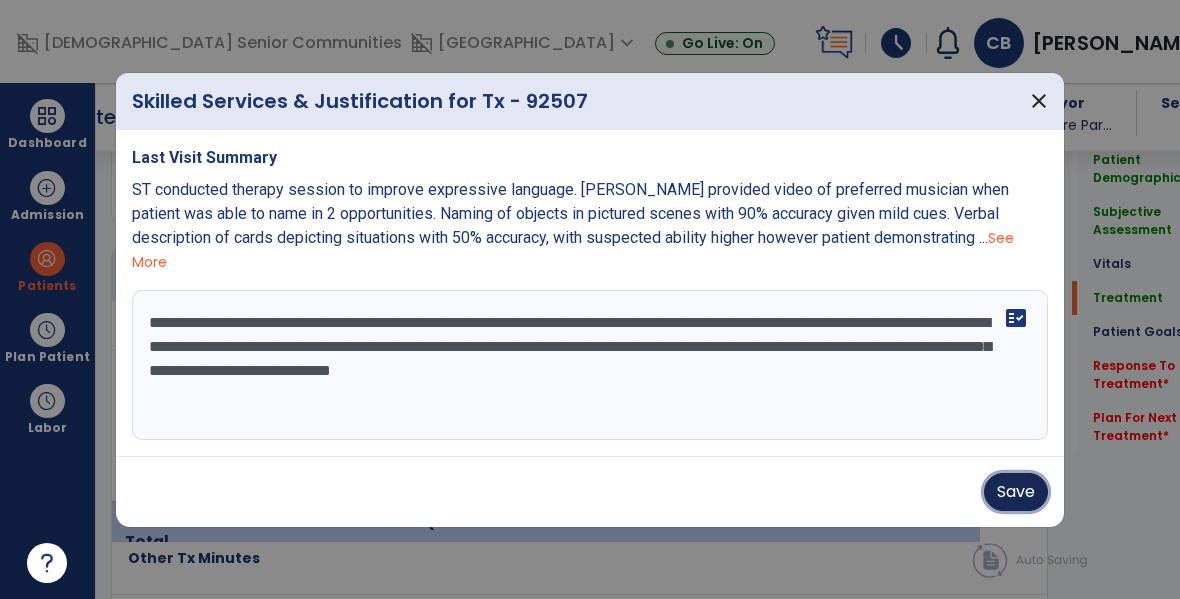 click on "Save" at bounding box center [1016, 492] 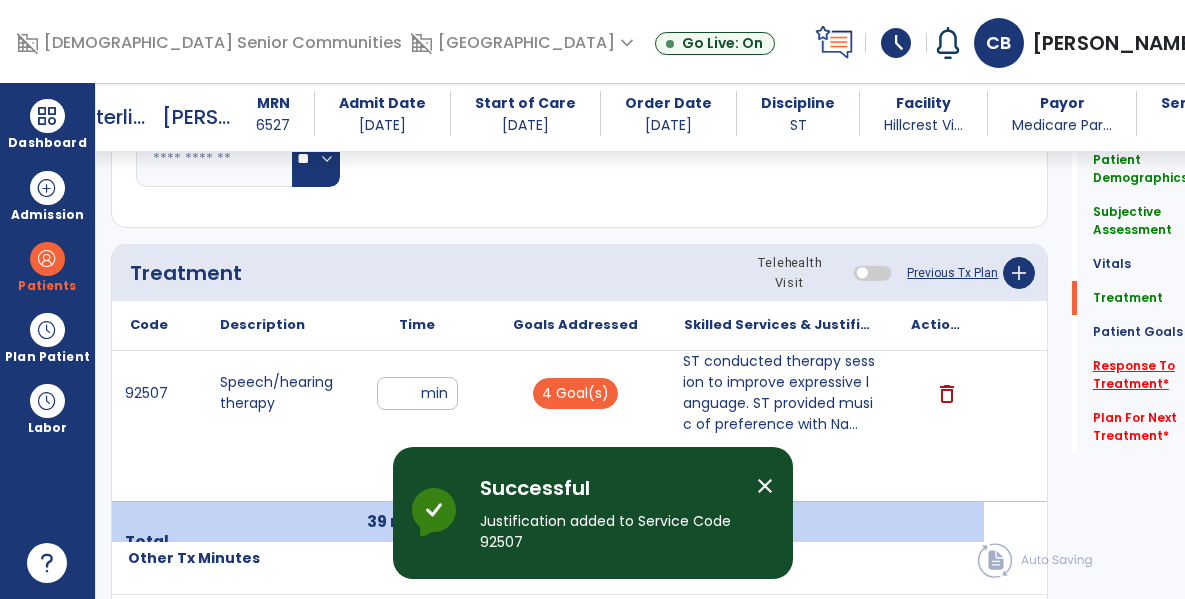click on "Response To Treatment   *" 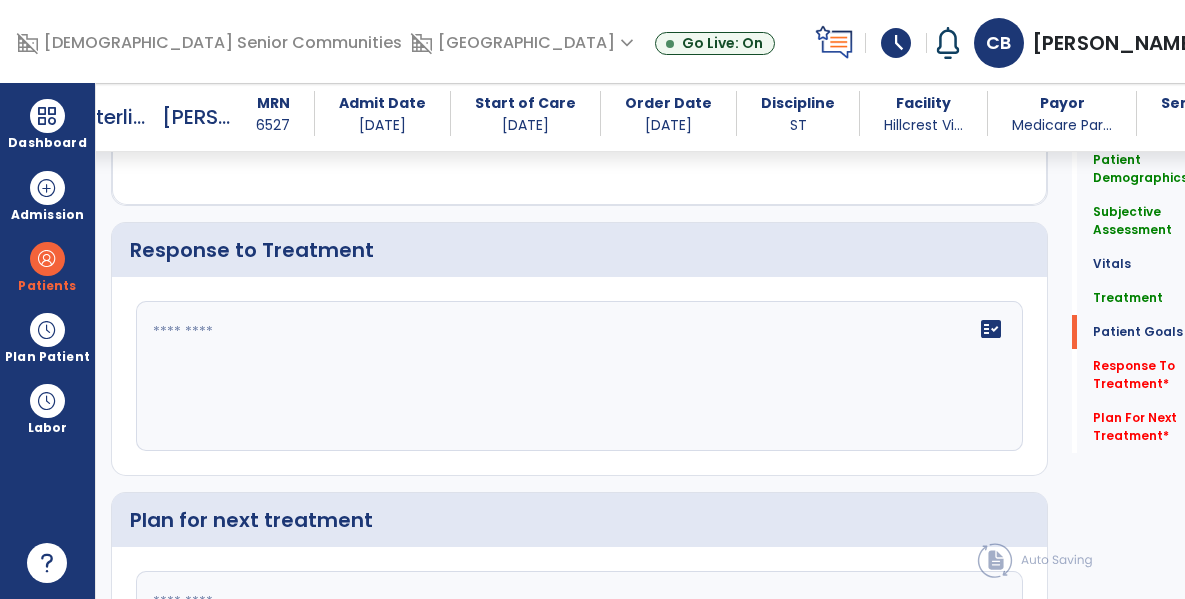 scroll, scrollTop: 2554, scrollLeft: 0, axis: vertical 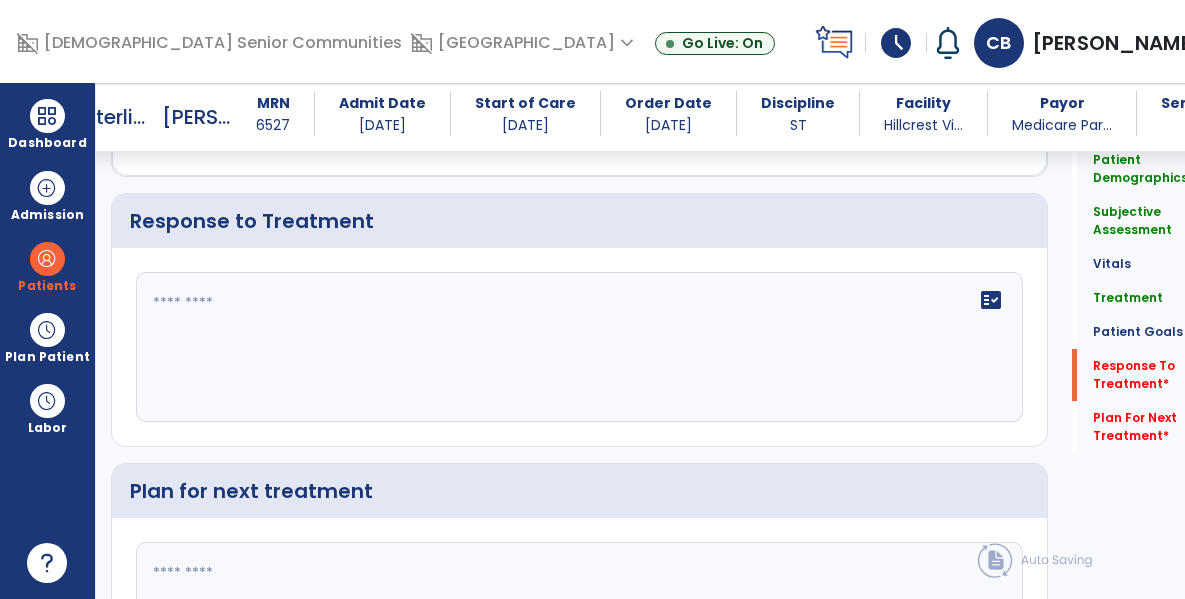 click on "fact_check" 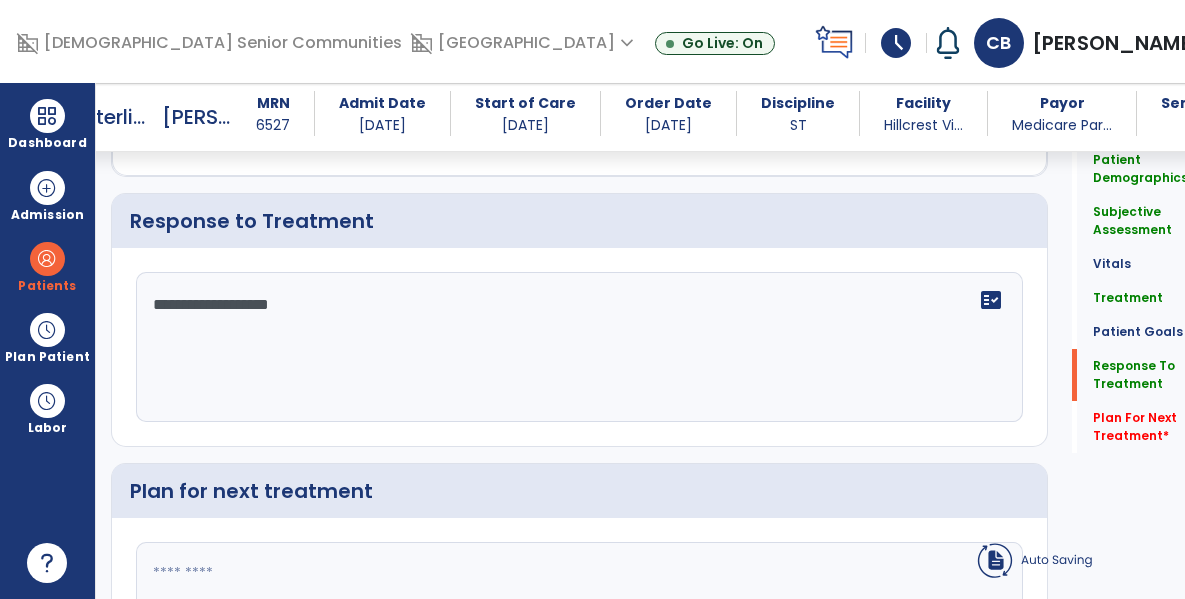 type on "**********" 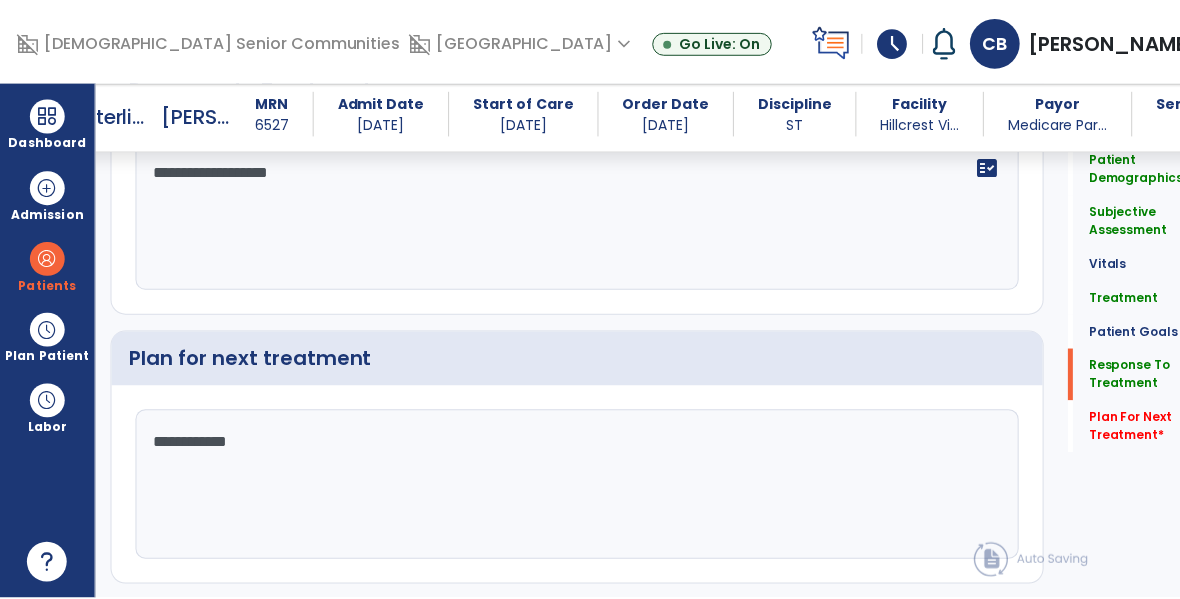 scroll, scrollTop: 2750, scrollLeft: 0, axis: vertical 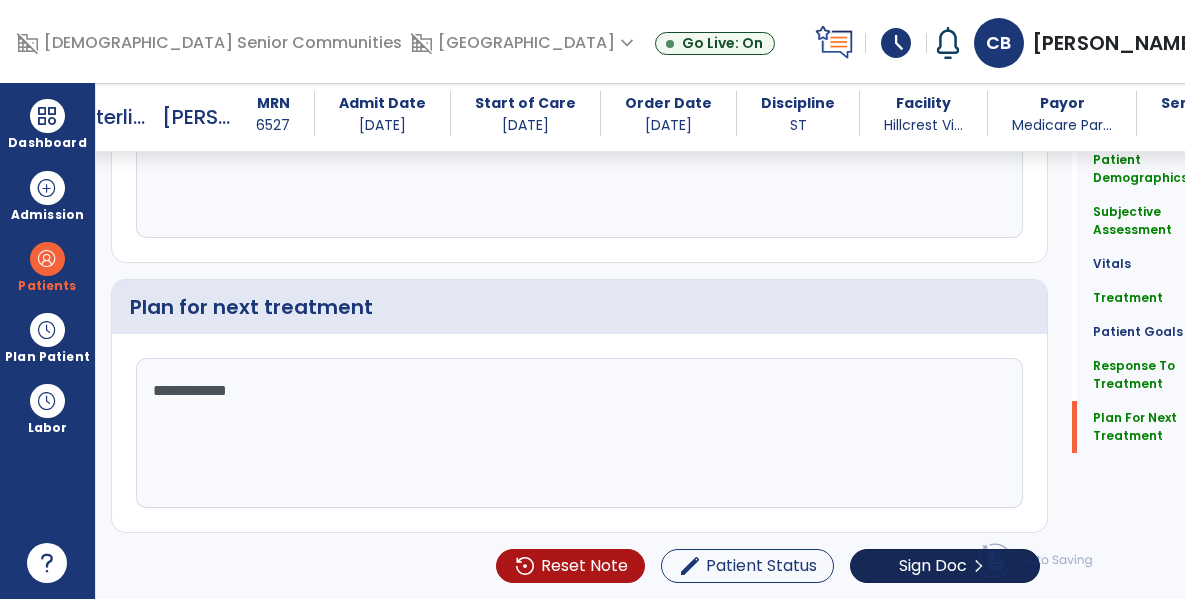 type on "**********" 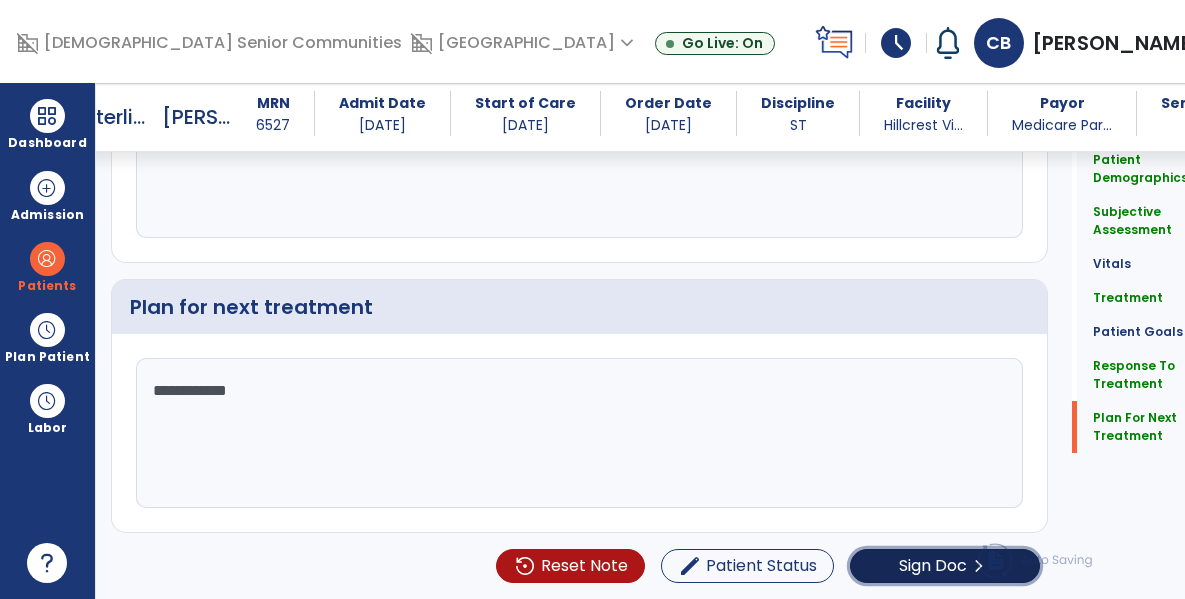 click on "Sign Doc" 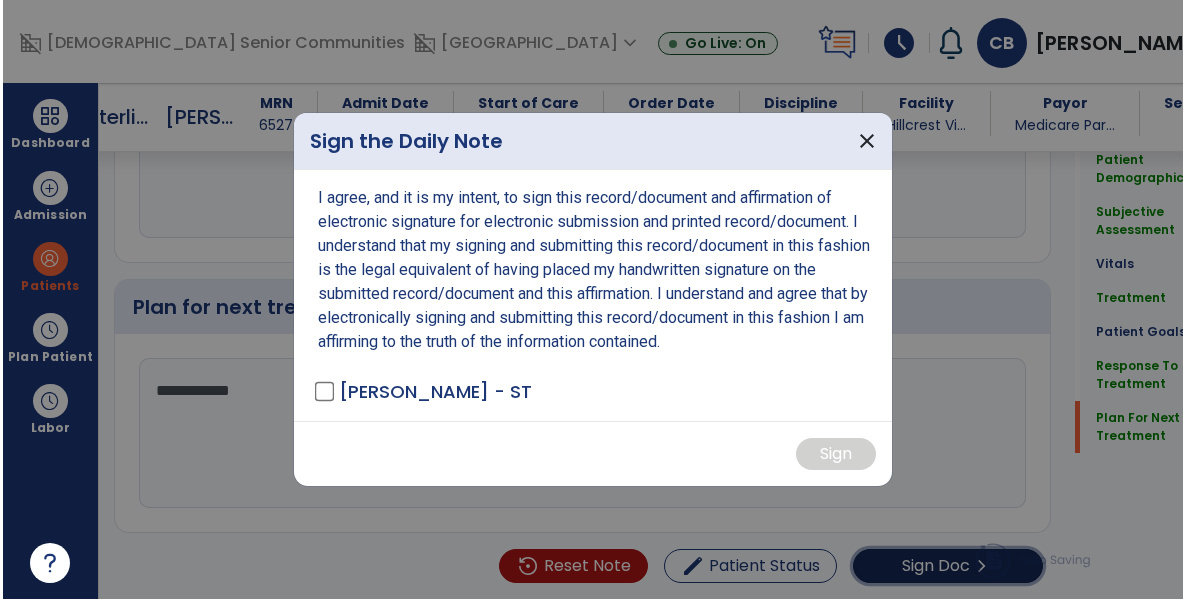 scroll, scrollTop: 2750, scrollLeft: 0, axis: vertical 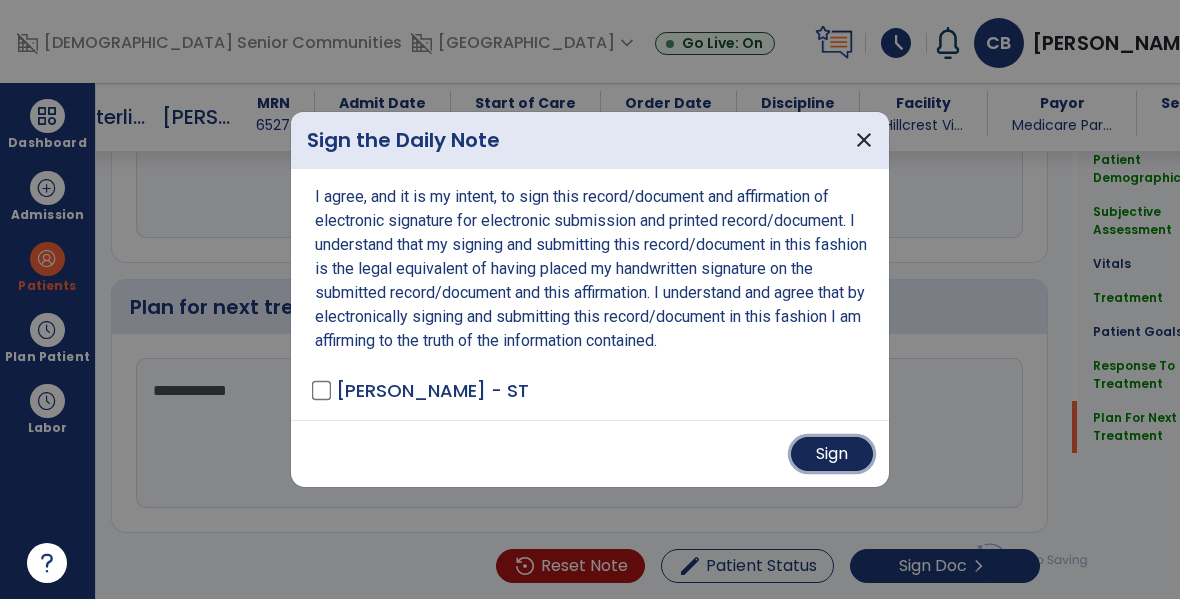 click on "Sign" at bounding box center (832, 454) 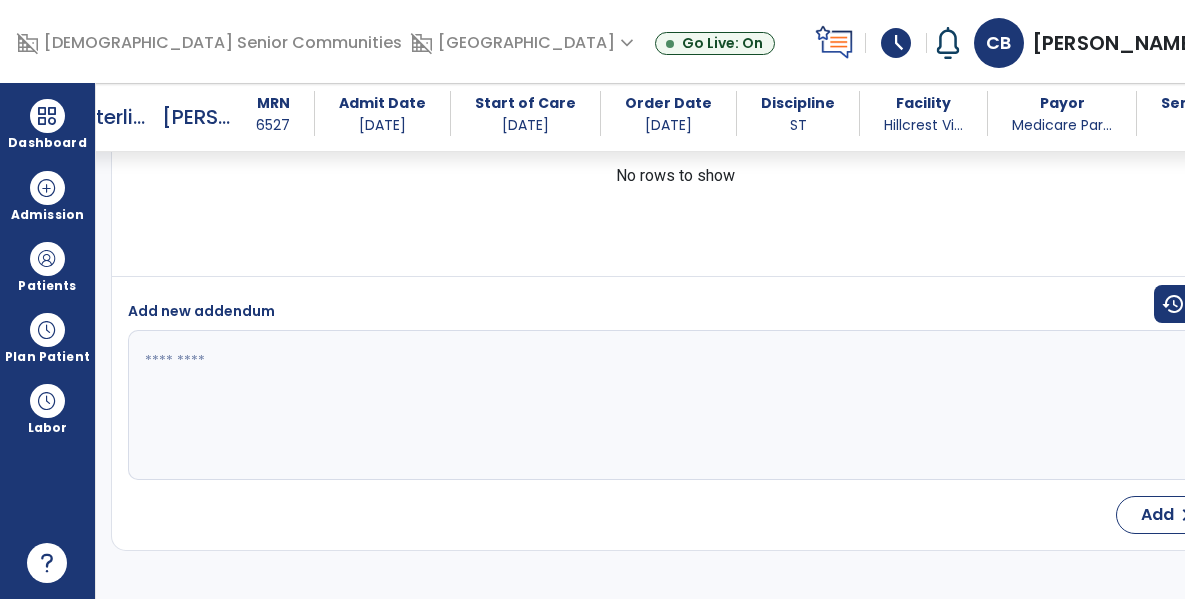 scroll, scrollTop: 0, scrollLeft: 0, axis: both 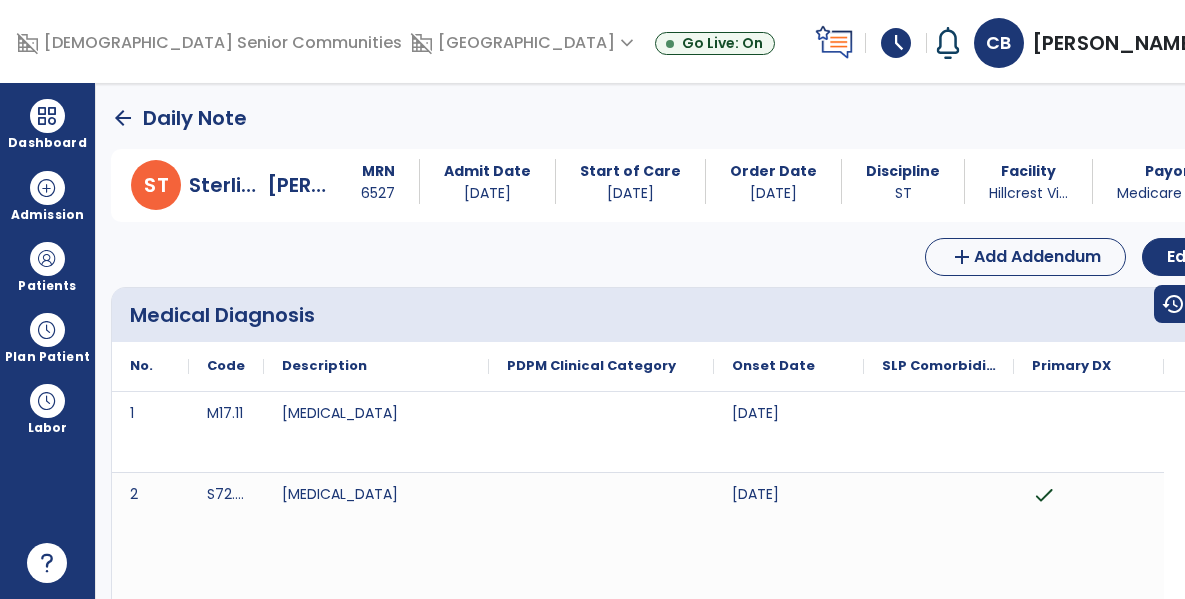 click on "arrow_back" 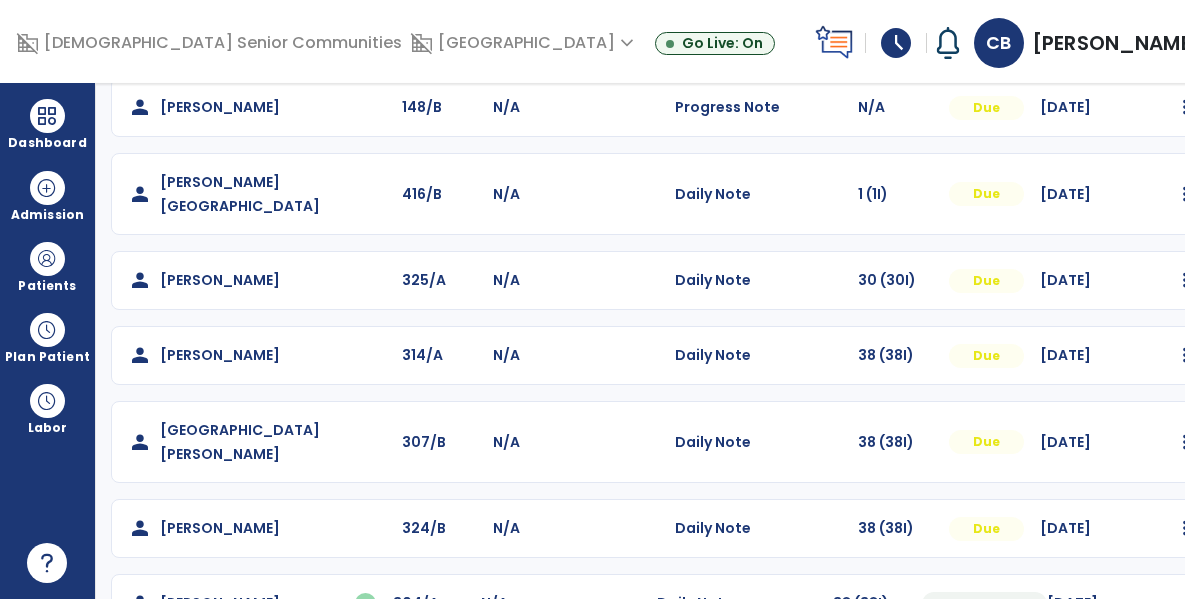 scroll, scrollTop: 585, scrollLeft: 0, axis: vertical 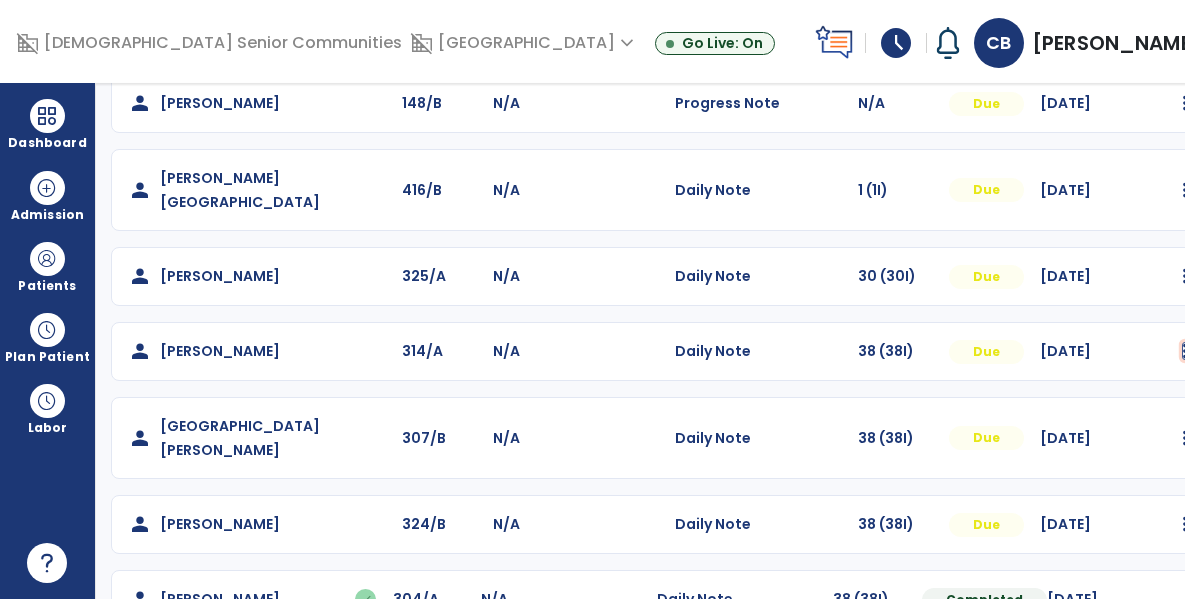 click at bounding box center (1185, -273) 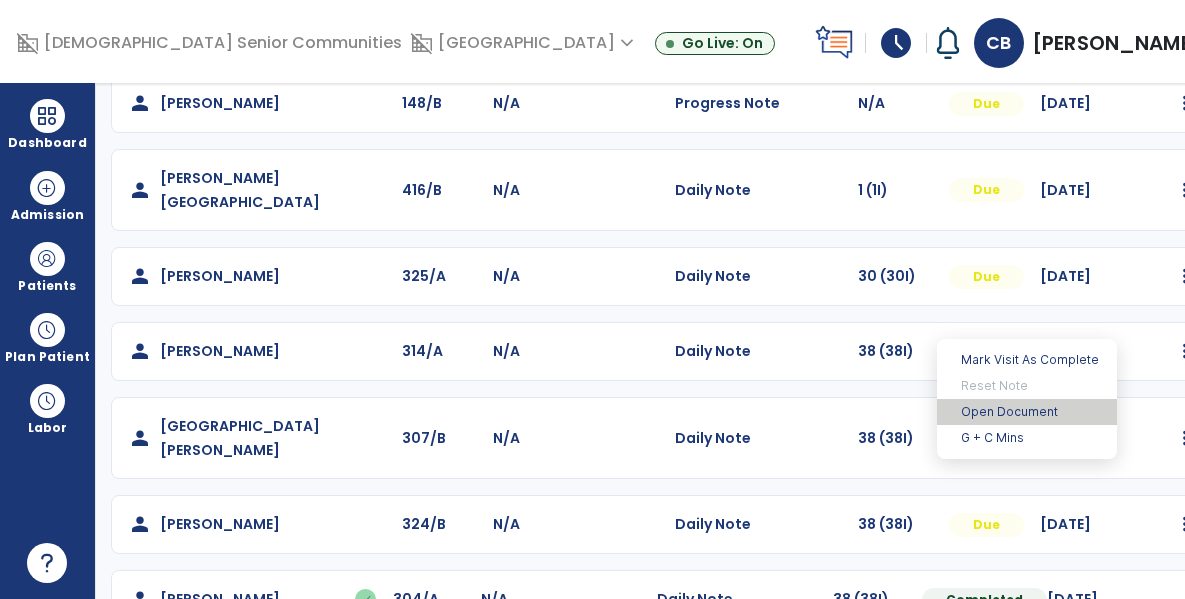 click on "Open Document" at bounding box center (1027, 412) 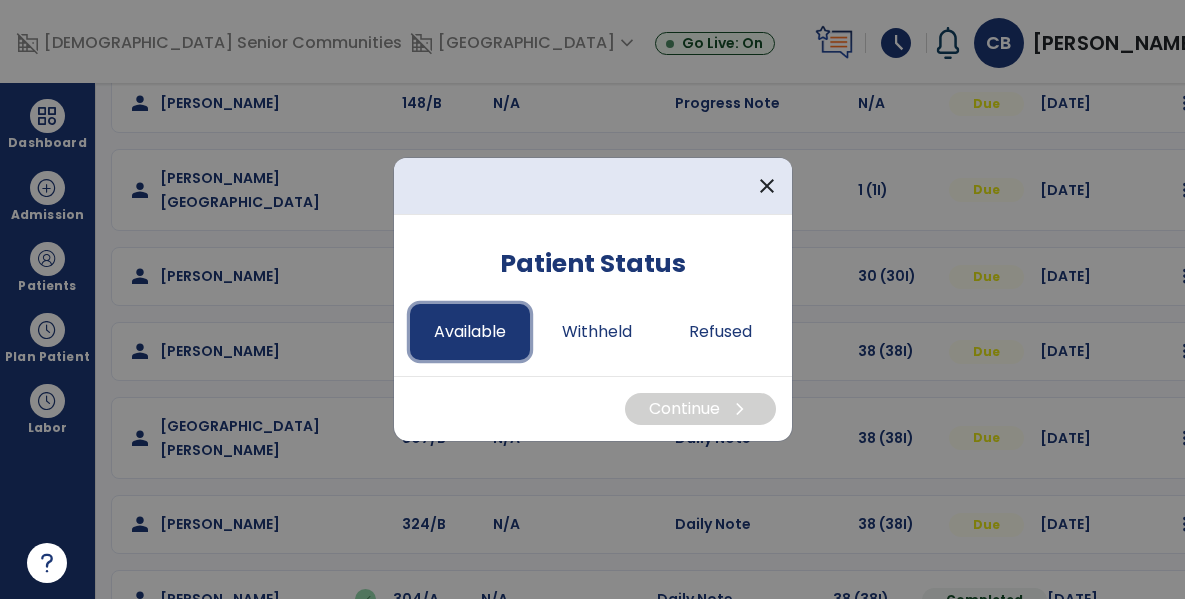 click on "Available" at bounding box center [470, 332] 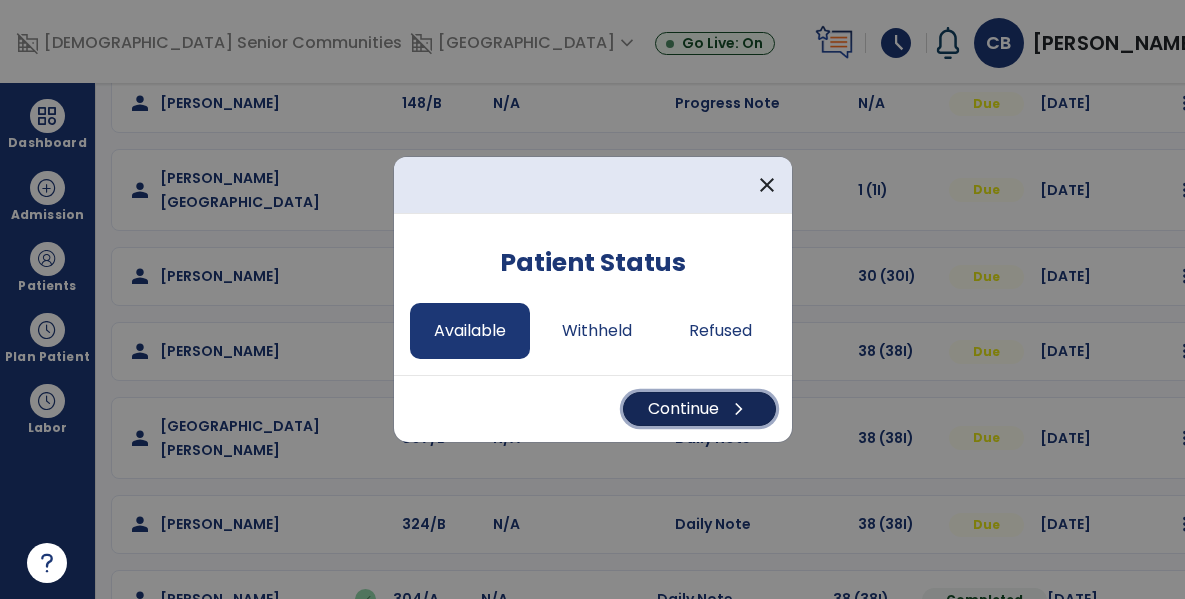 click on "Continue   chevron_right" at bounding box center (699, 409) 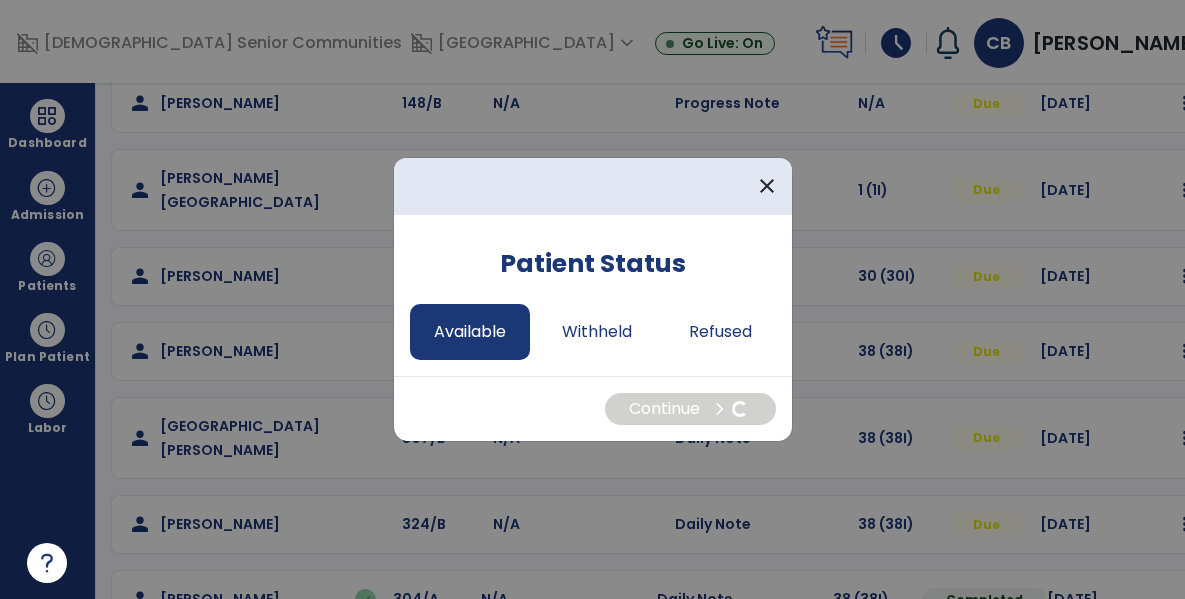 select on "*" 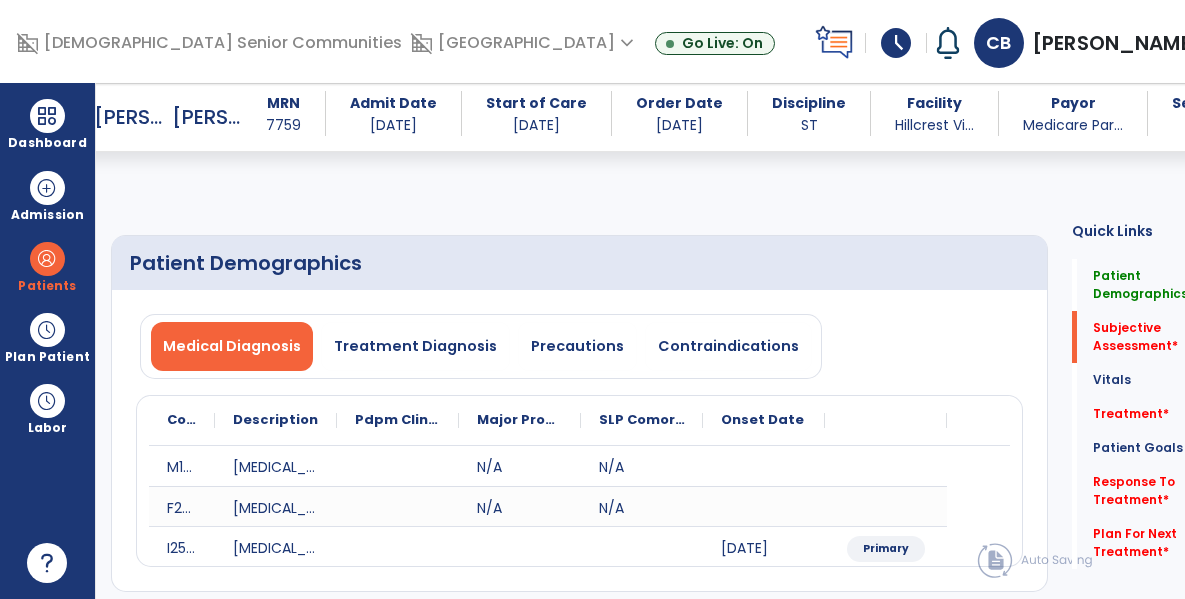 scroll, scrollTop: 424, scrollLeft: 0, axis: vertical 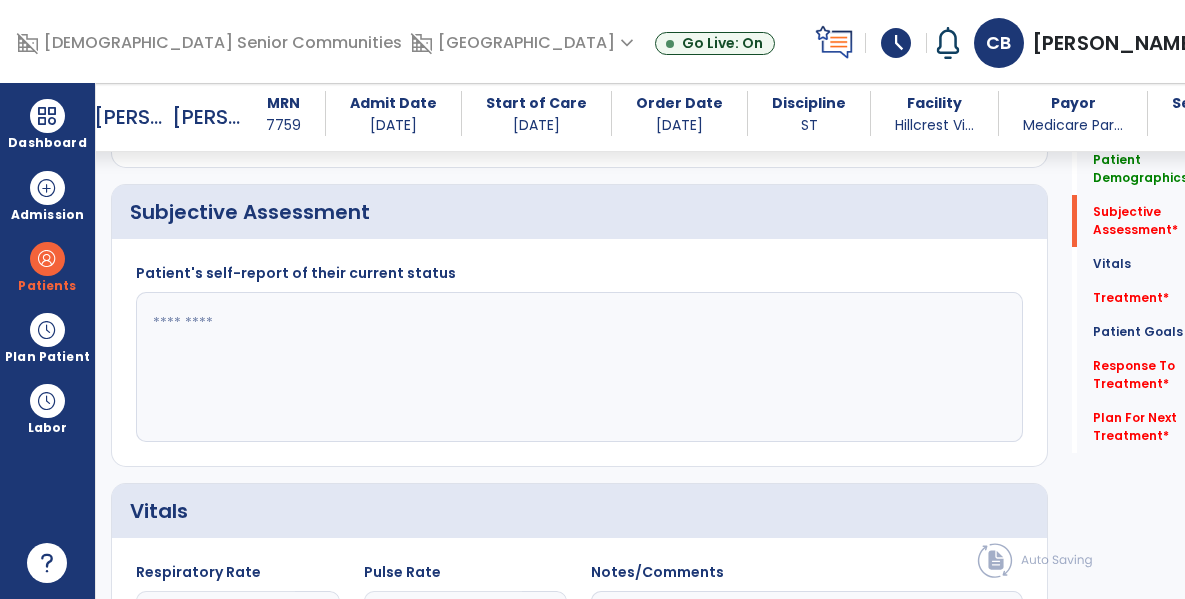 click 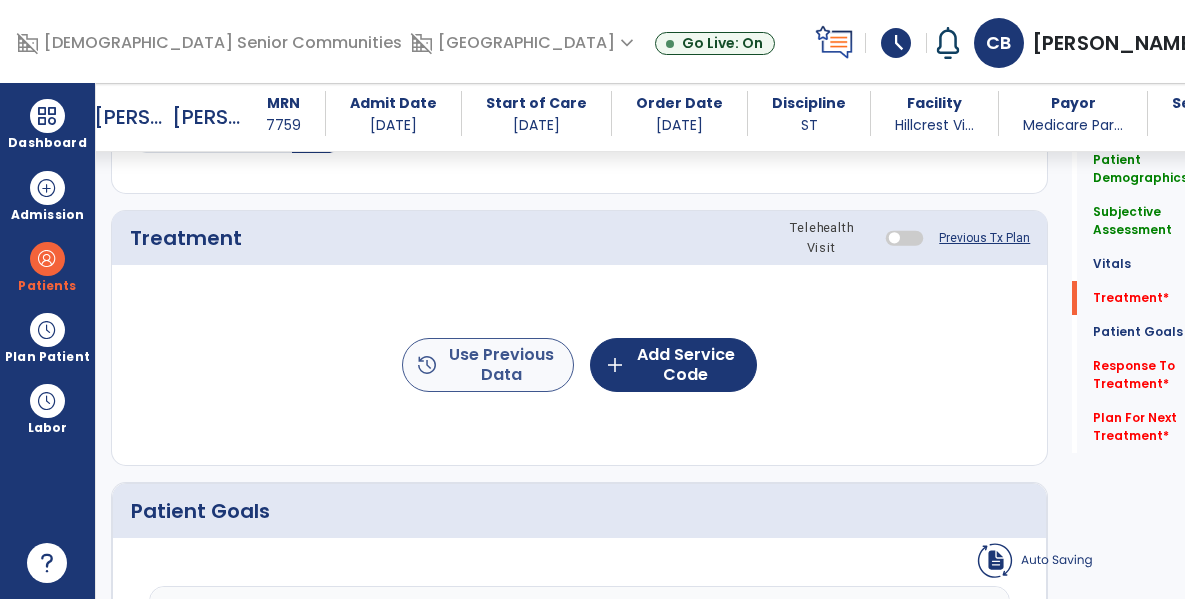 scroll, scrollTop: 1122, scrollLeft: 0, axis: vertical 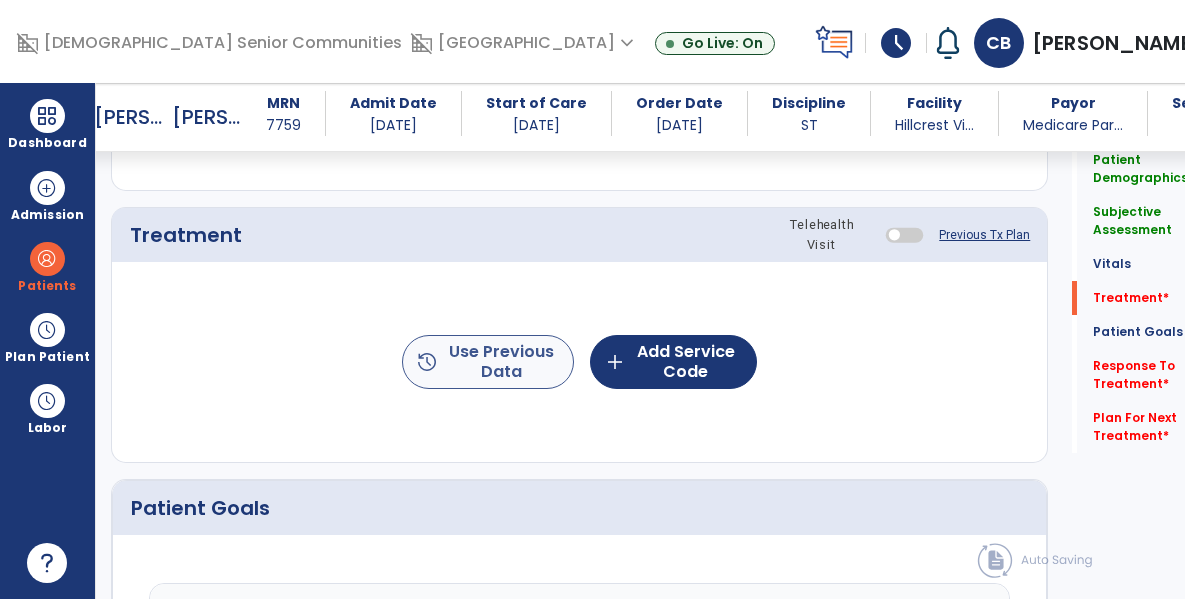 type on "**********" 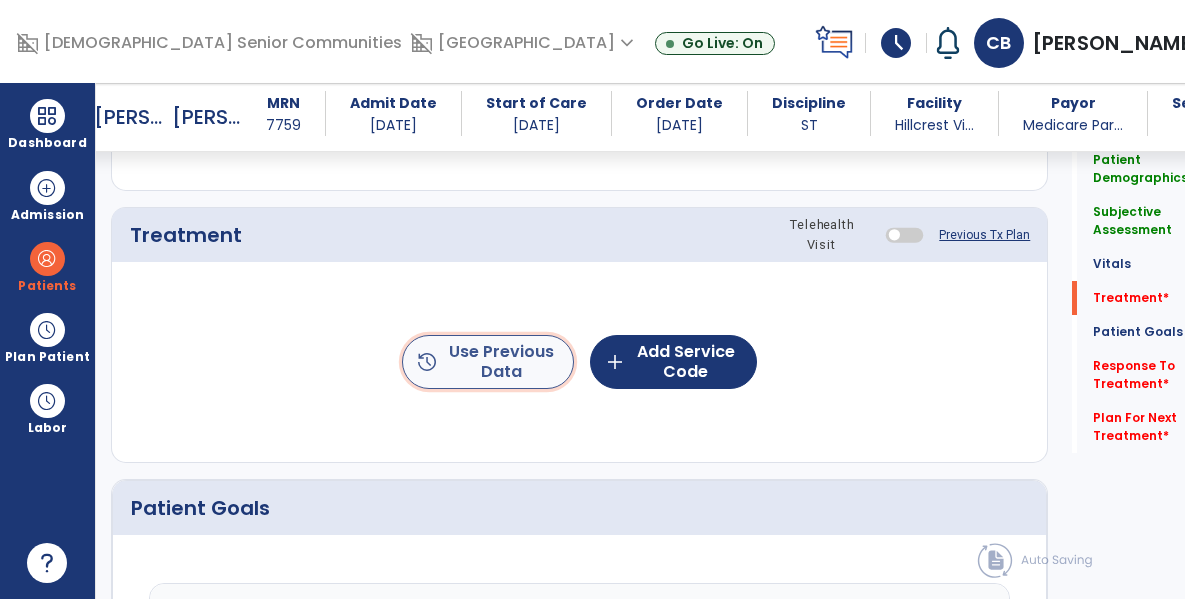 click on "history  Use Previous Data" 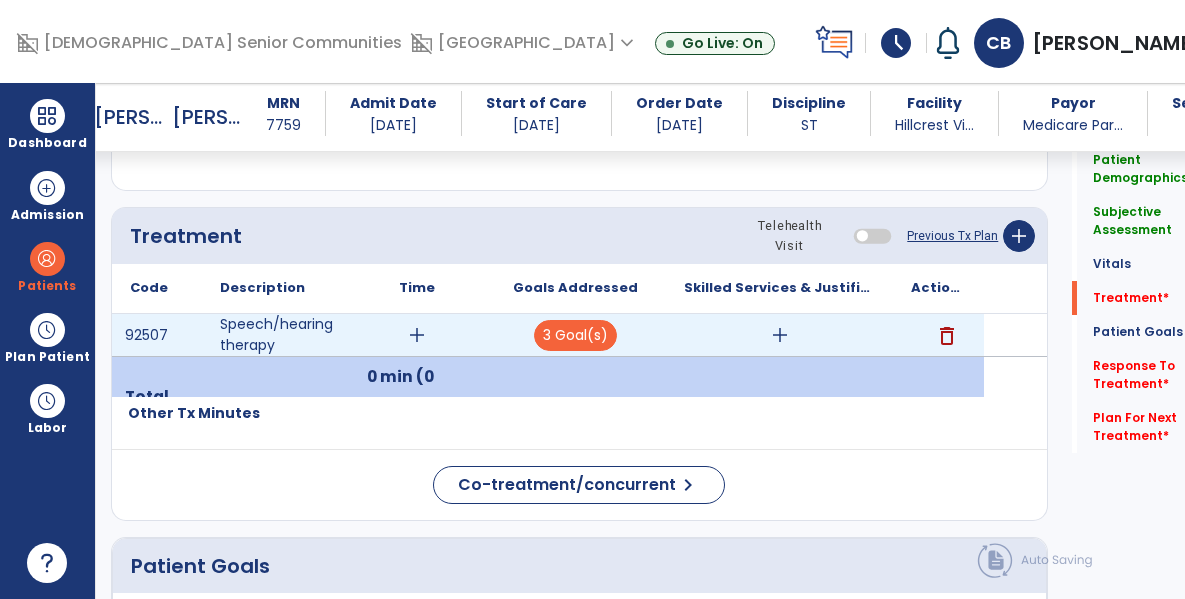 click on "add" at bounding box center [417, 335] 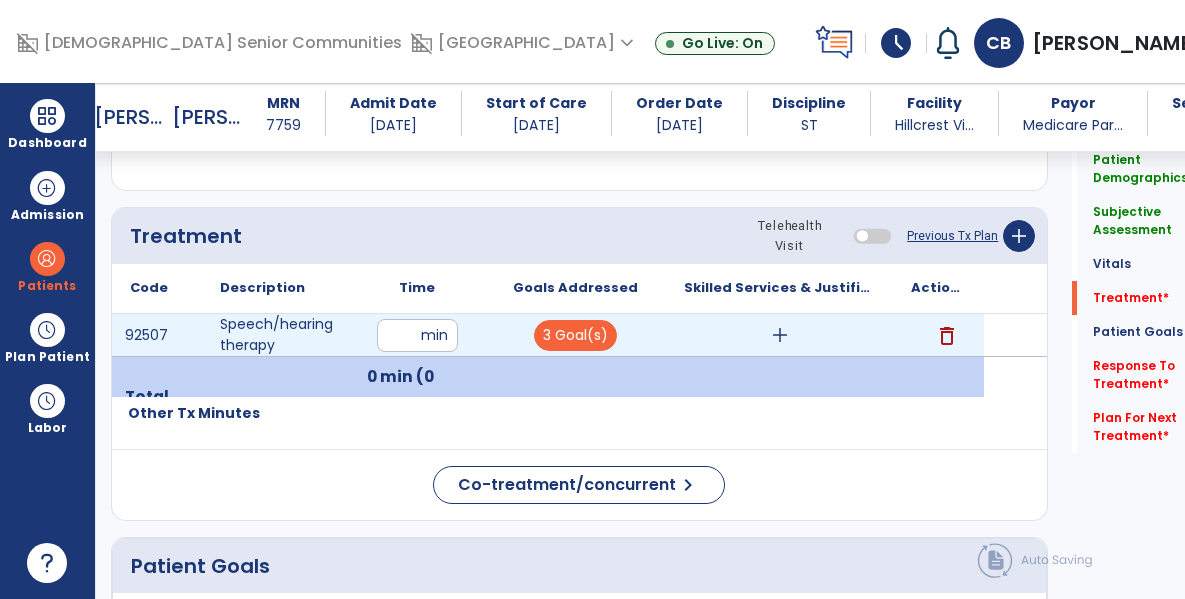 type on "**" 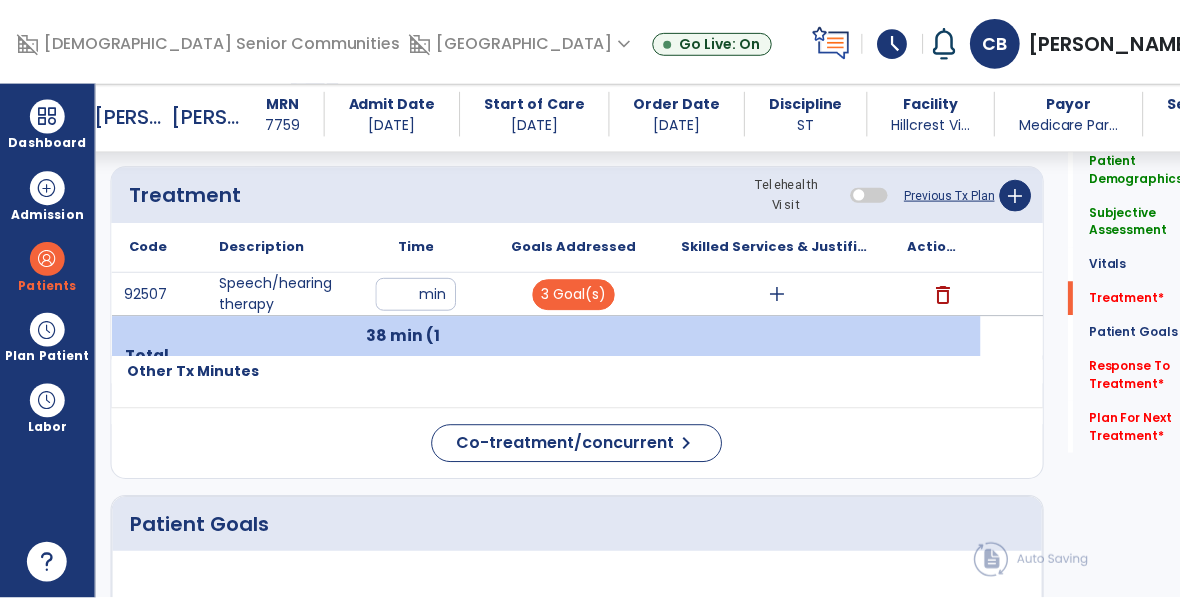 scroll, scrollTop: 1176, scrollLeft: 0, axis: vertical 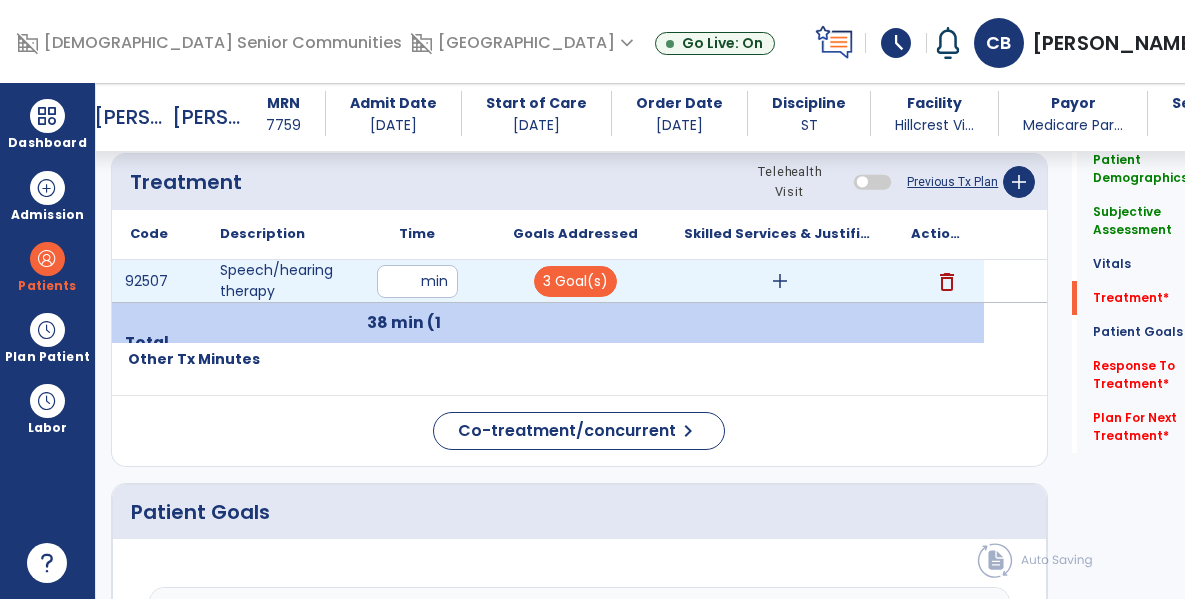 click on "add" at bounding box center (780, 281) 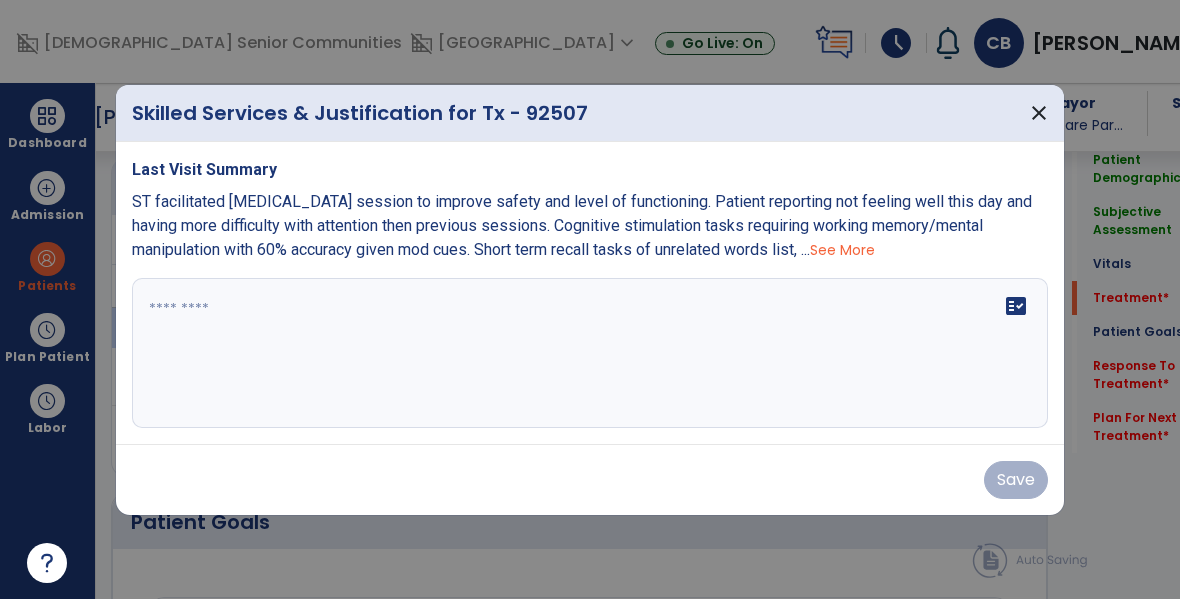 scroll, scrollTop: 1176, scrollLeft: 0, axis: vertical 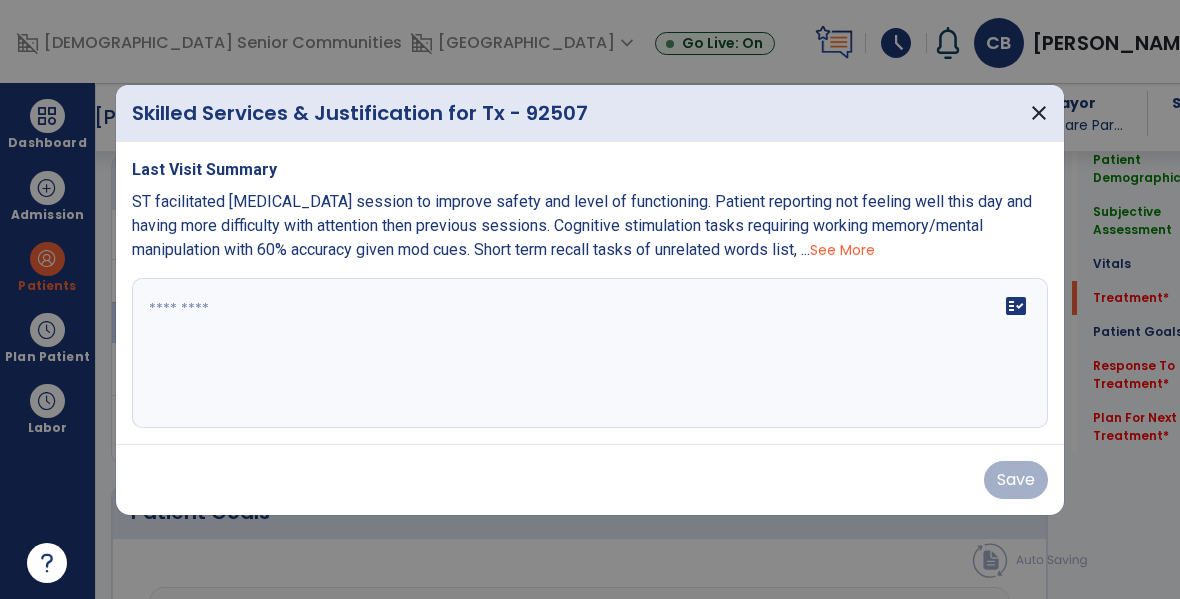 click on "See More" at bounding box center [842, 250] 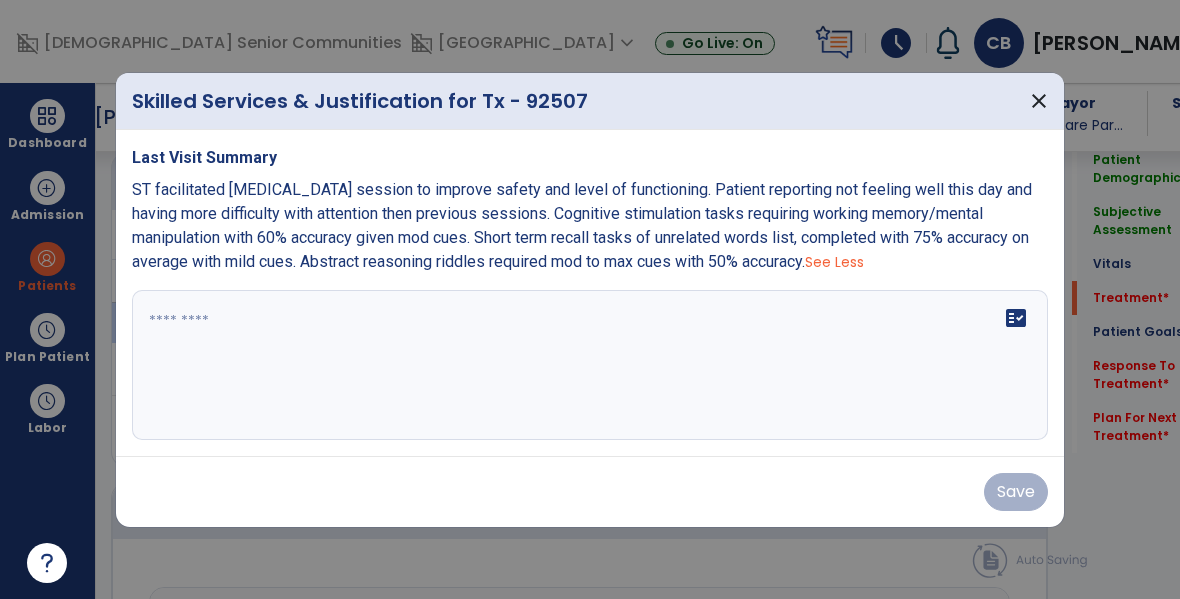 click on "ST facilitated [MEDICAL_DATA] session to improve safety and level of functioning. Patient reporting not feeling well this day and having more difficulty with attention then previous sessions. Cognitive stimulation tasks requiring working memory/mental manipulation with 60% accuracy given mod cues. Short term recall tasks of unrelated words list, completed with 75% accuracy on average with mild cues. Abstract reasoning riddles required mod to max cues with 50% accuracy." at bounding box center [582, 225] 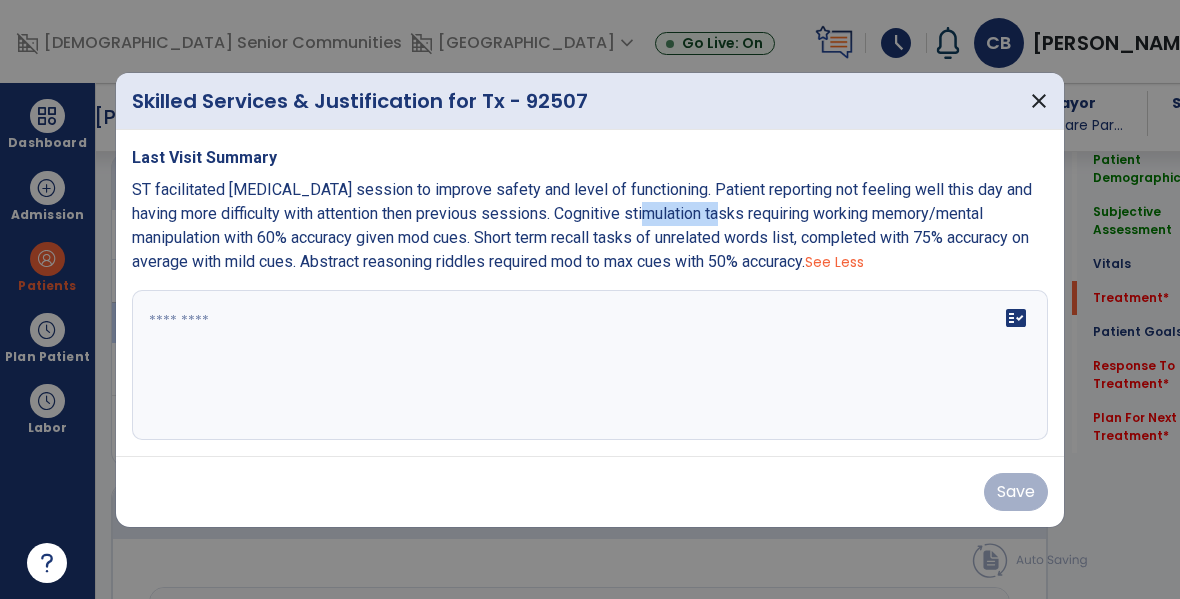 click on "ST facilitated [MEDICAL_DATA] session to improve safety and level of functioning. Patient reporting not feeling well this day and having more difficulty with attention then previous sessions. Cognitive stimulation tasks requiring working memory/mental manipulation with 60% accuracy given mod cues. Short term recall tasks of unrelated words list, completed with 75% accuracy on average with mild cues. Abstract reasoning riddles required mod to max cues with 50% accuracy." at bounding box center (582, 225) 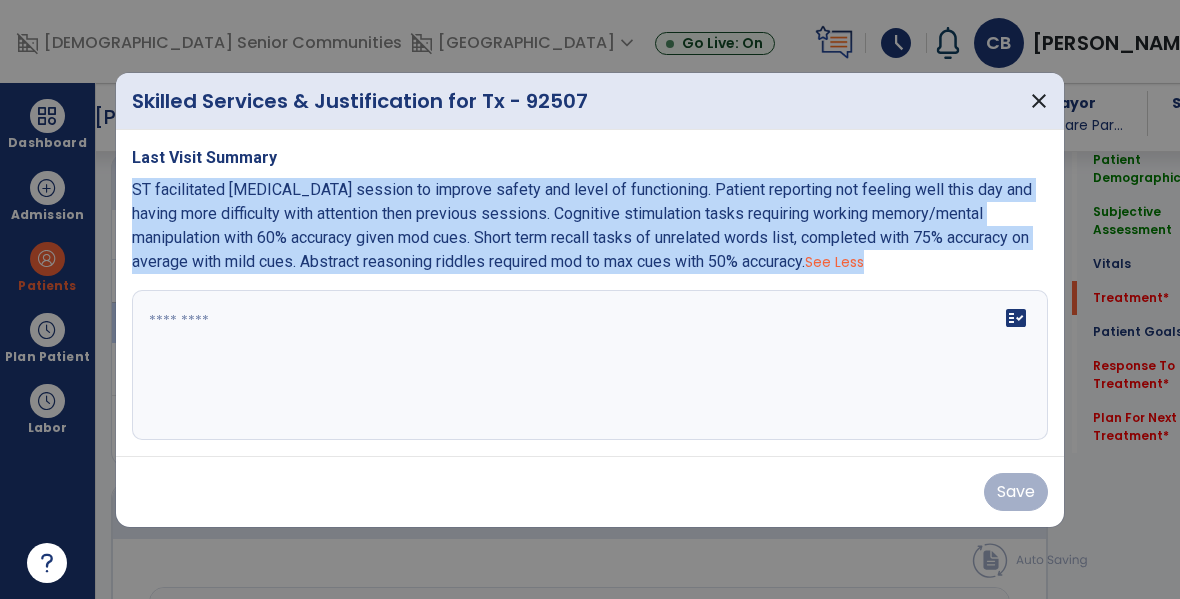 copy on "ST facilitated [MEDICAL_DATA] session to improve safety and level of functioning. Patient reporting not feeling well this day and having more difficulty with attention then previous sessions. Cognitive stimulation tasks requiring working memory/mental manipulation with 60% accuracy given mod cues. Short term recall tasks of unrelated words list, completed with 75% accuracy on average with mild cues. Abstract reasoning riddles required mod to max cues with 50% accuracy.   See Less" 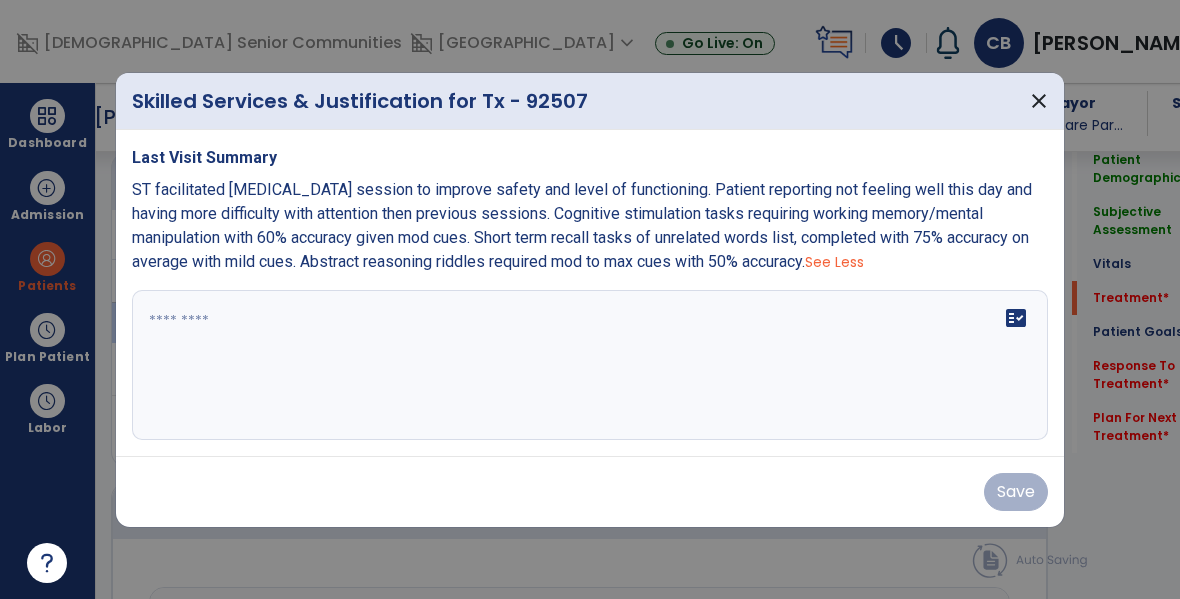 click at bounding box center [590, 365] 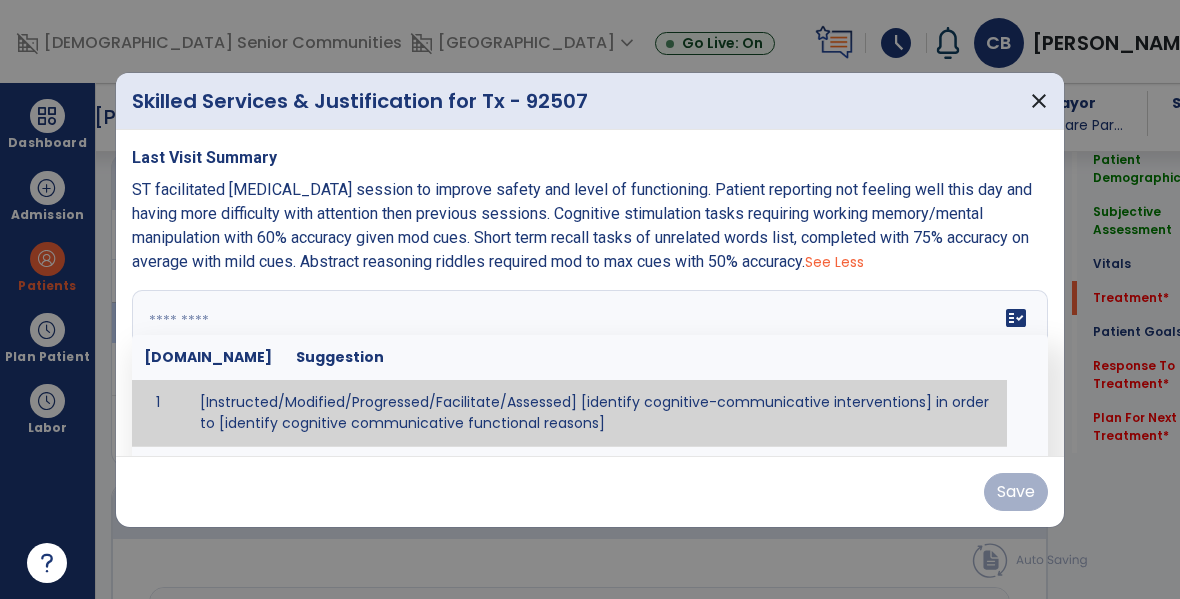 paste on "**********" 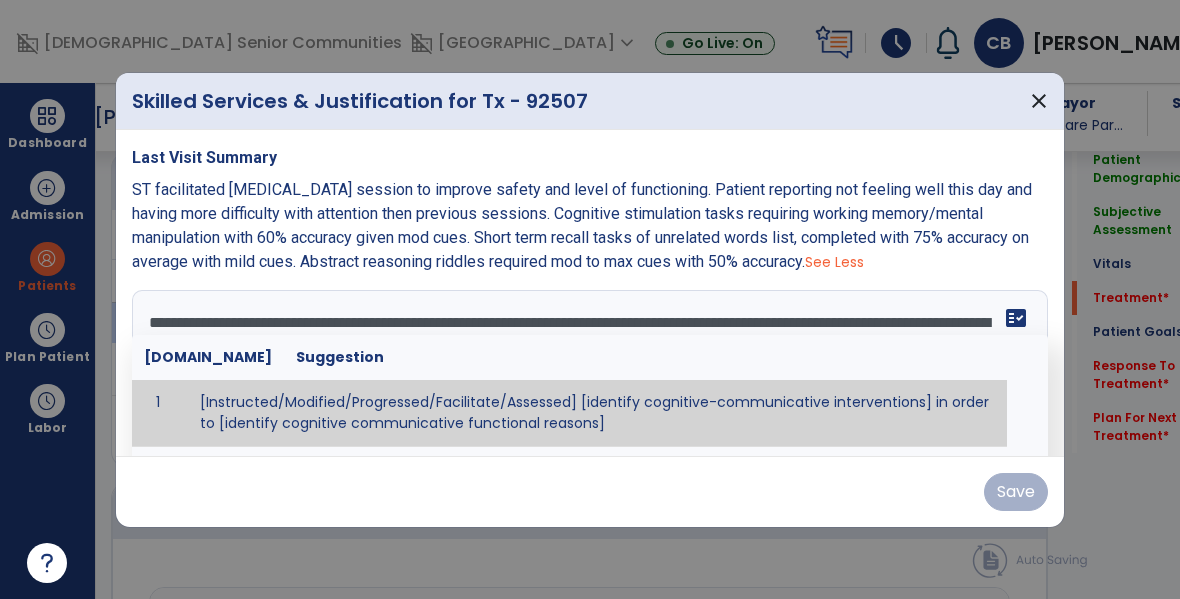 scroll, scrollTop: 40, scrollLeft: 0, axis: vertical 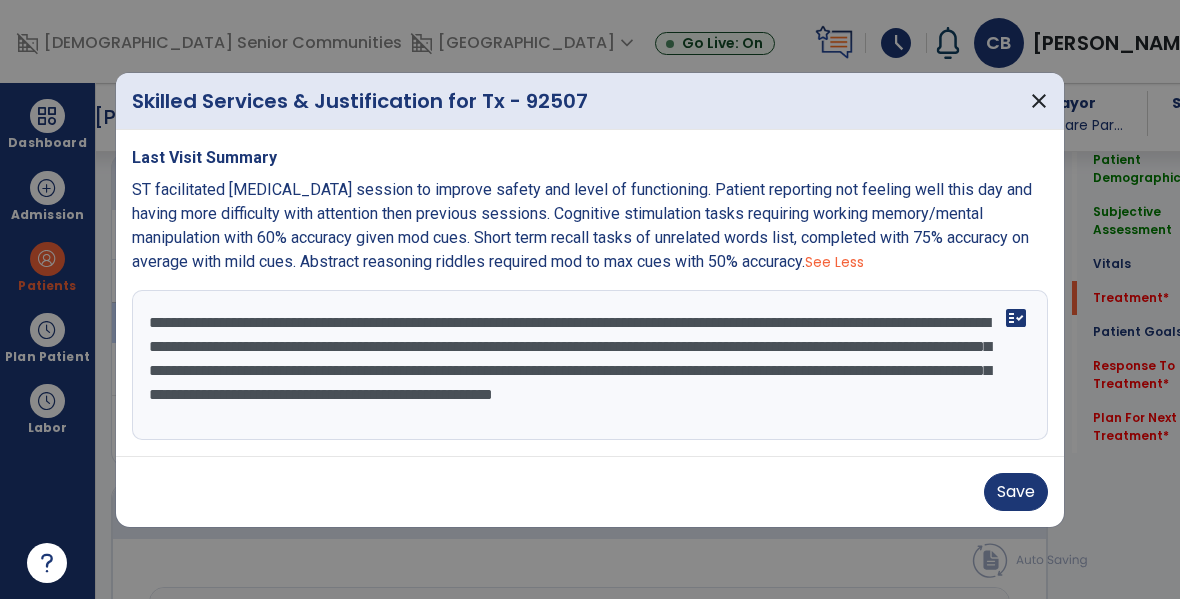 click on "**********" at bounding box center [590, 365] 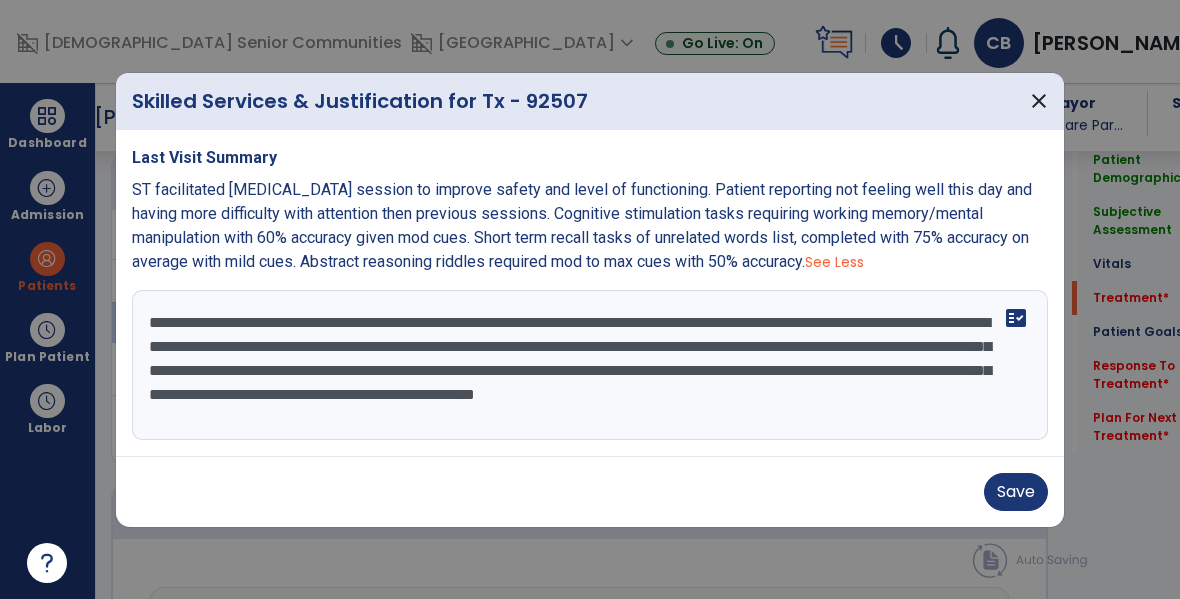 drag, startPoint x: 791, startPoint y: 319, endPoint x: 830, endPoint y: 344, distance: 46.32494 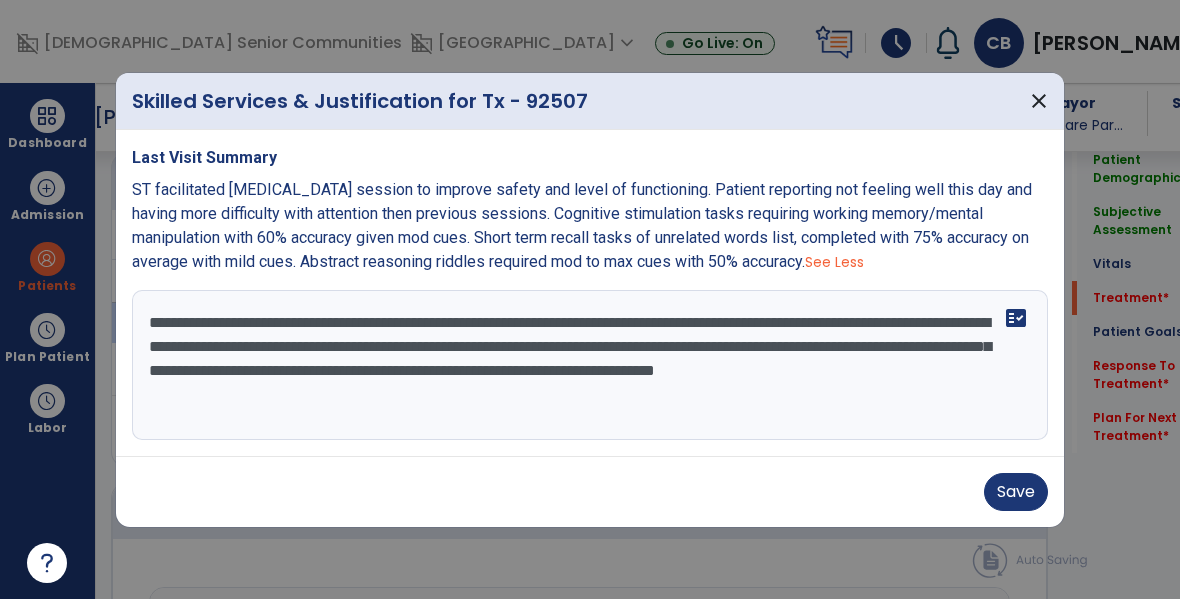 click on "**********" at bounding box center [590, 365] 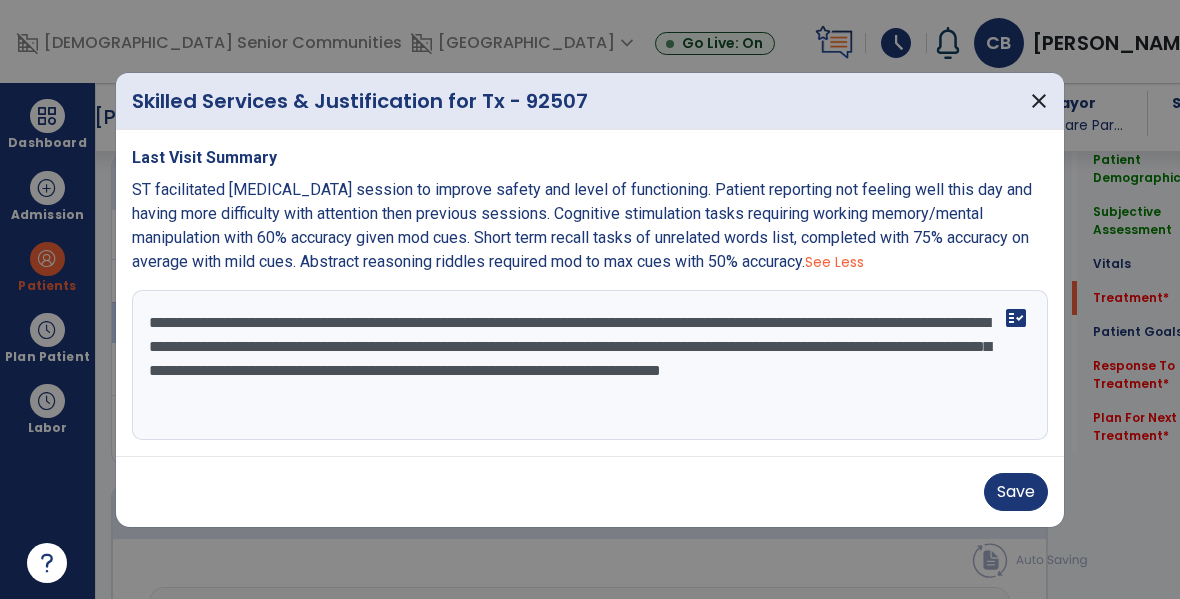 click on "**********" at bounding box center (590, 365) 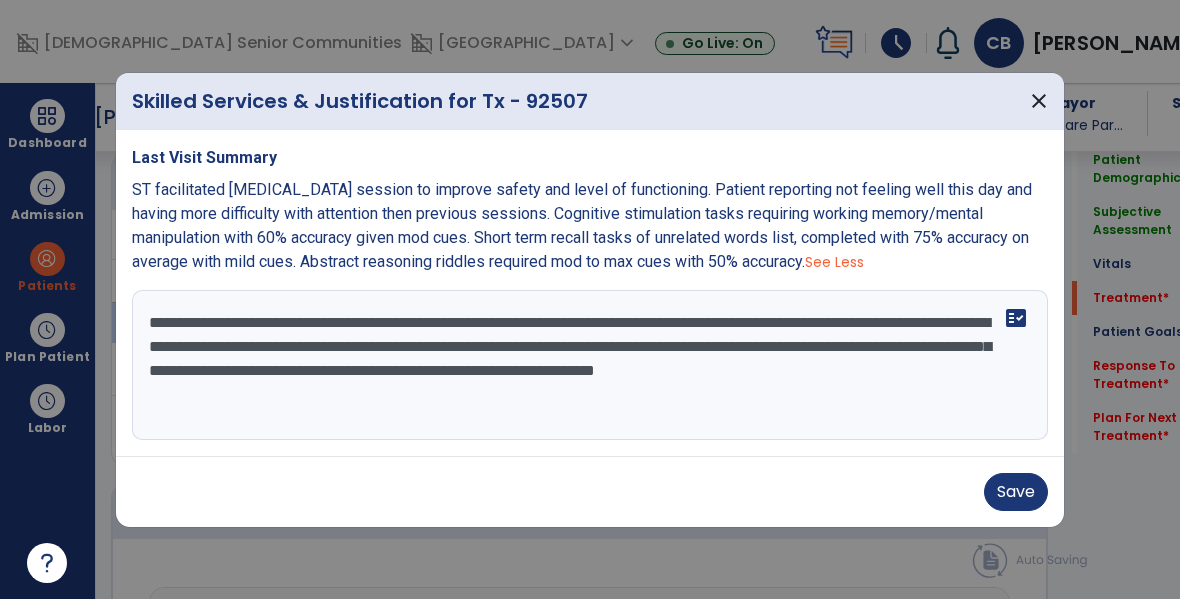 click on "**********" at bounding box center [590, 365] 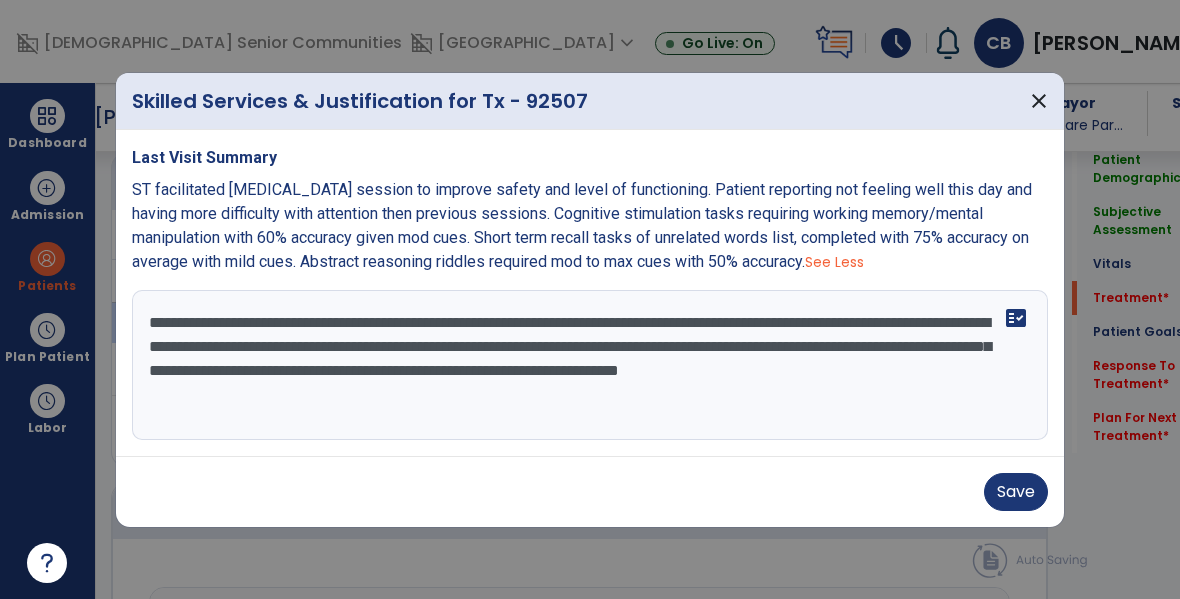 click on "**********" at bounding box center [590, 365] 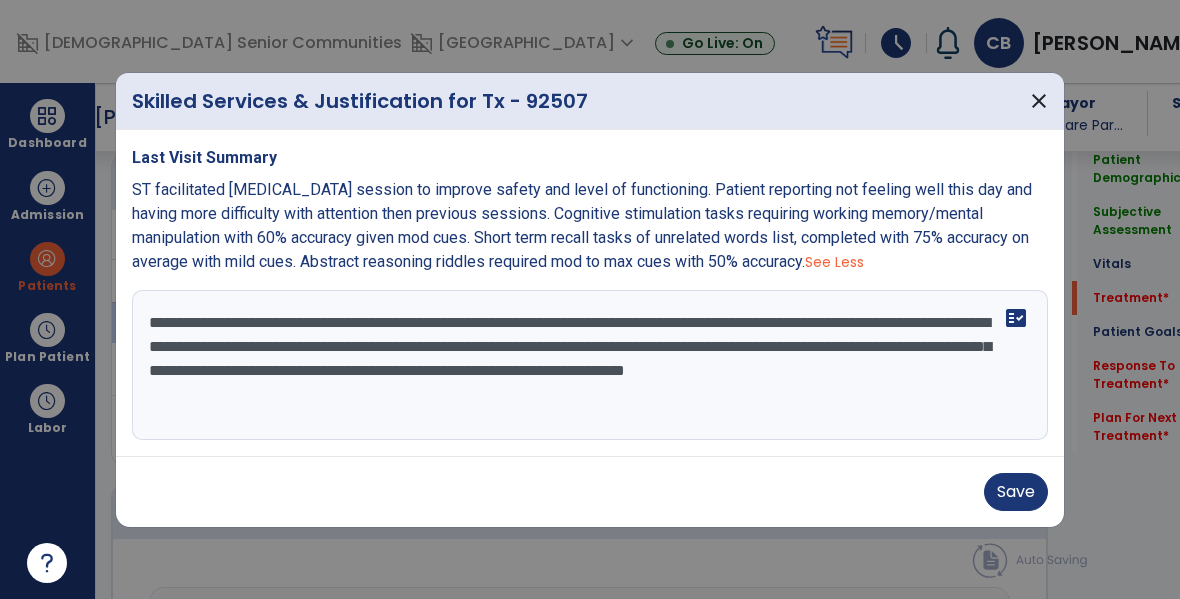 click on "**********" at bounding box center [590, 365] 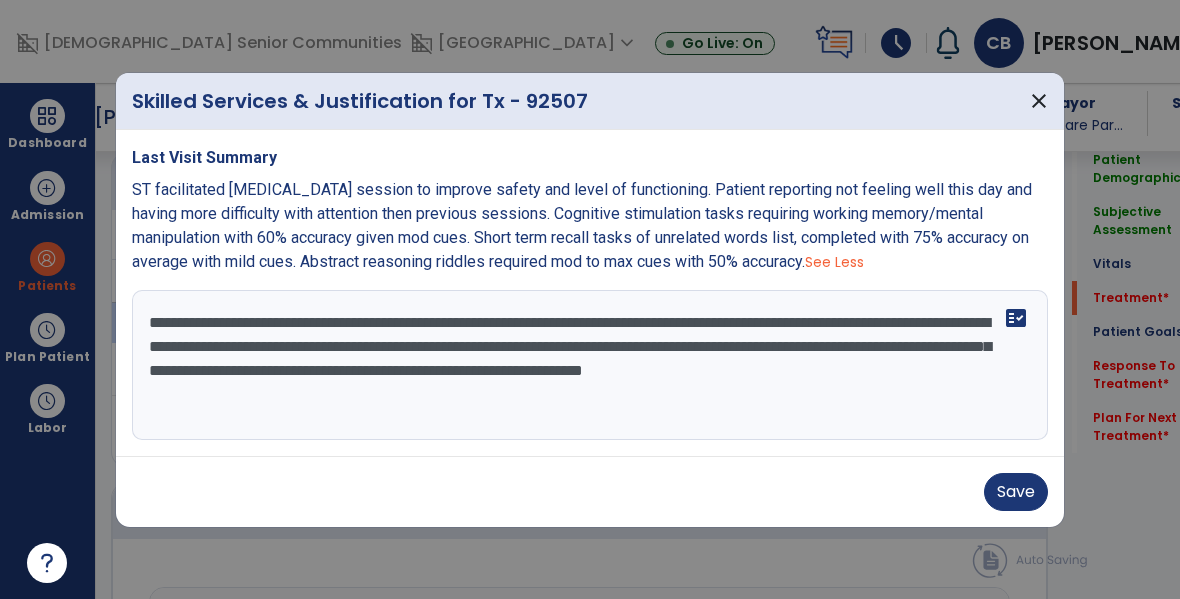 click on "**********" at bounding box center [590, 365] 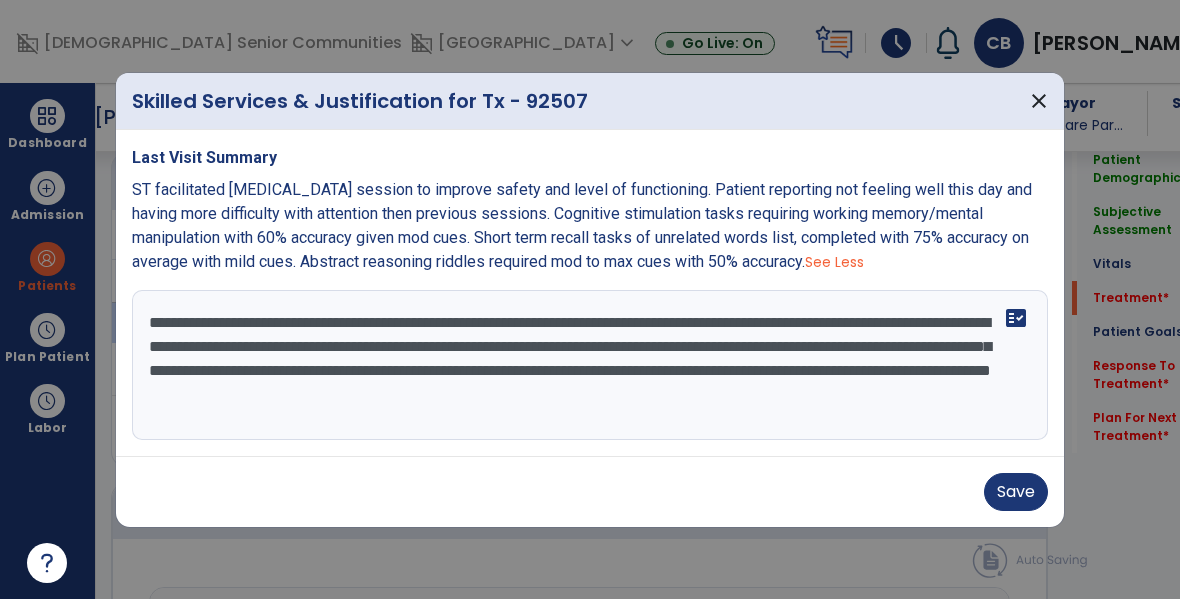 drag, startPoint x: 514, startPoint y: 395, endPoint x: 533, endPoint y: 422, distance: 33.01515 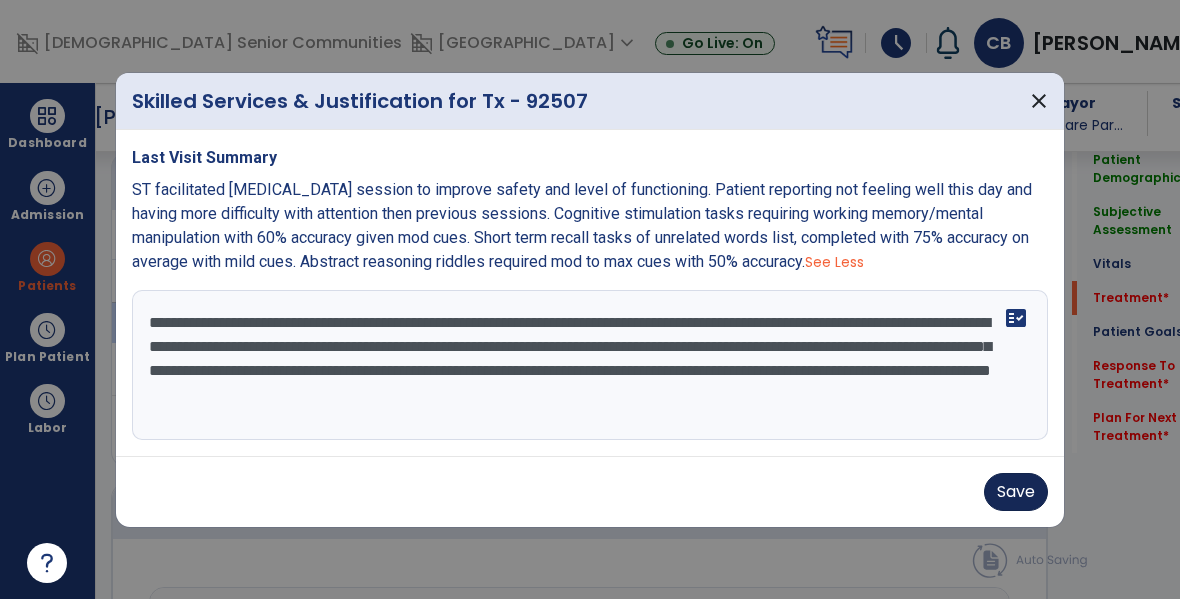 type on "**********" 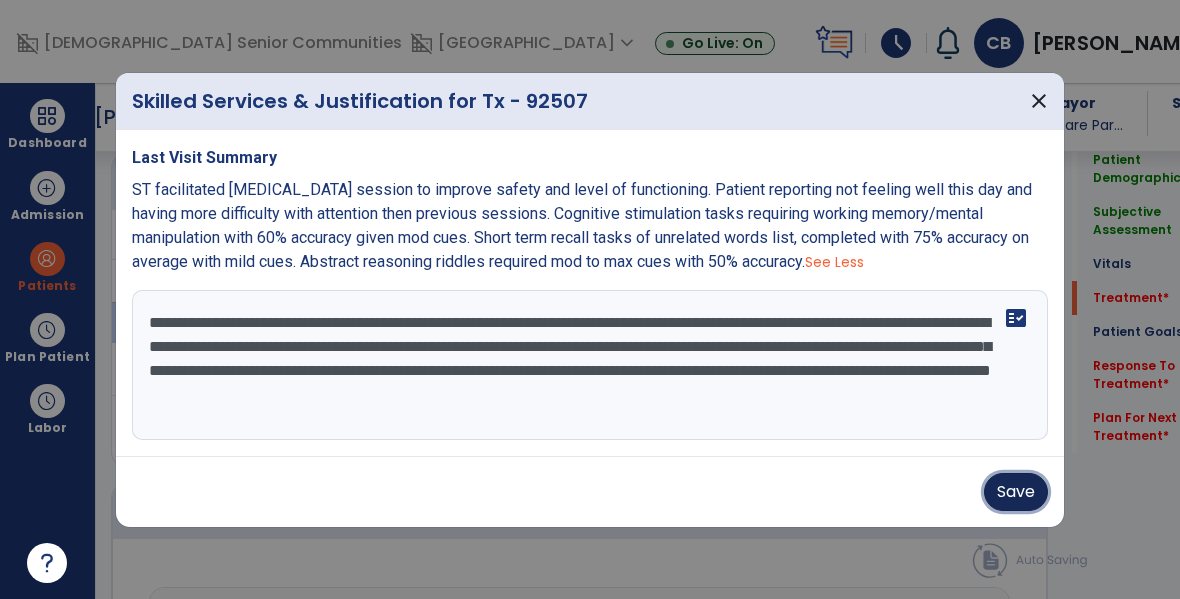 click on "Save" at bounding box center (1016, 492) 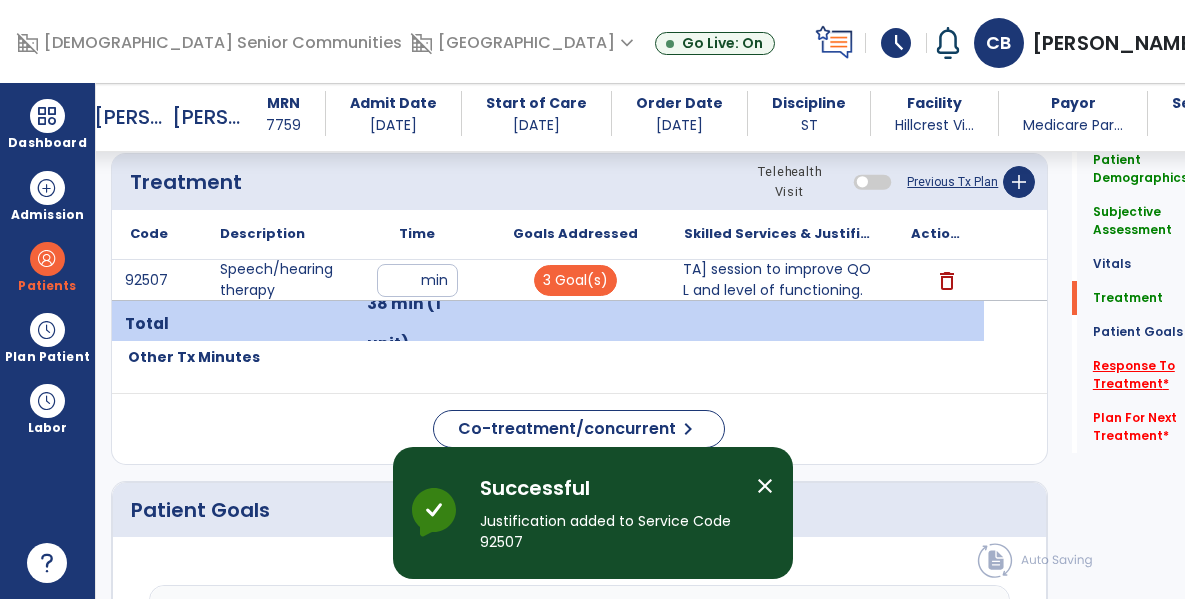 click on "Response To Treatment   *" 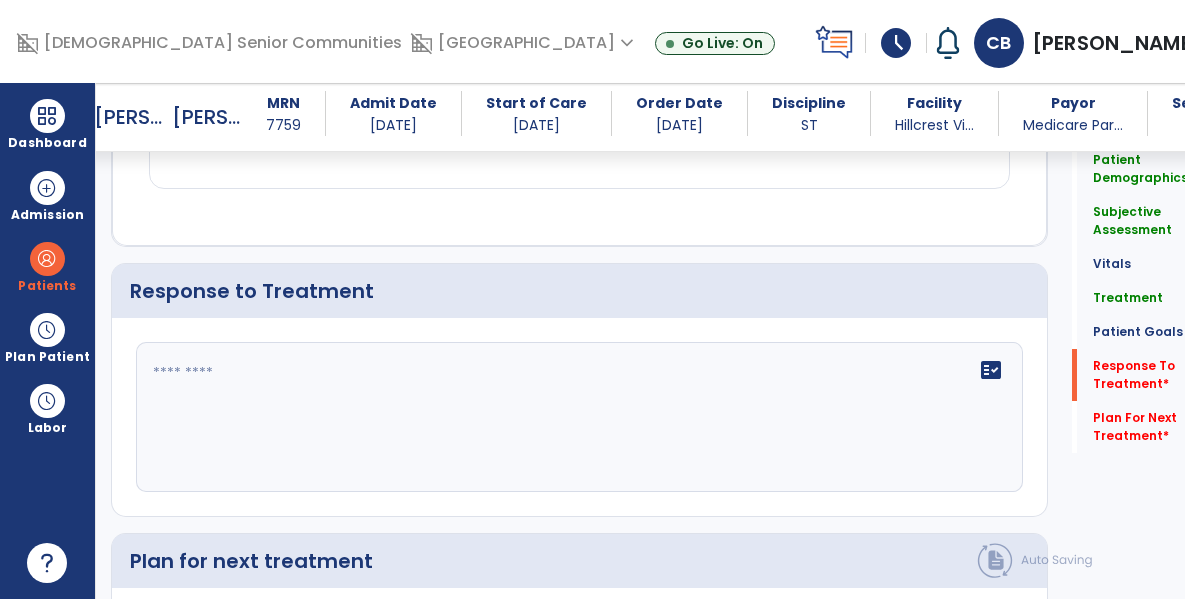 scroll, scrollTop: 2261, scrollLeft: 0, axis: vertical 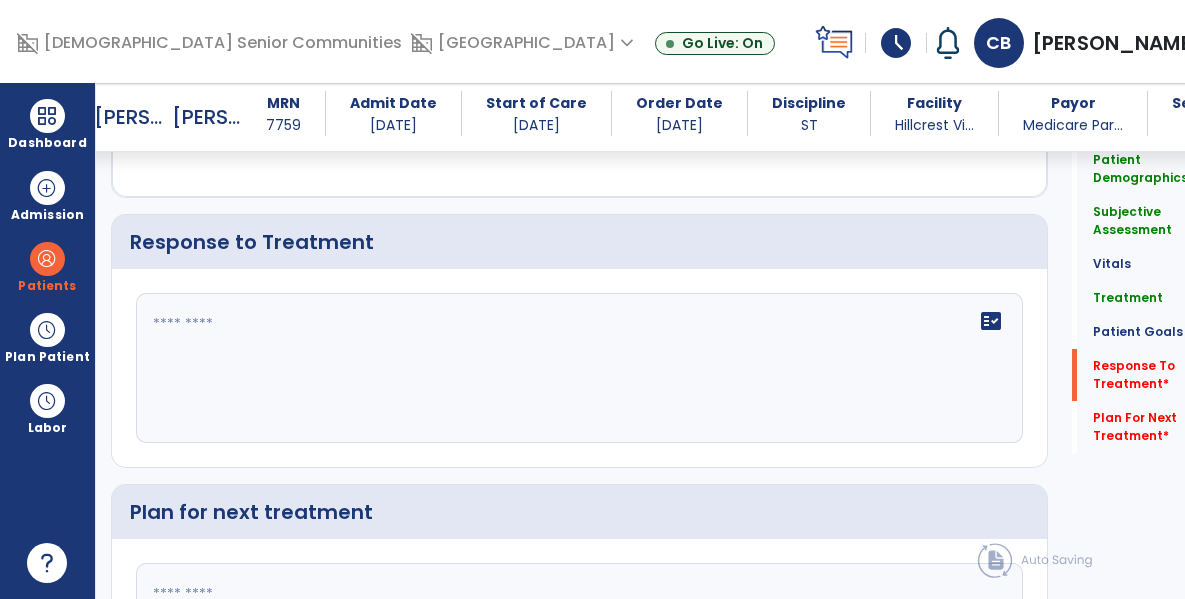 click 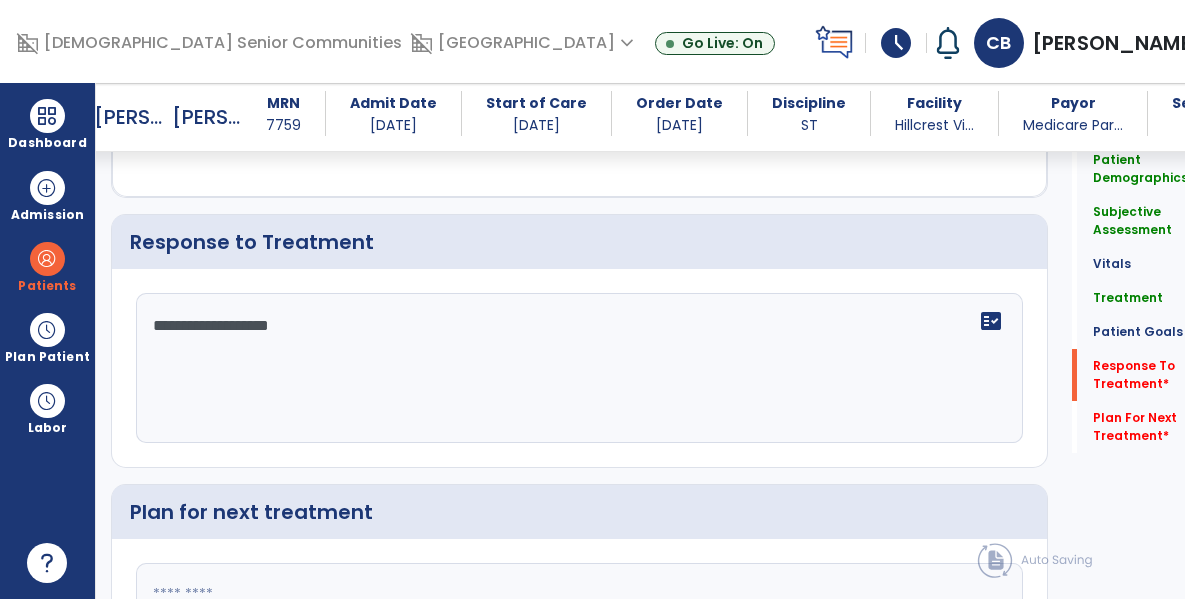 type on "**********" 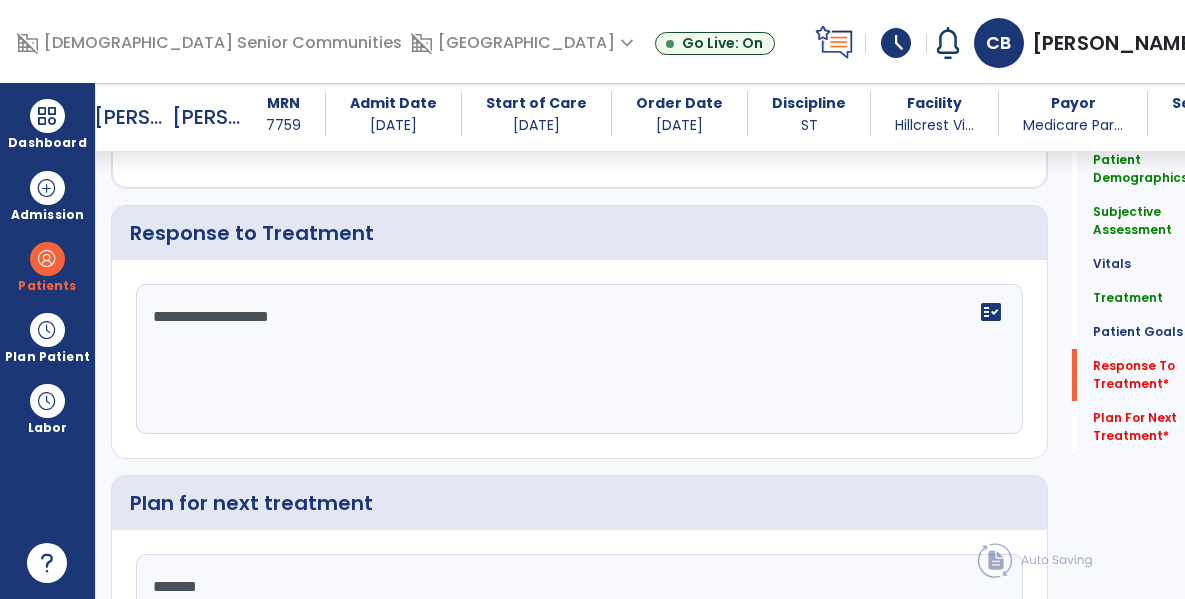 type on "********" 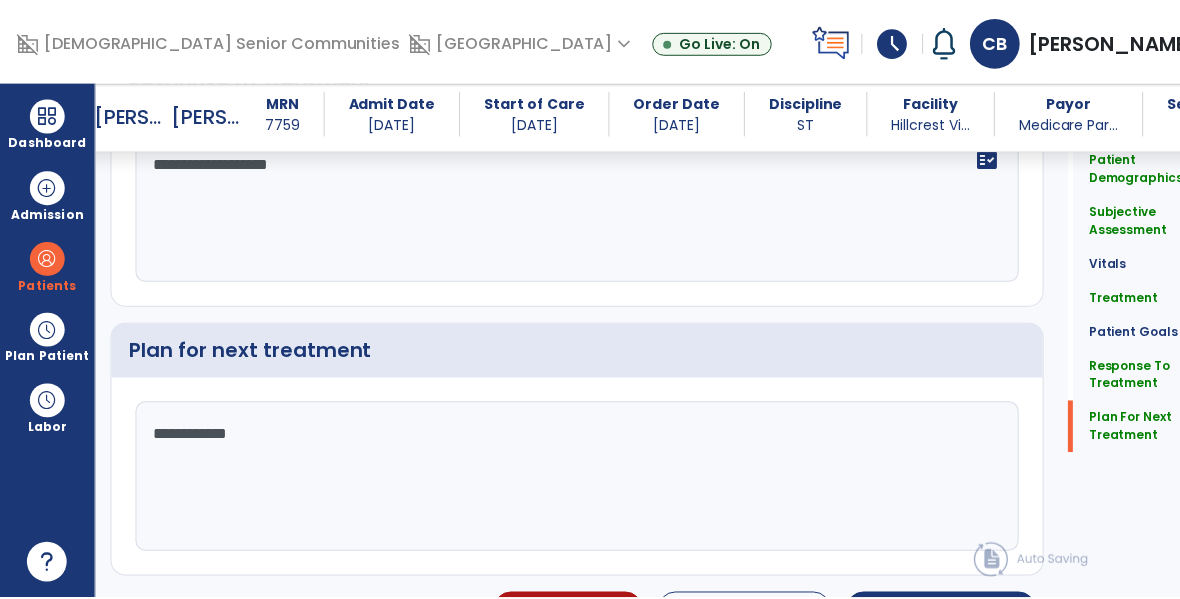 scroll, scrollTop: 2466, scrollLeft: 0, axis: vertical 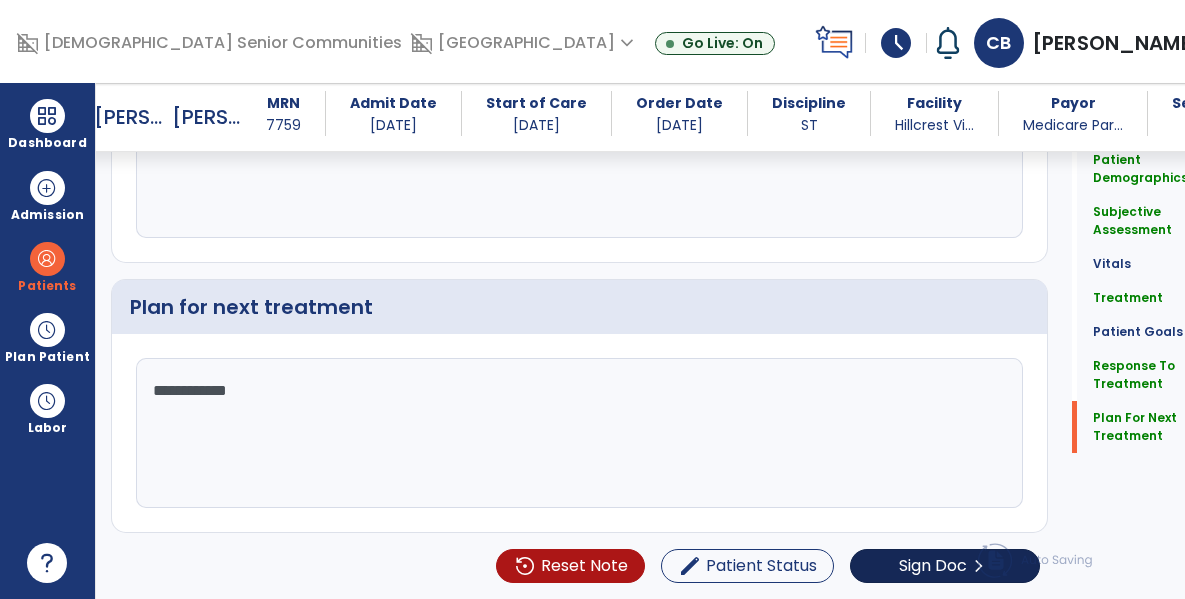 type on "**********" 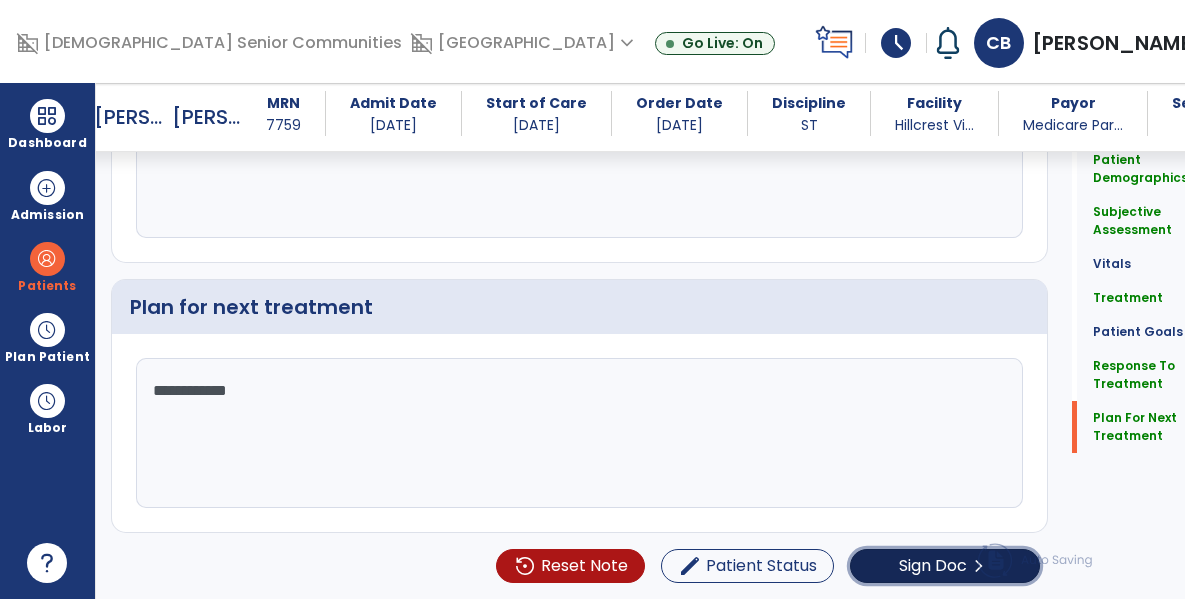 click on "Sign Doc  chevron_right" 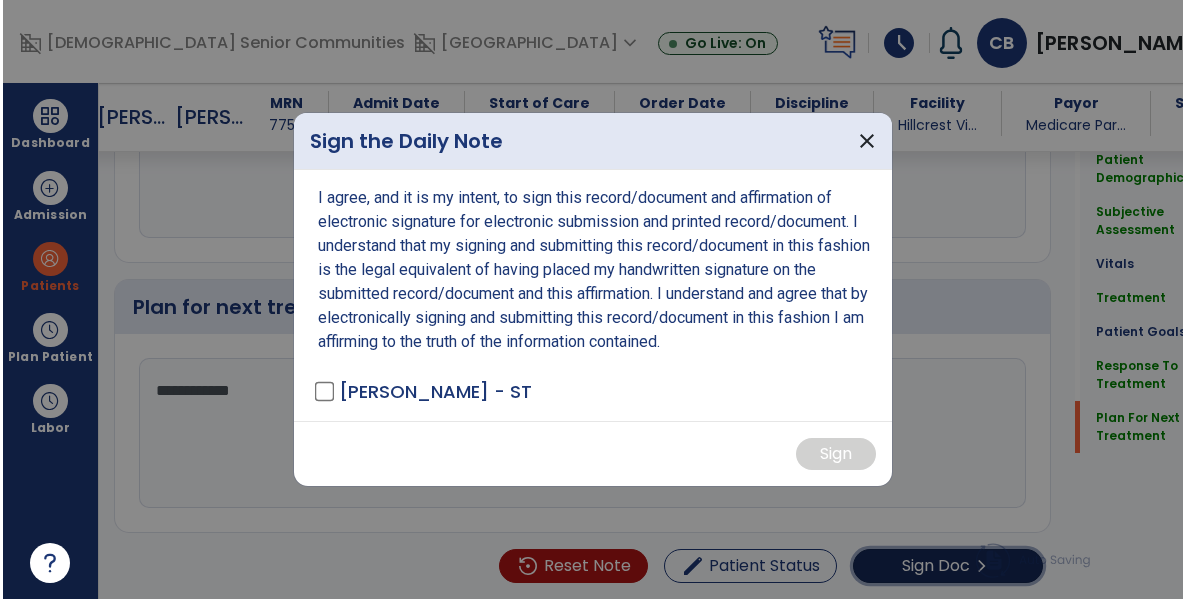 scroll, scrollTop: 2466, scrollLeft: 0, axis: vertical 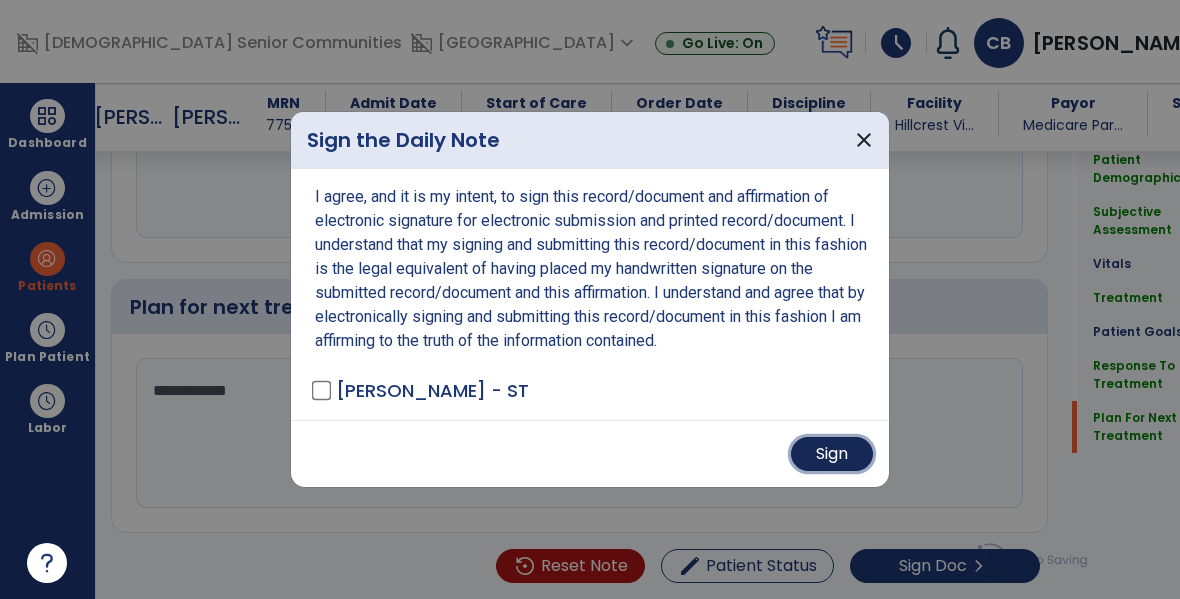 click on "Sign" at bounding box center (832, 454) 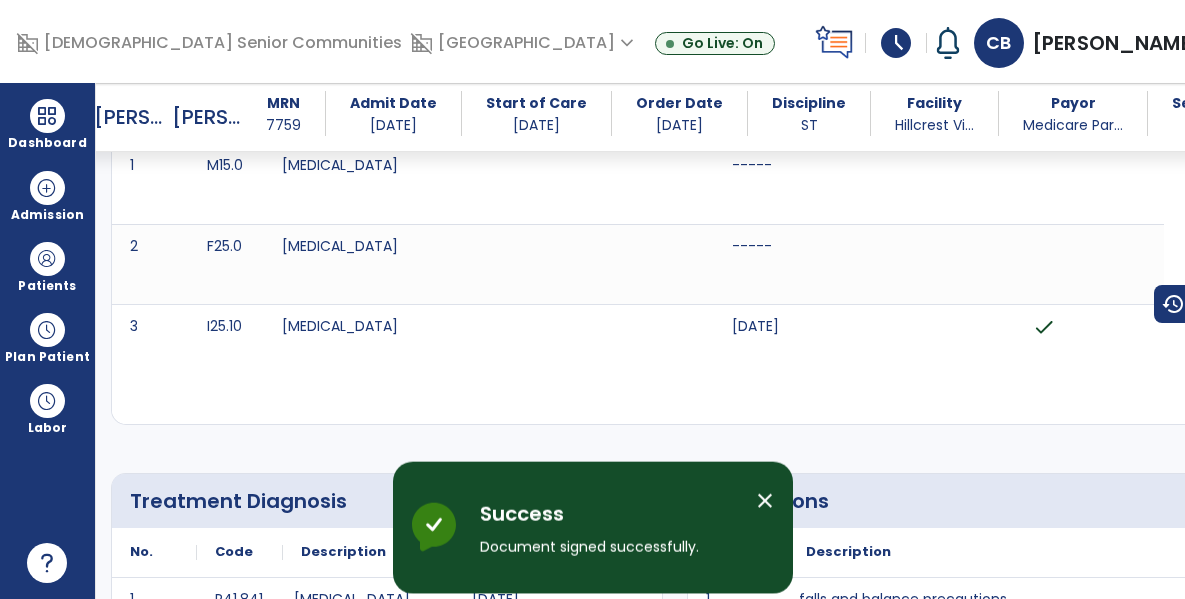 scroll, scrollTop: 0, scrollLeft: 0, axis: both 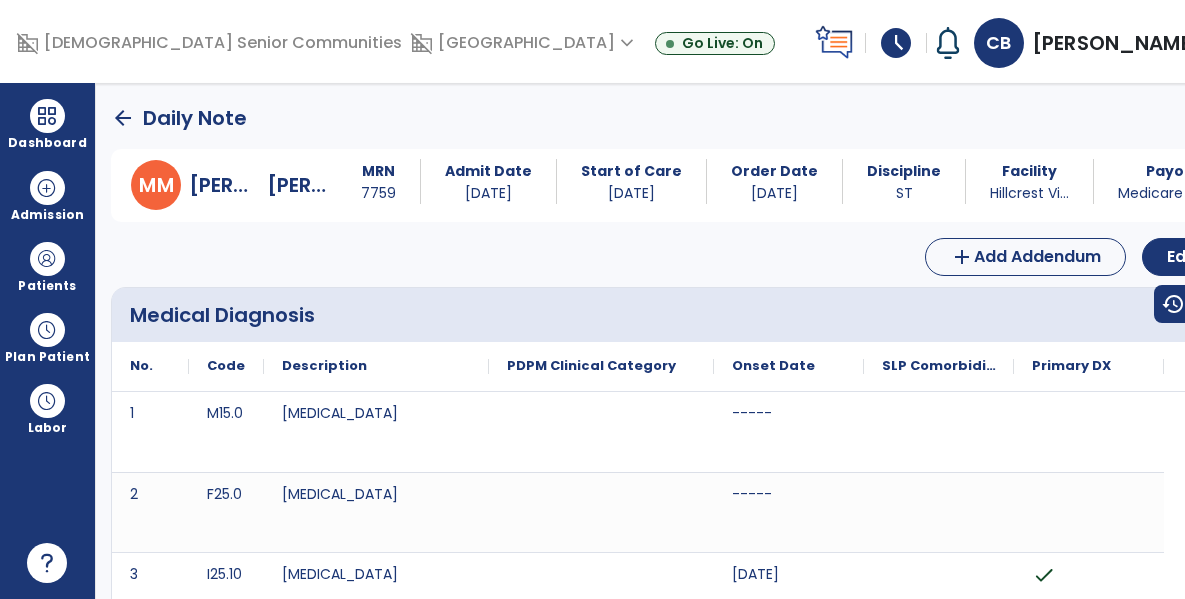 click on "arrow_back" 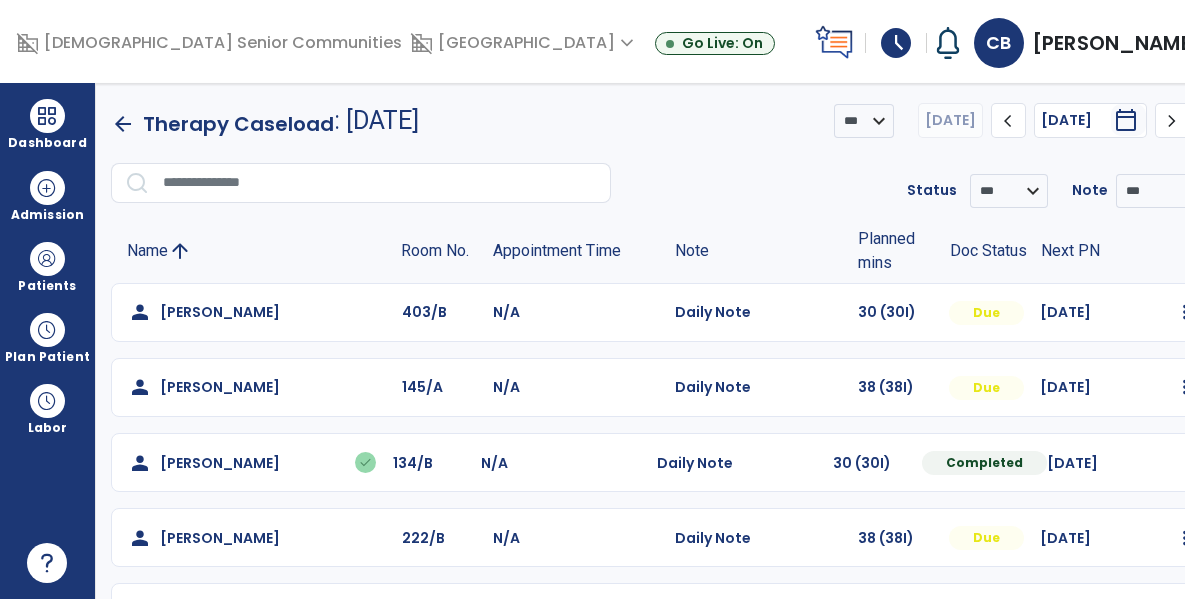 scroll, scrollTop: 668, scrollLeft: 0, axis: vertical 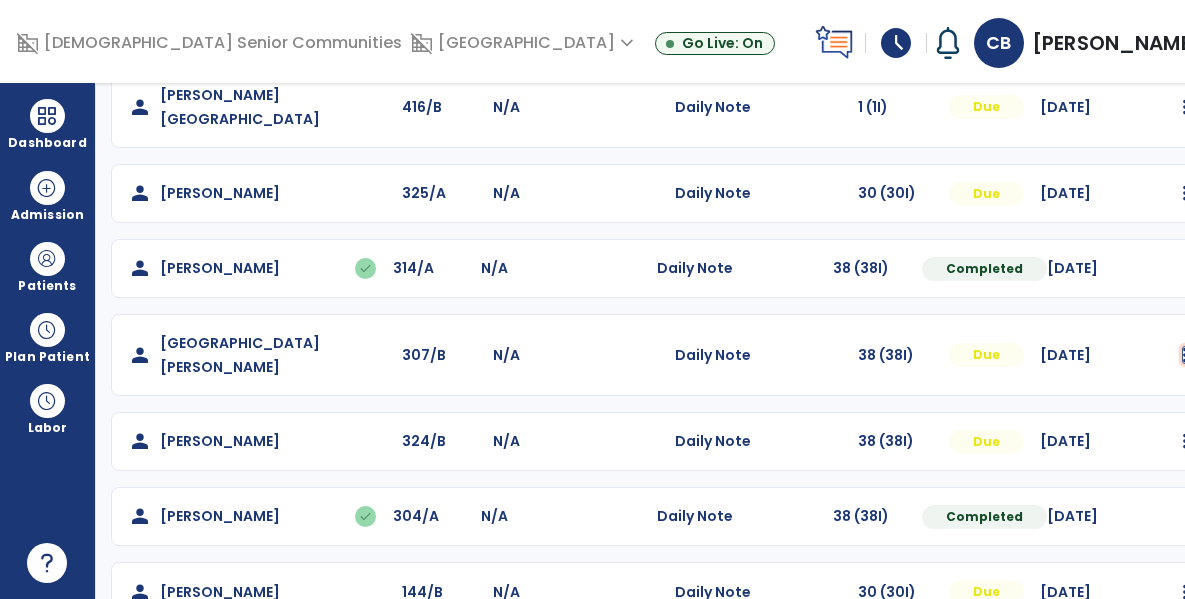 click at bounding box center (1185, -356) 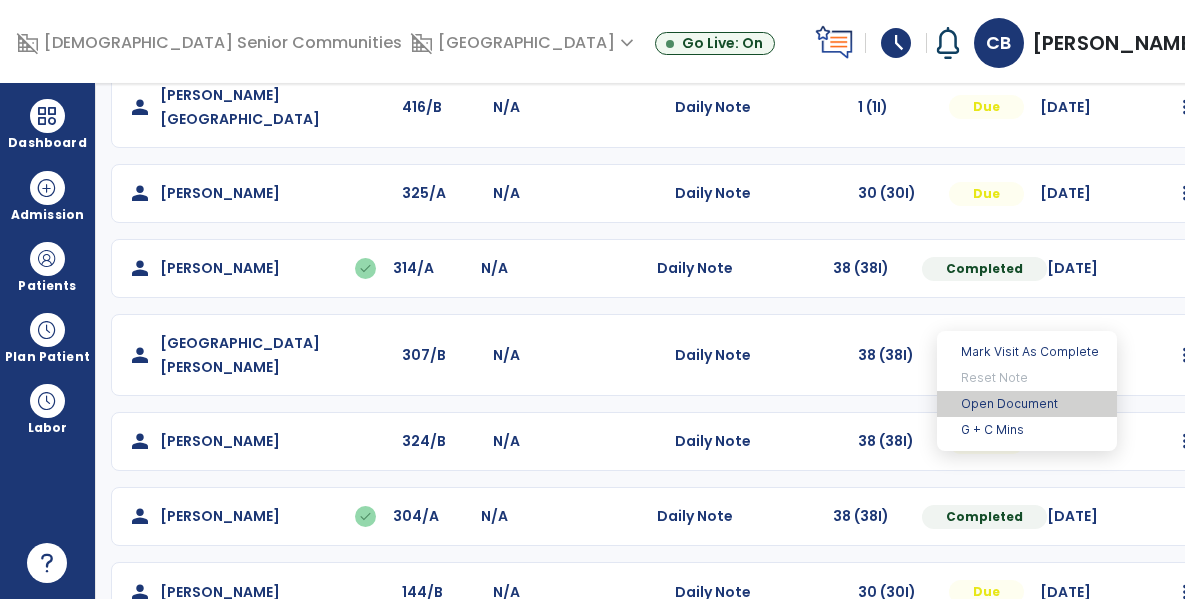 click on "Open Document" at bounding box center [1027, 404] 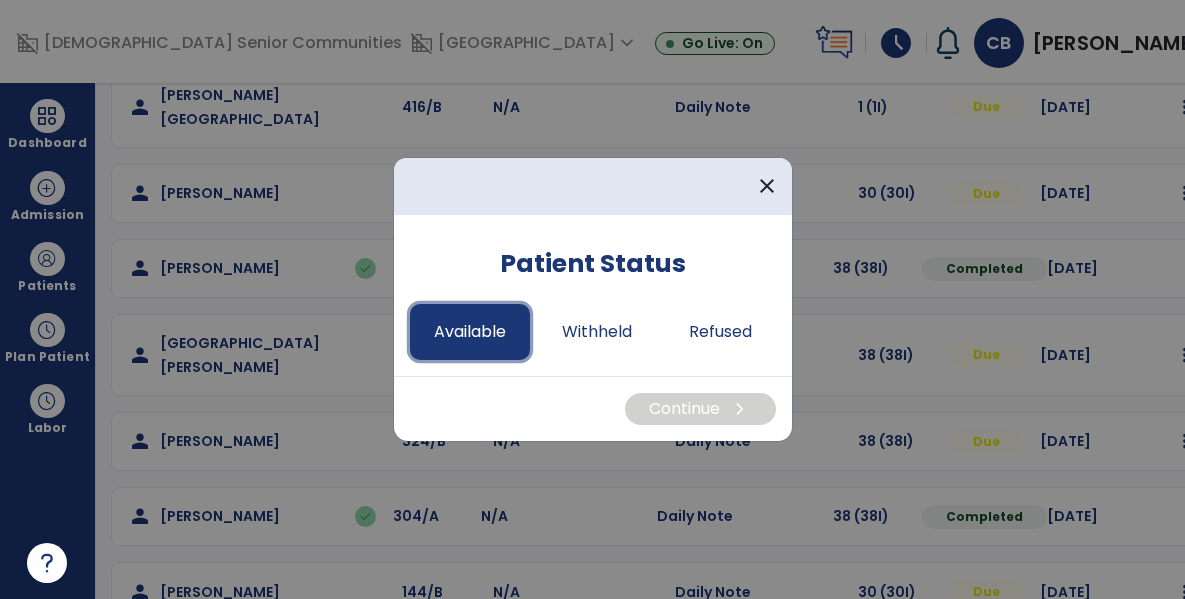 click on "Available" at bounding box center (470, 332) 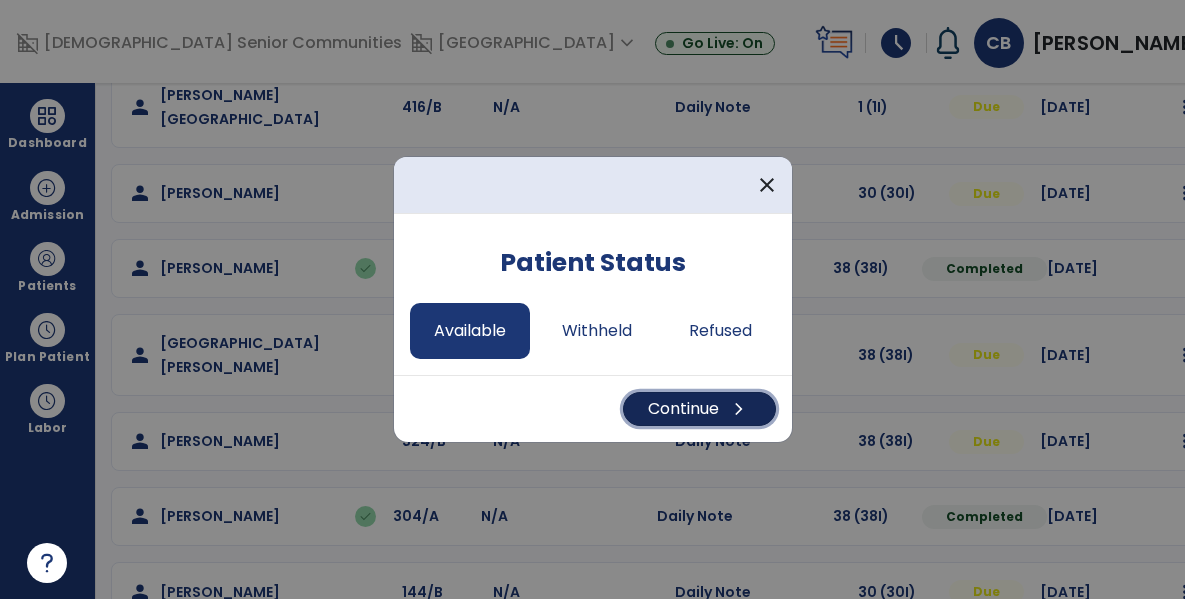 click on "Continue   chevron_right" at bounding box center (699, 409) 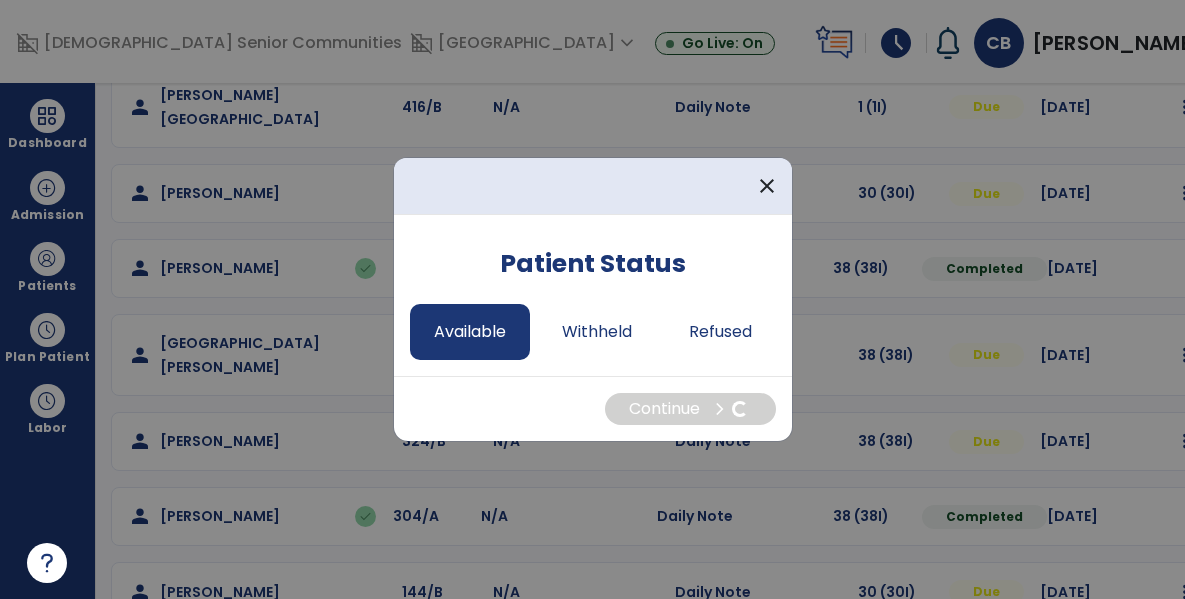 select on "*" 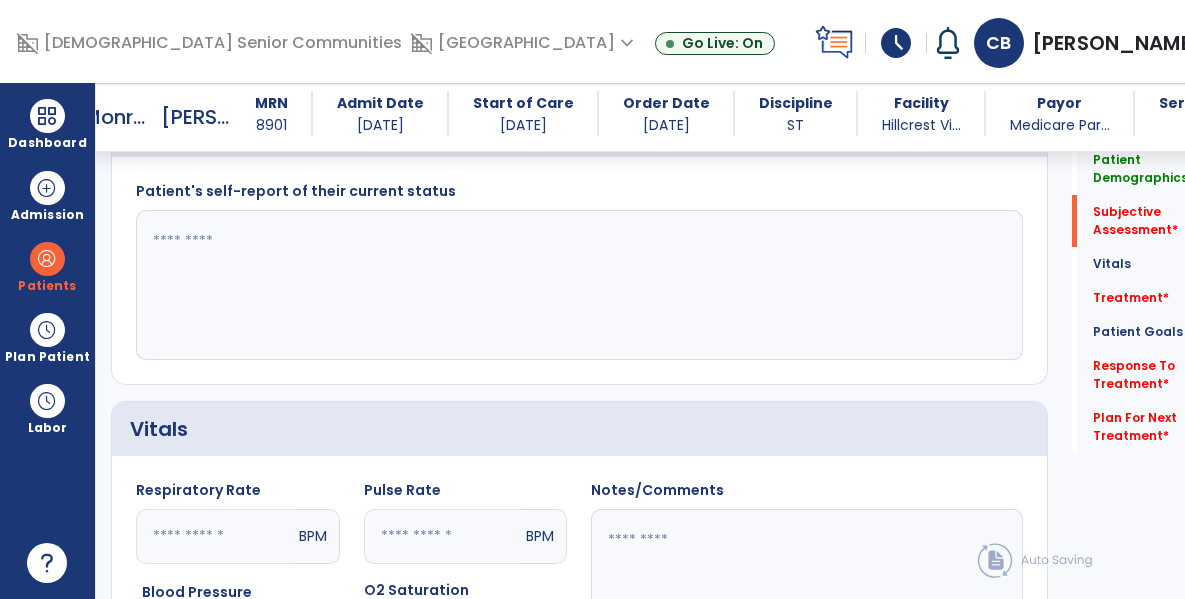 scroll, scrollTop: 505, scrollLeft: 0, axis: vertical 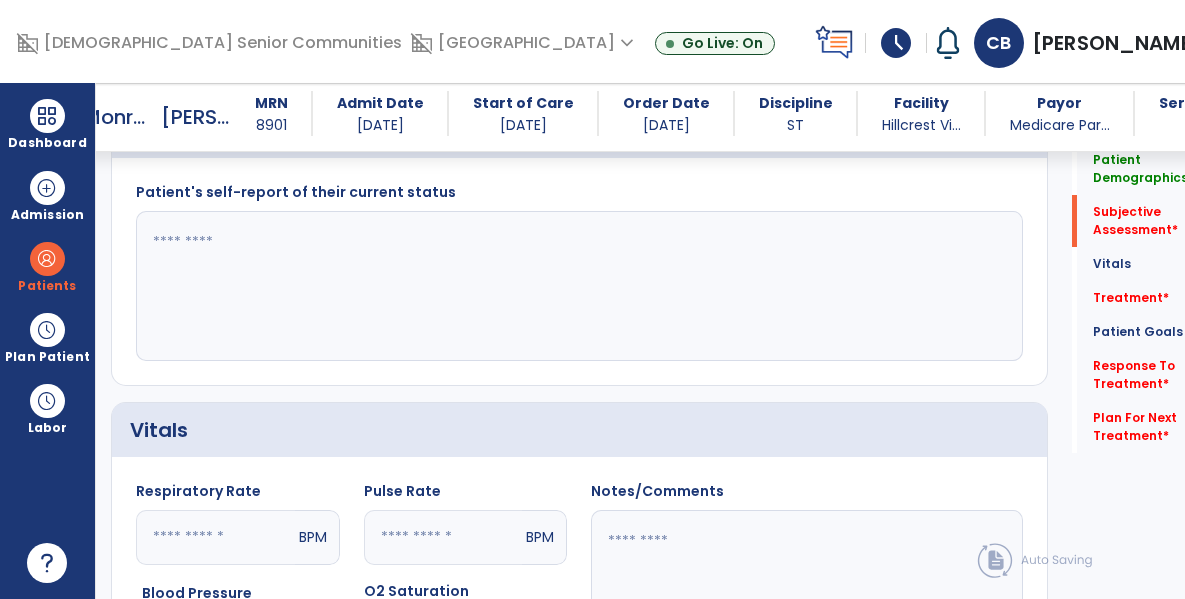 click 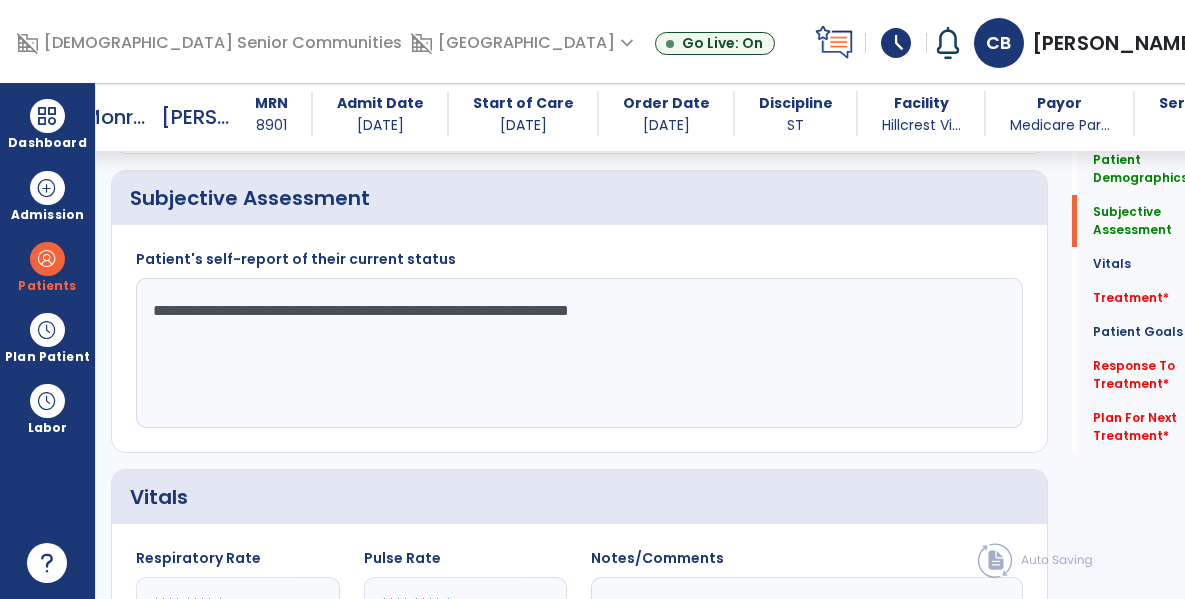 scroll, scrollTop: 421, scrollLeft: 0, axis: vertical 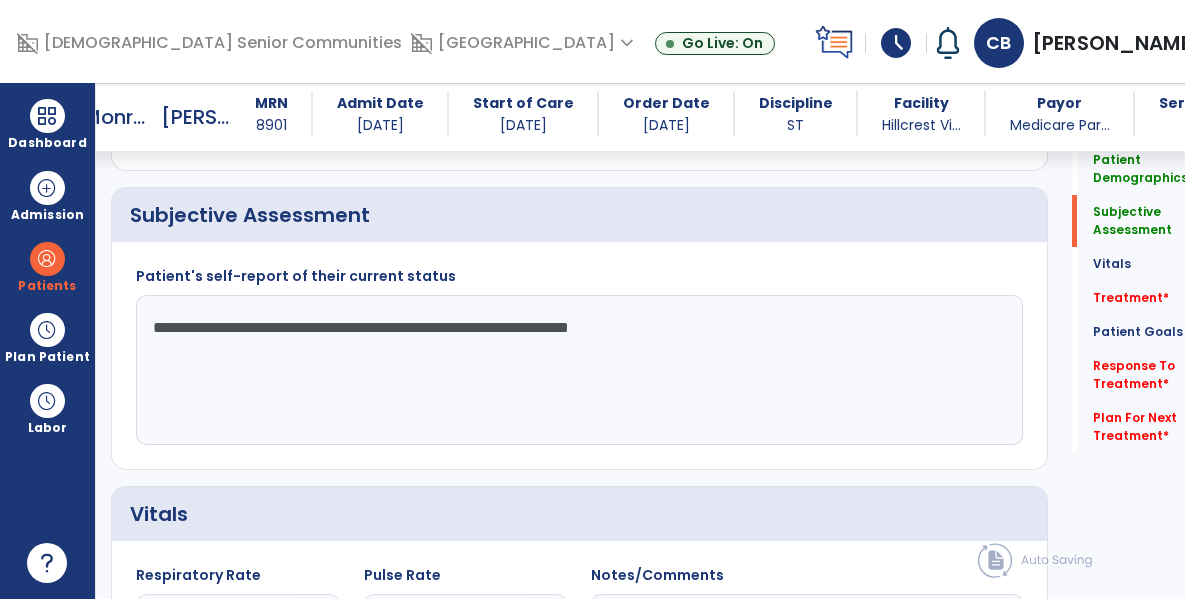 drag, startPoint x: 327, startPoint y: 330, endPoint x: 814, endPoint y: 323, distance: 487.0503 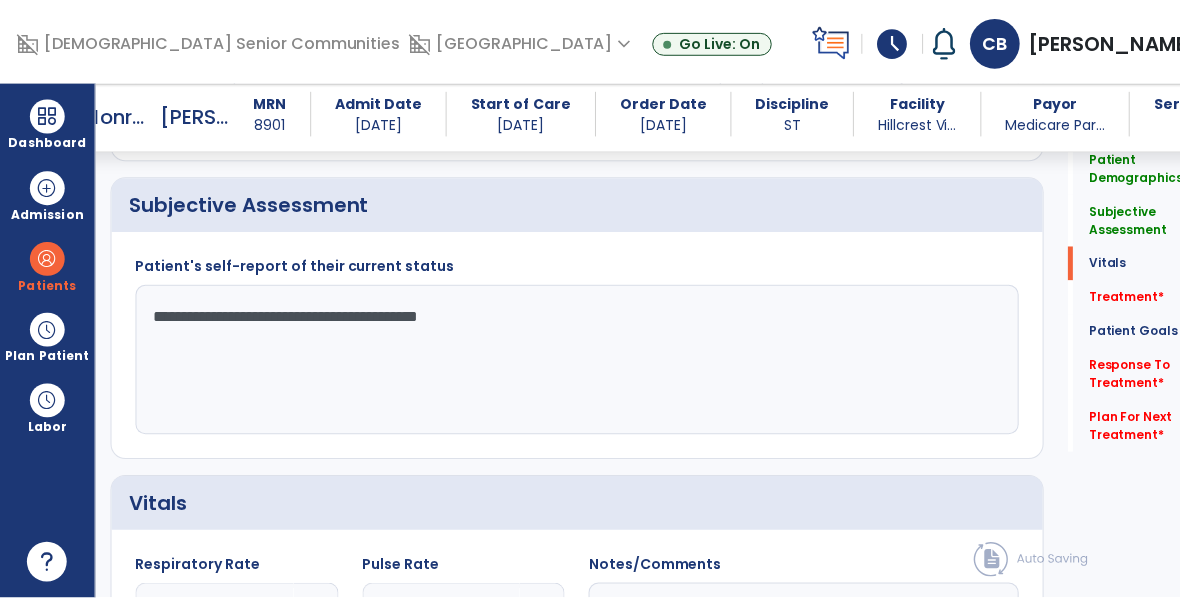 scroll, scrollTop: 970, scrollLeft: 0, axis: vertical 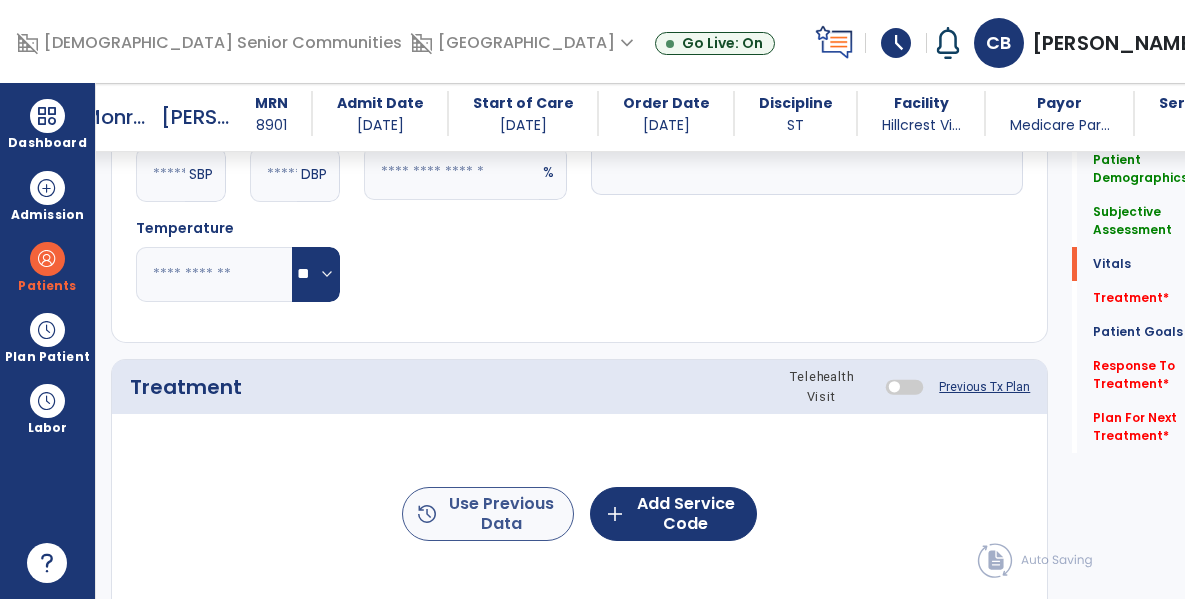 type on "**********" 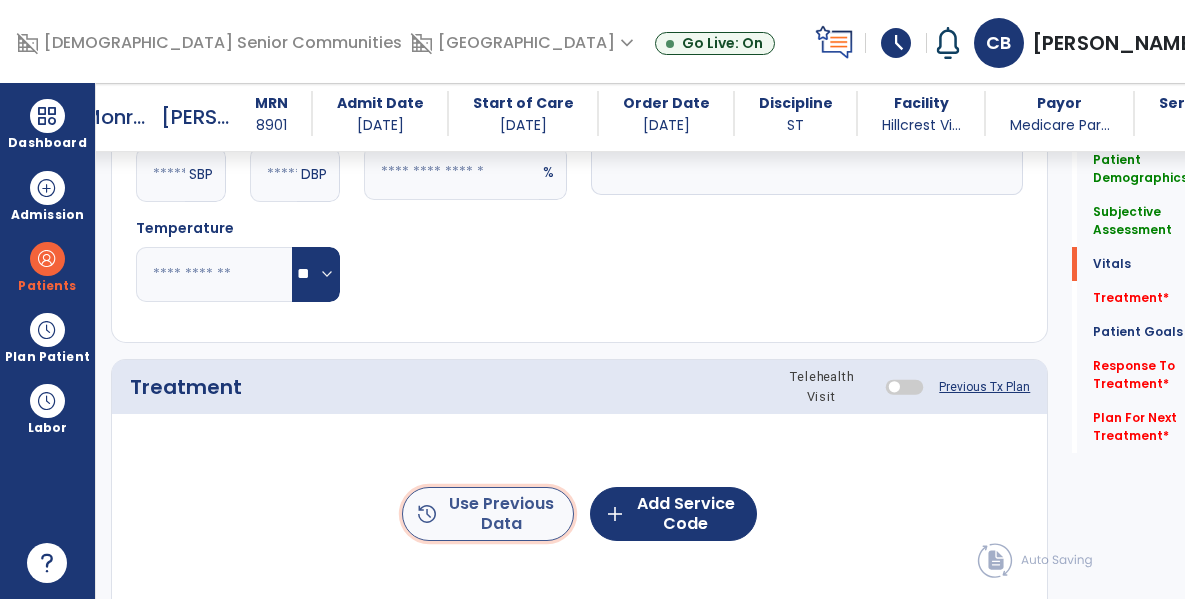 click on "history  Use Previous Data" 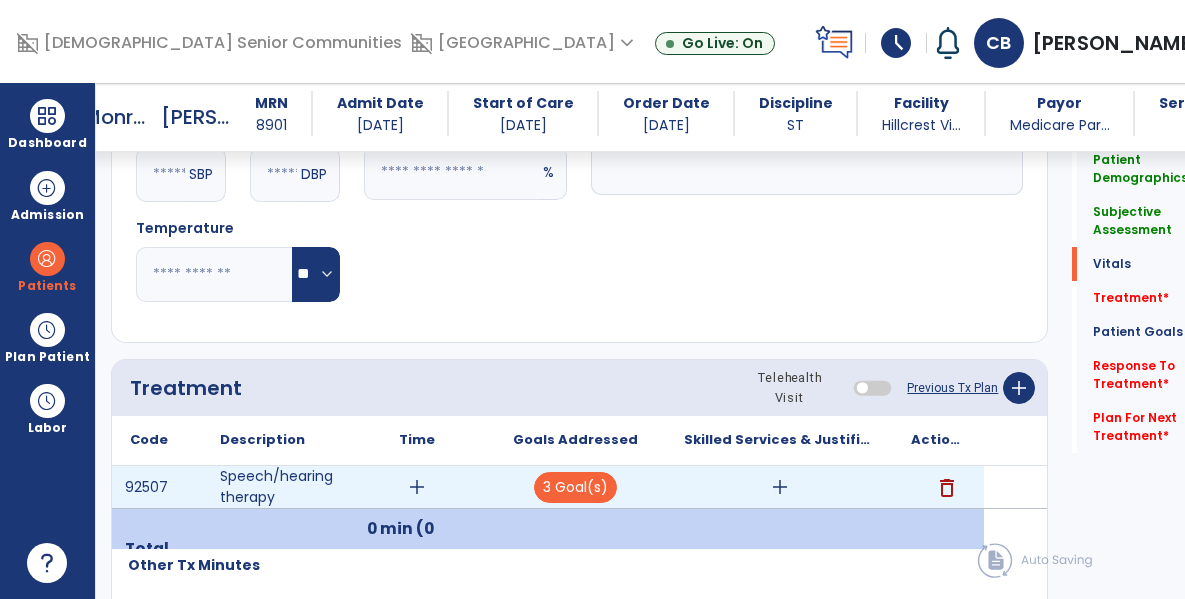 click on "add" at bounding box center (417, 487) 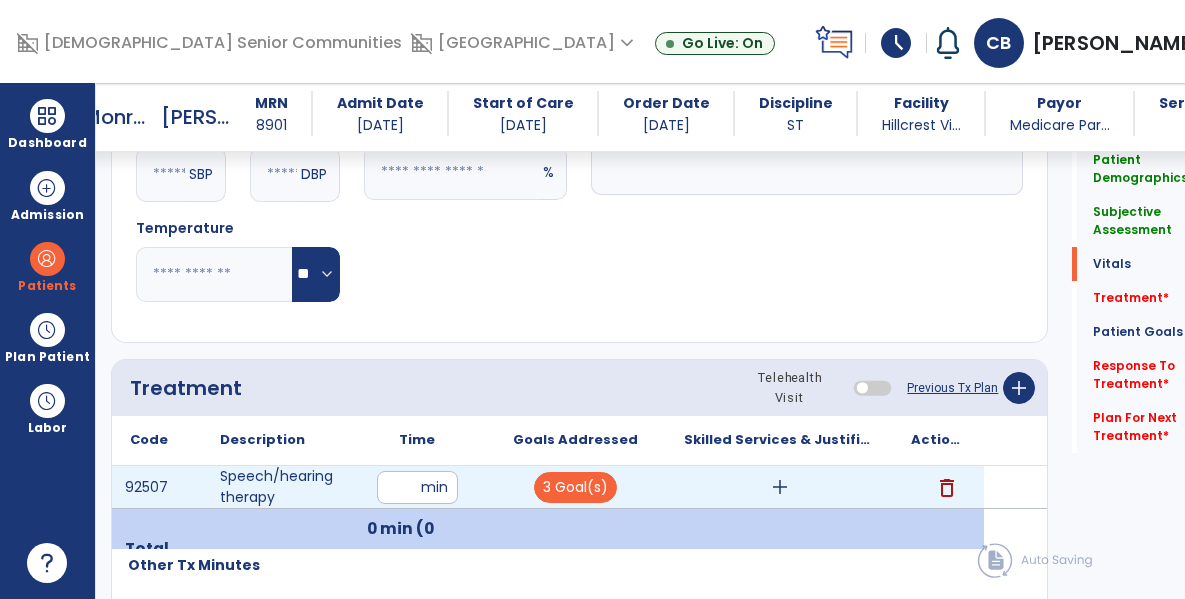 type on "**" 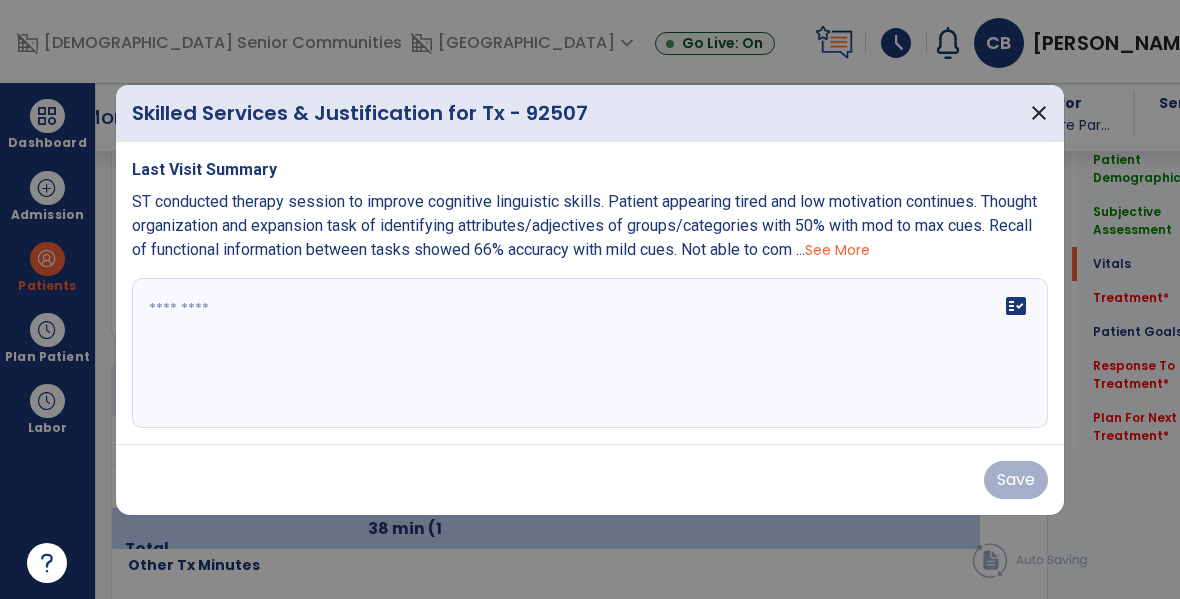 scroll, scrollTop: 970, scrollLeft: 0, axis: vertical 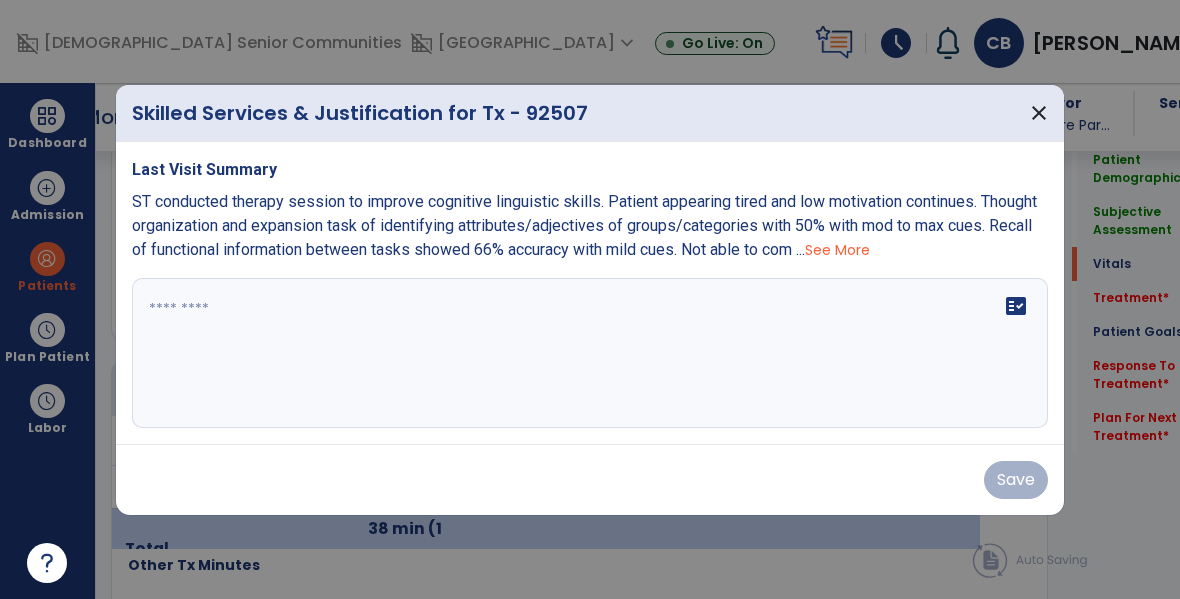 click on "See More" at bounding box center [837, 250] 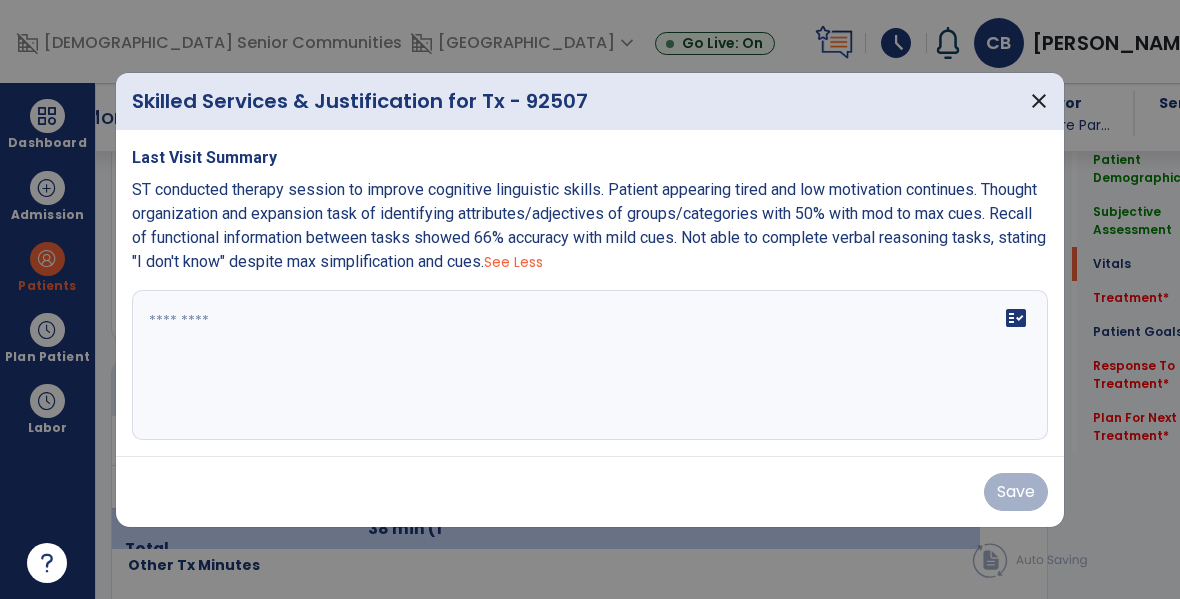 click on "ST conducted therapy session to improve cognitive linguistic skills. Patient appearing tired and low motivation continues. Thought organization and expansion task of identifying attributes/adjectives of groups/categories with 50% with mod to max cues. Recall of functional information between tasks showed 66% accuracy with mild cues. Not able to complete verbal reasoning tasks, stating "I don't know" despite max simplification and cues." at bounding box center [589, 225] 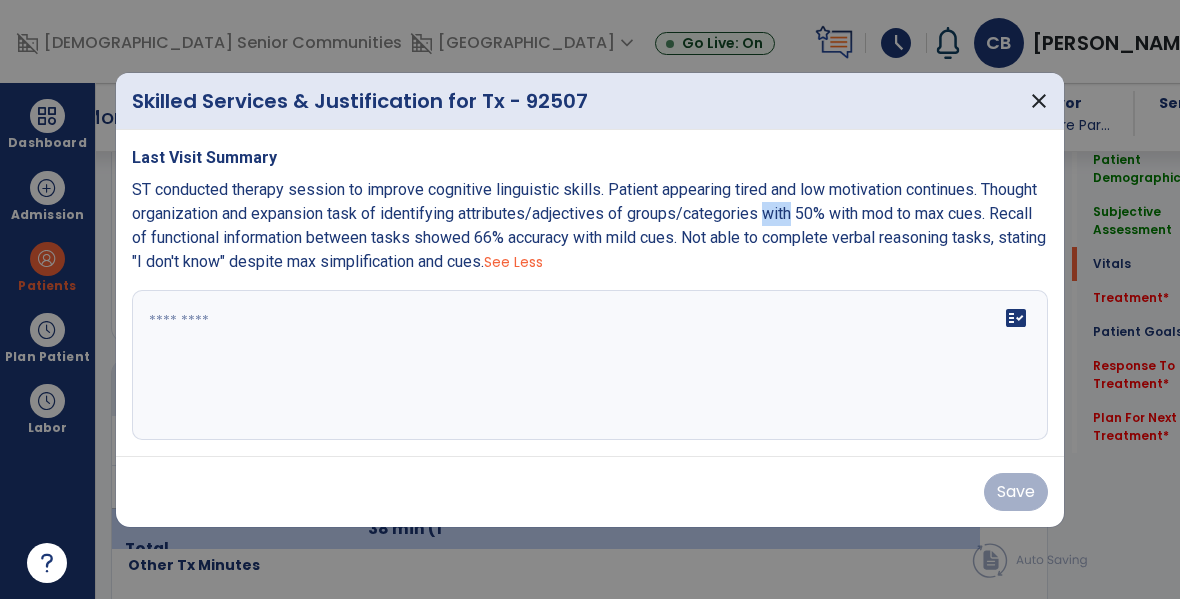 click on "ST conducted therapy session to improve cognitive linguistic skills. Patient appearing tired and low motivation continues. Thought organization and expansion task of identifying attributes/adjectives of groups/categories with 50% with mod to max cues. Recall of functional information between tasks showed 66% accuracy with mild cues. Not able to complete verbal reasoning tasks, stating "I don't know" despite max simplification and cues." at bounding box center [589, 225] 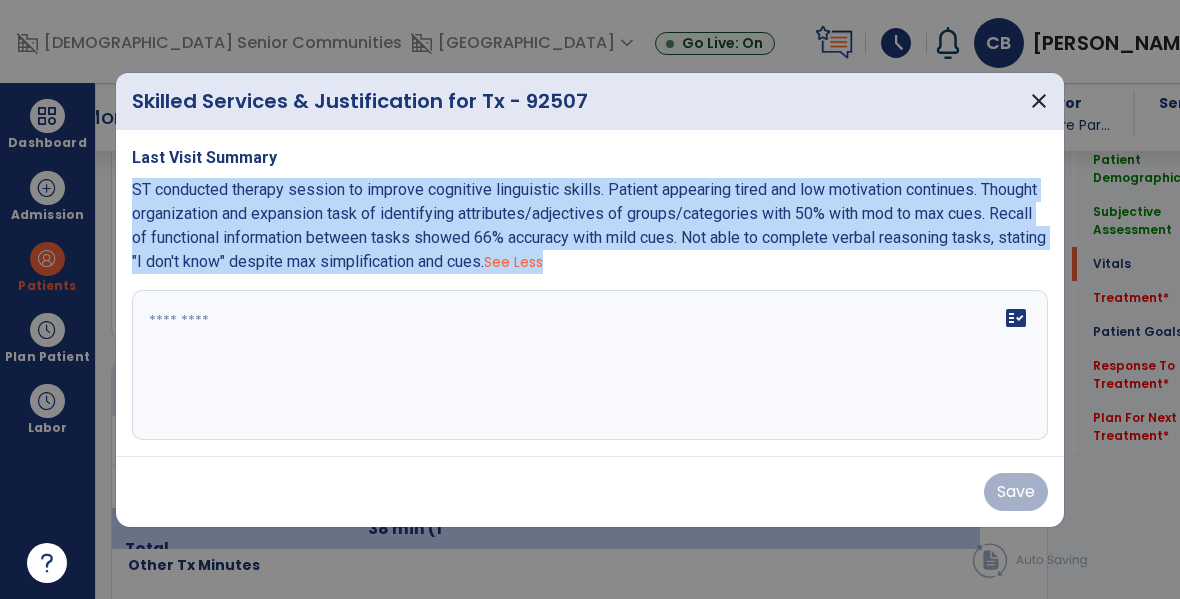 copy on "ST conducted therapy session to improve cognitive linguistic skills. Patient appearing tired and low motivation continues. Thought organization and expansion task of identifying attributes/adjectives of groups/categories with 50% with mod to max cues. Recall of functional information between tasks showed 66% accuracy with mild cues. Not able to complete verbal reasoning tasks, stating "I don't know" despite max simplification and cues.   See Less" 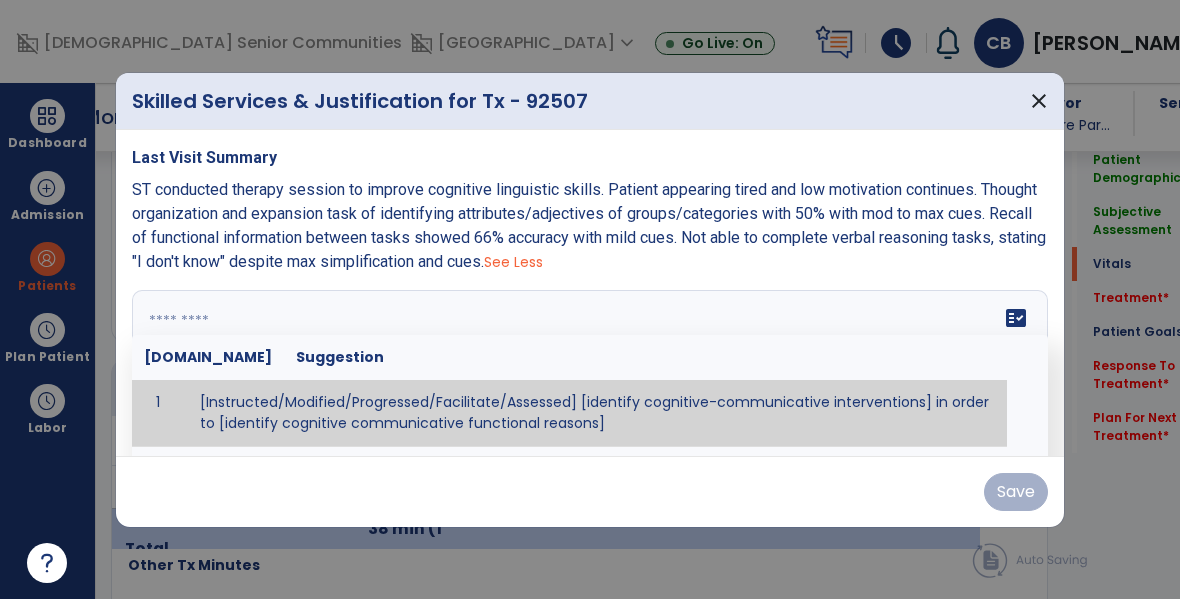 paste on "**********" 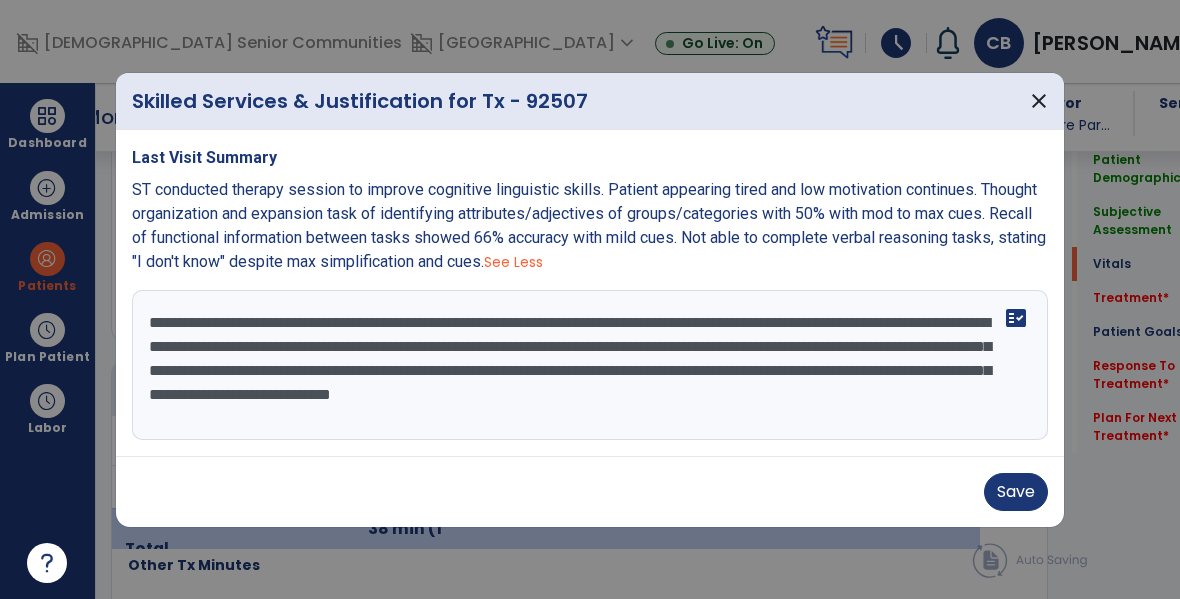 scroll, scrollTop: 40, scrollLeft: 0, axis: vertical 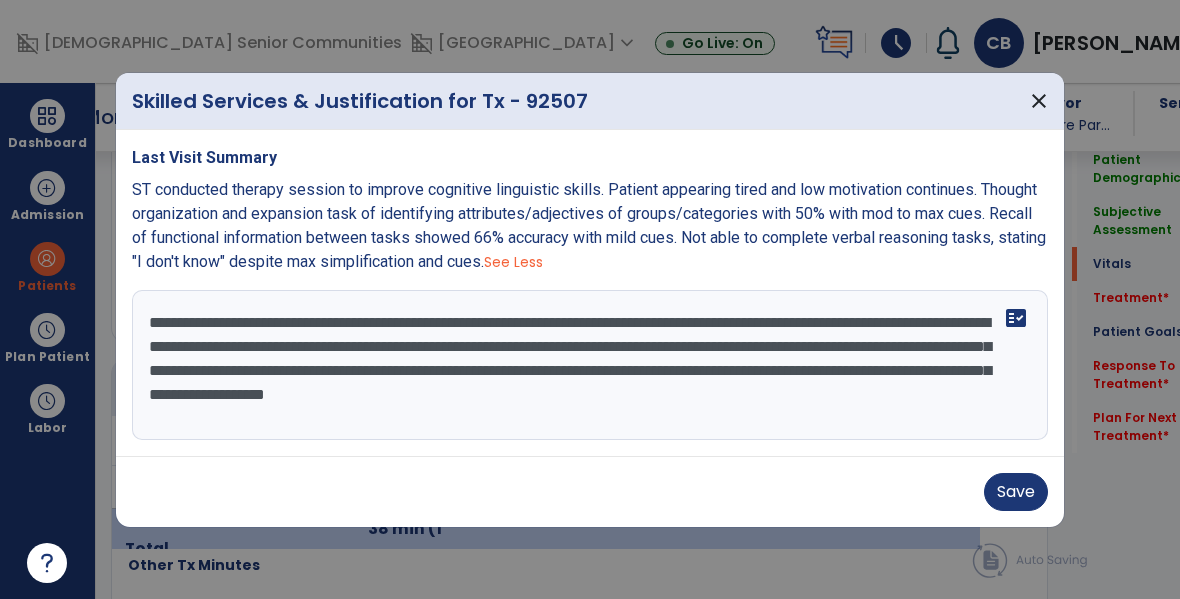 click on "**********" at bounding box center [590, 365] 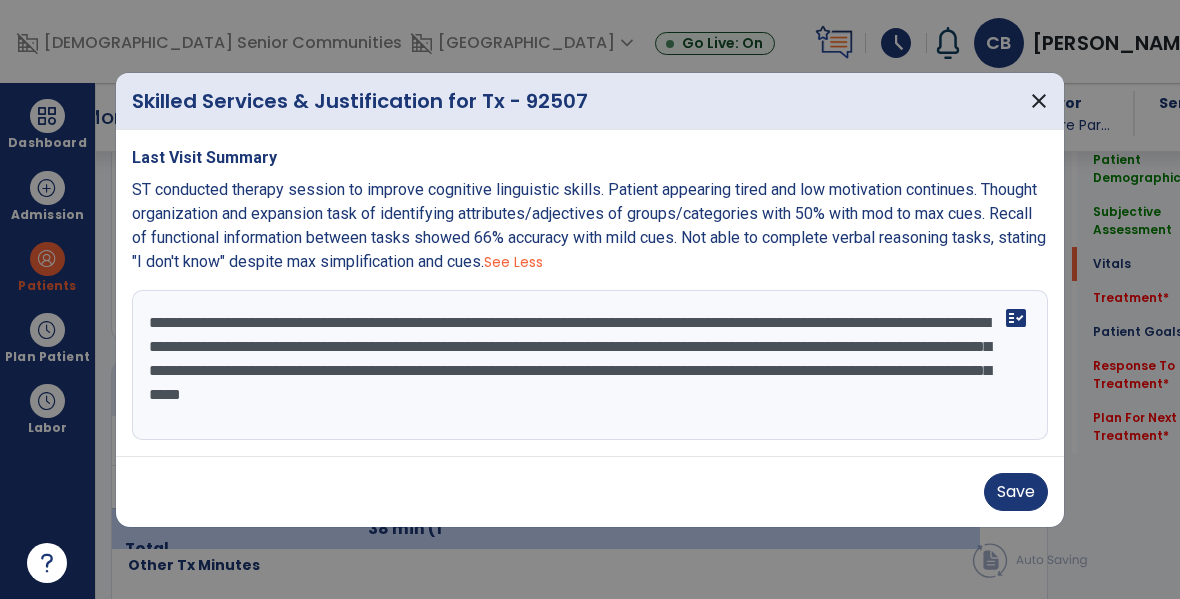 click on "**********" at bounding box center (590, 365) 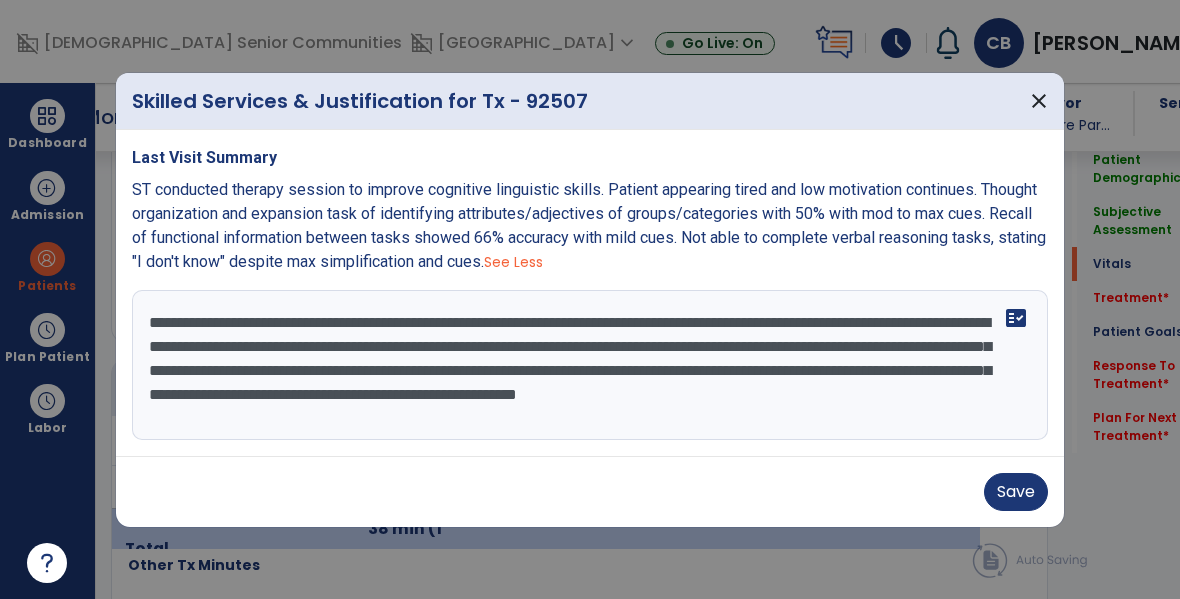 click on "**********" at bounding box center (590, 365) 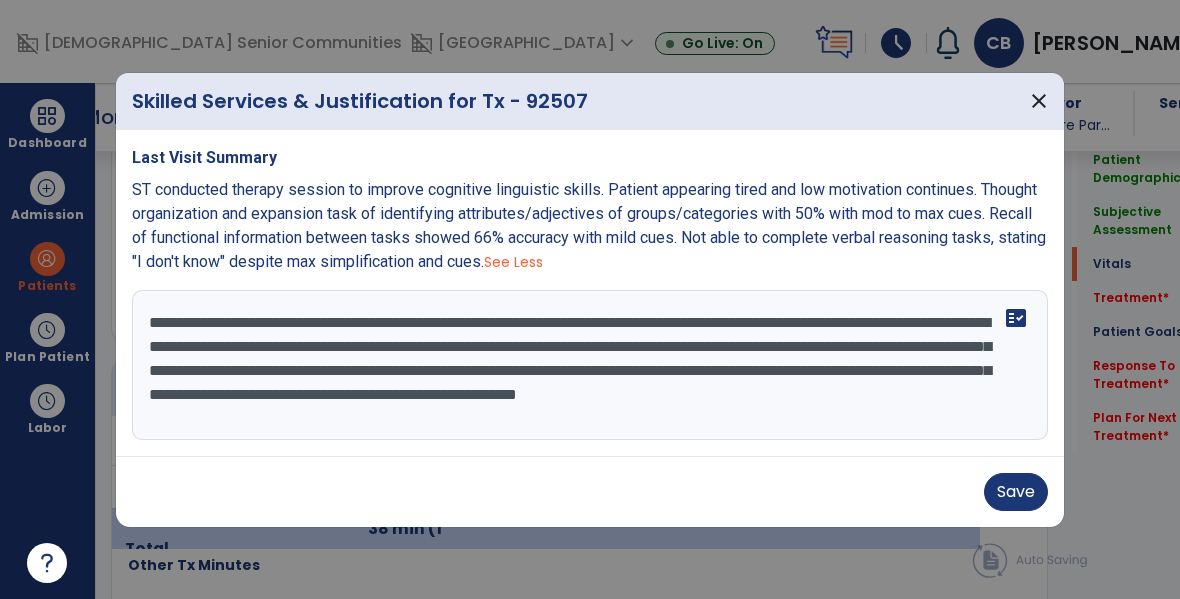 click on "**********" at bounding box center [590, 365] 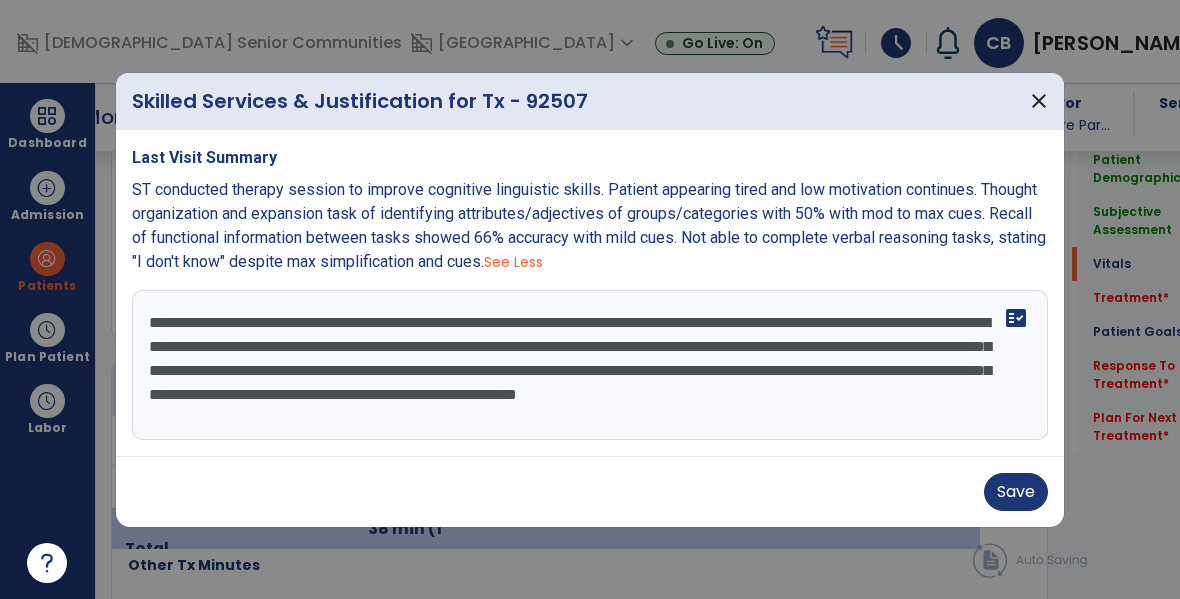 click on "**********" at bounding box center [590, 365] 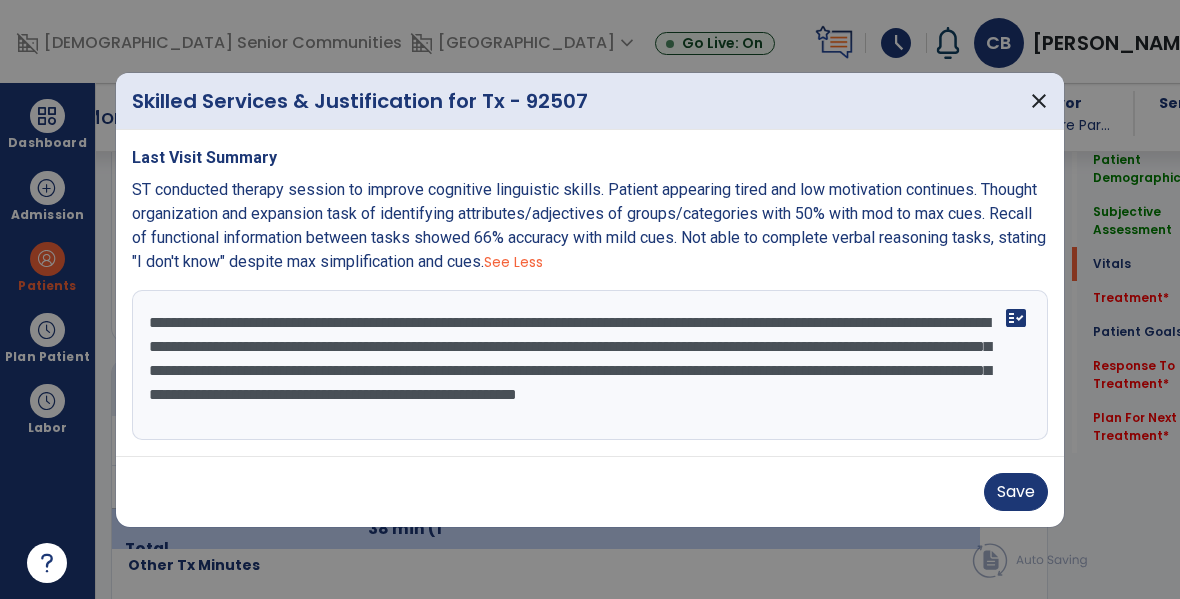 click on "**********" at bounding box center [590, 365] 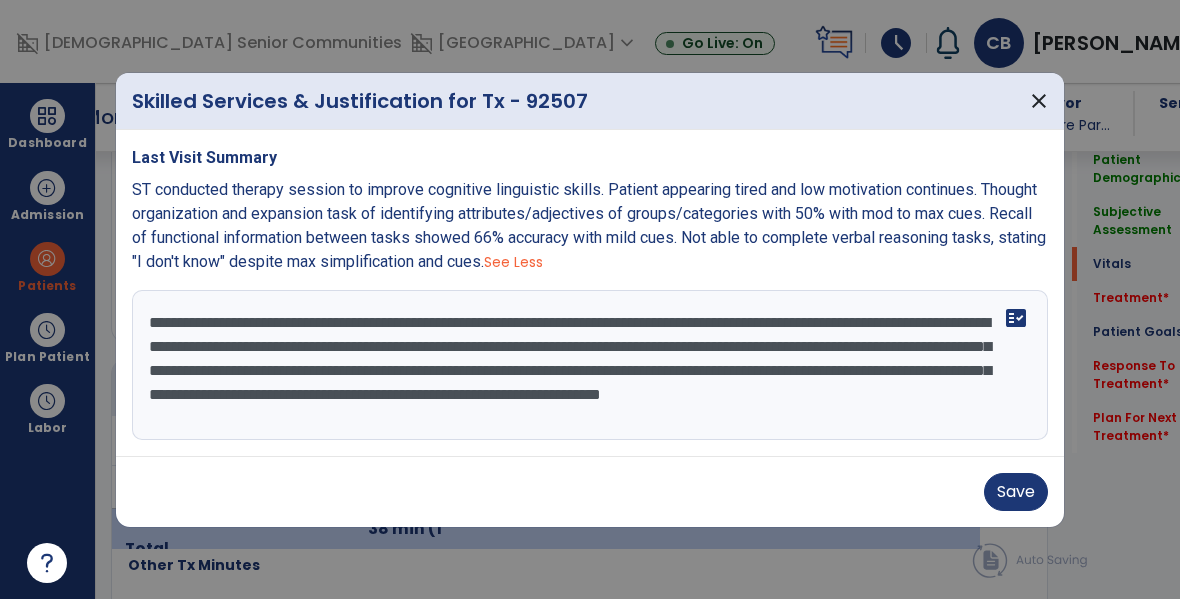 click on "**********" at bounding box center (590, 365) 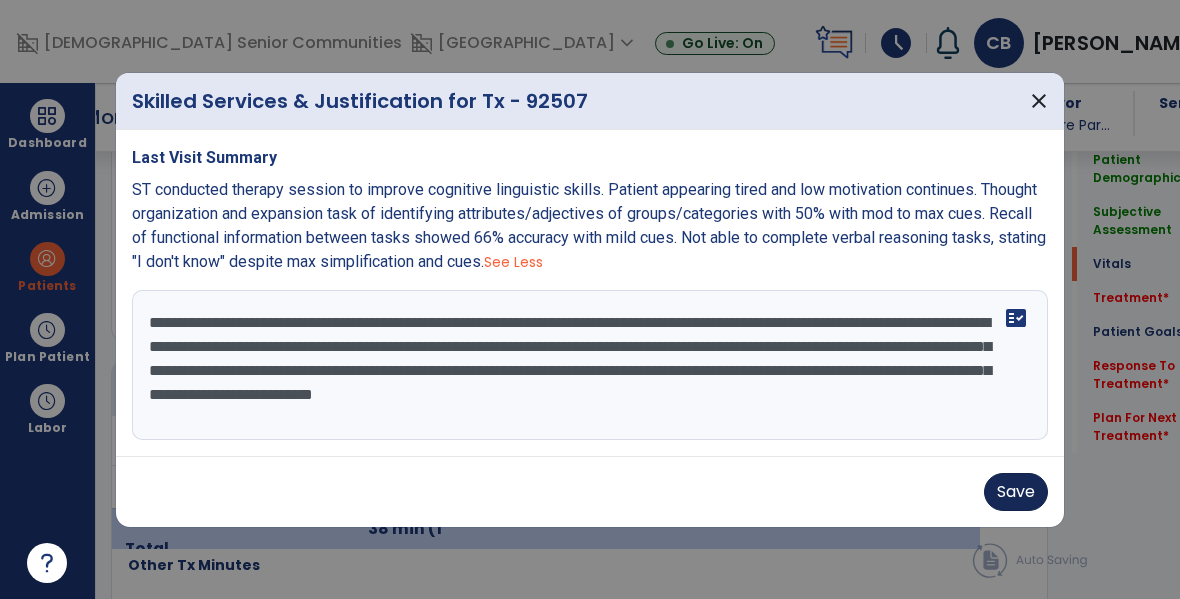 type on "**********" 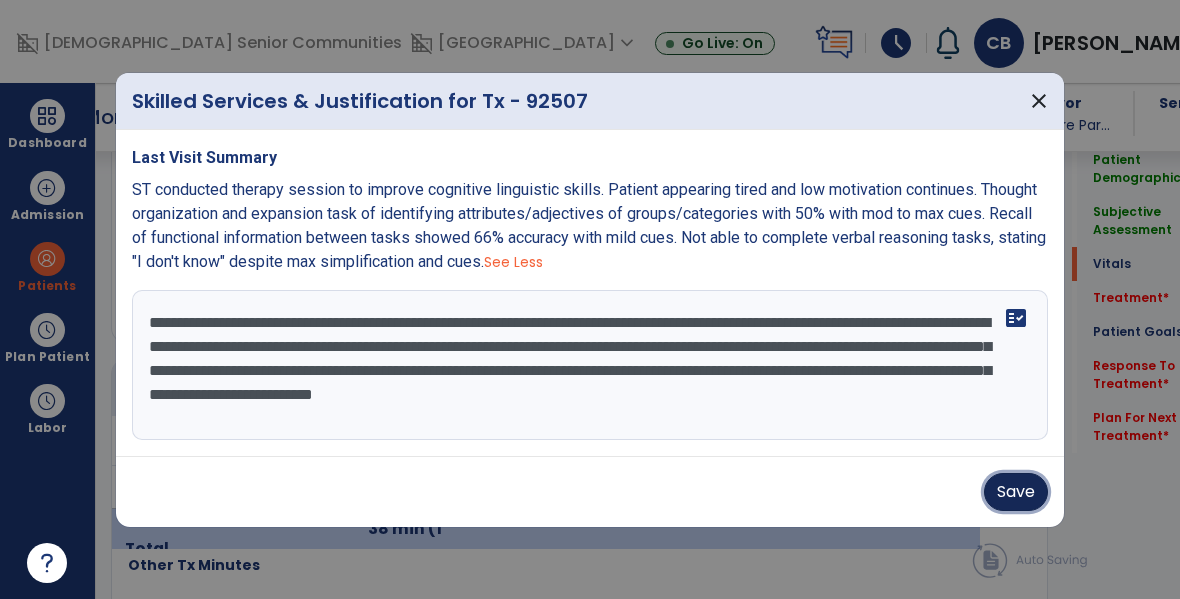 click on "Save" at bounding box center [1016, 492] 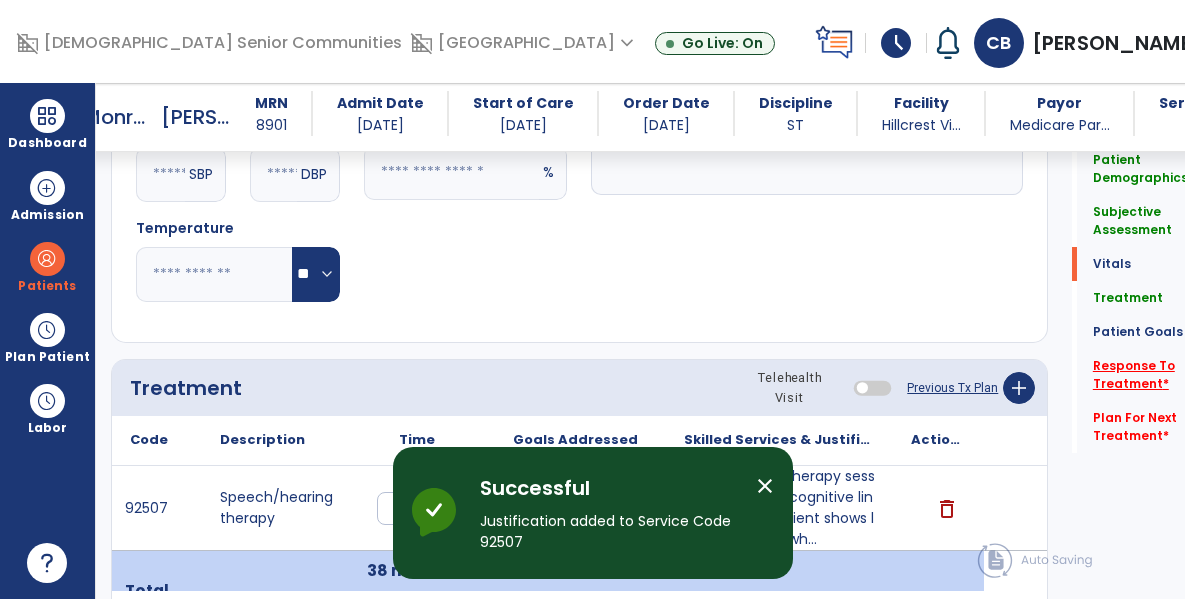 click on "Response To Treatment   *" 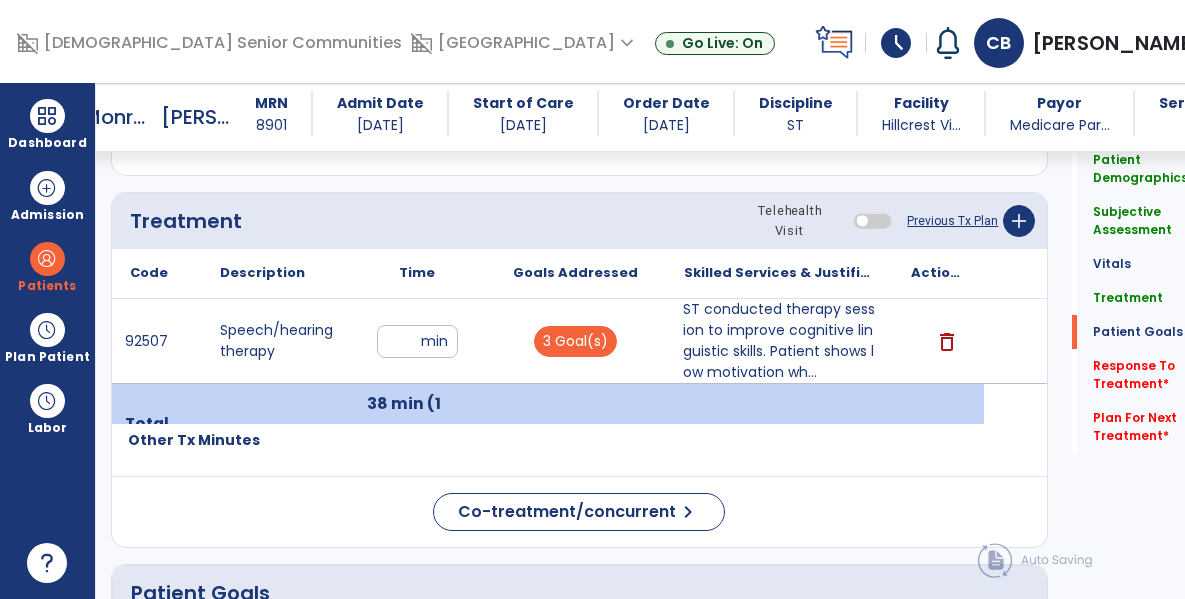 scroll, scrollTop: 2385, scrollLeft: 0, axis: vertical 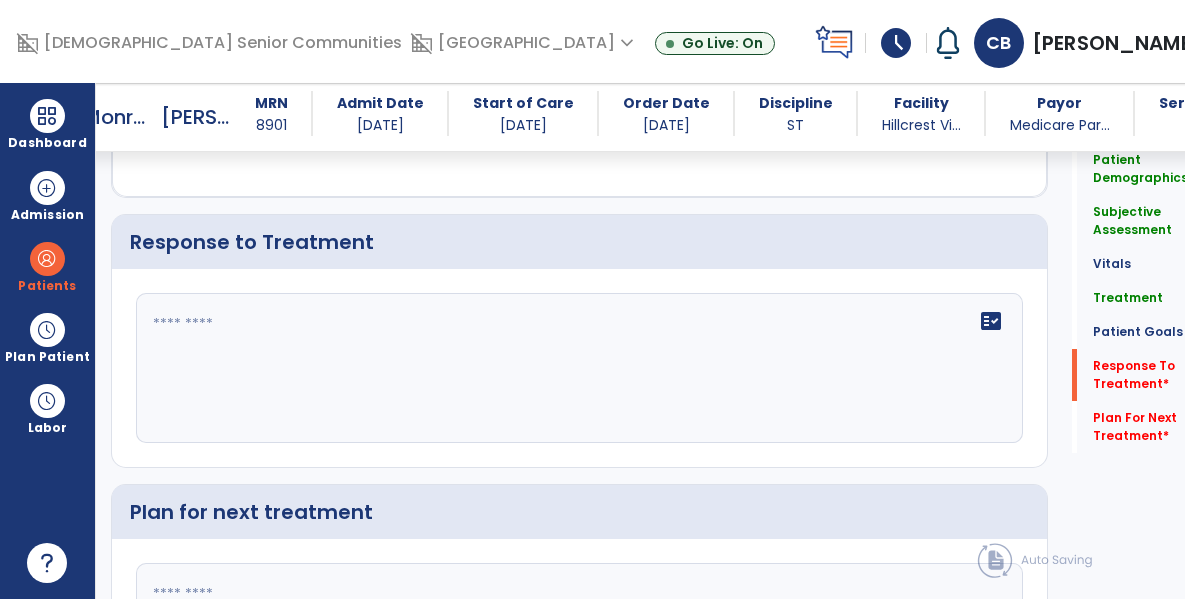 click 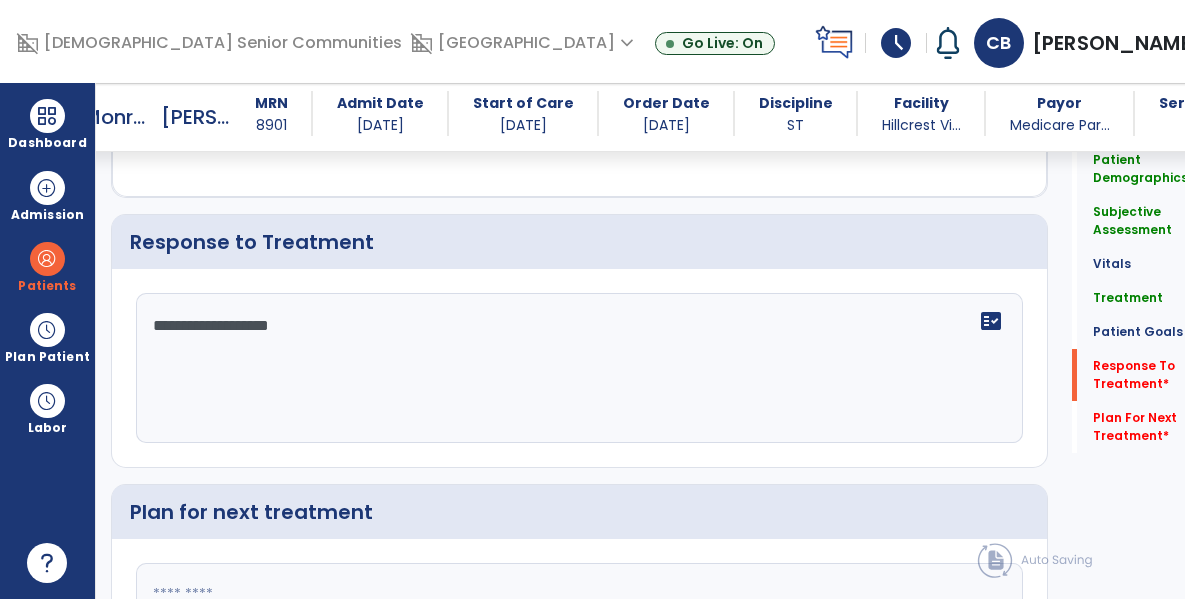 type on "**********" 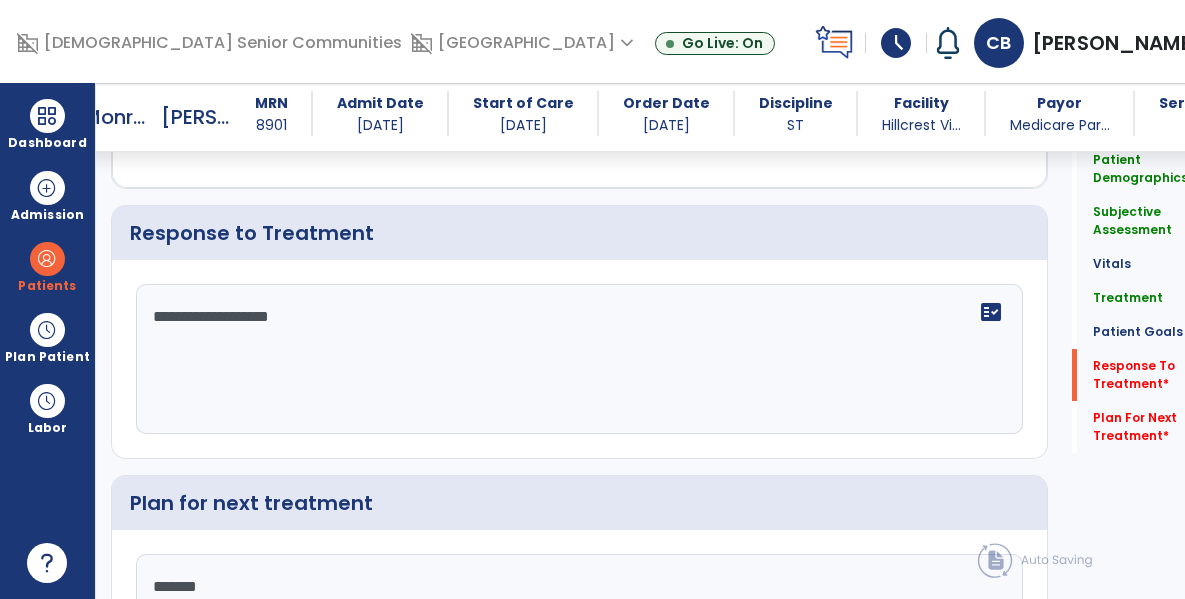 type on "********" 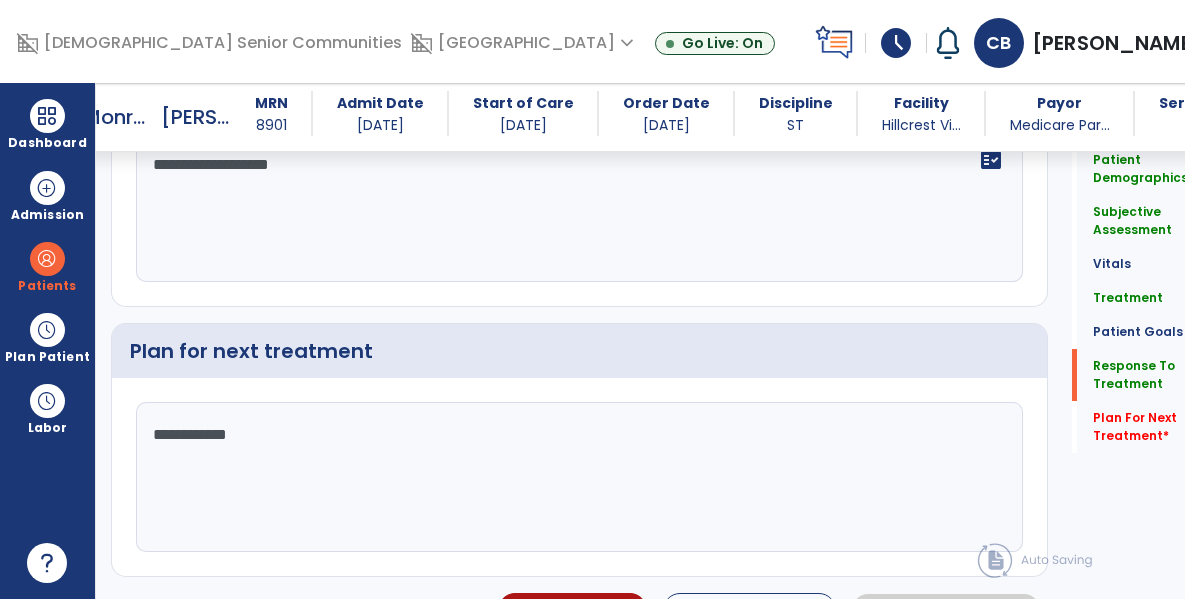 scroll, scrollTop: 2342, scrollLeft: 0, axis: vertical 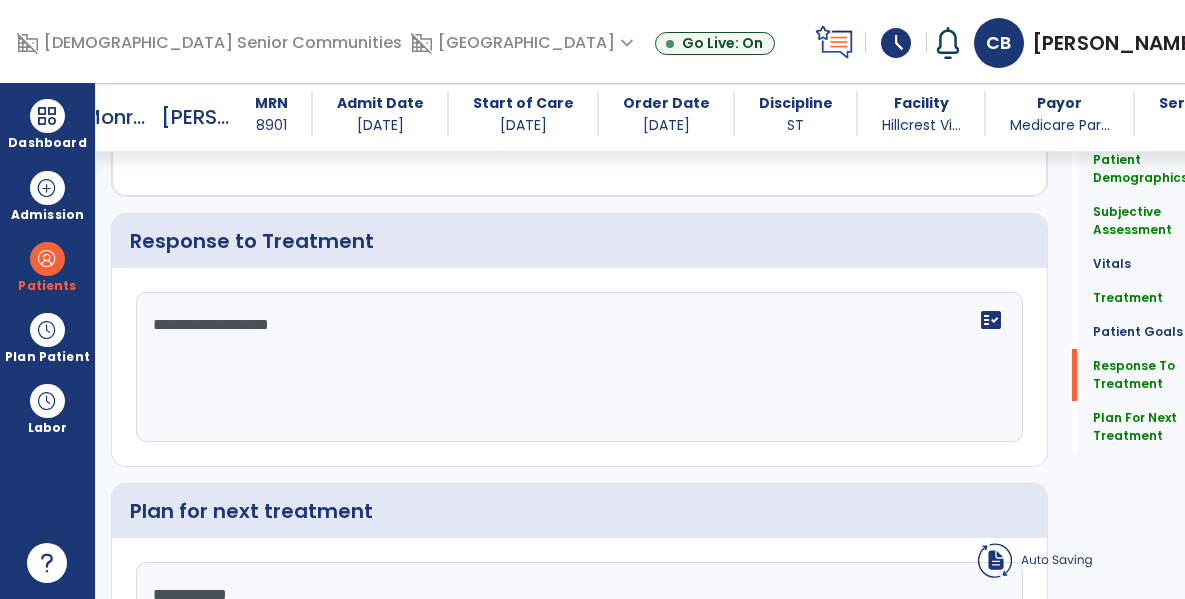 type on "**********" 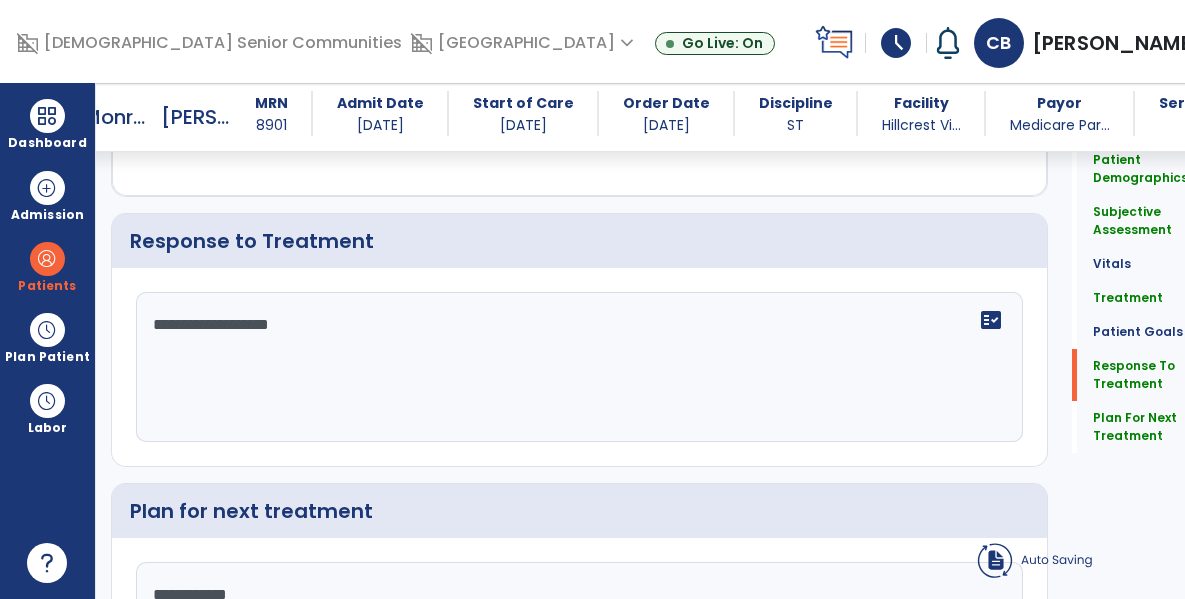 click on "**********" 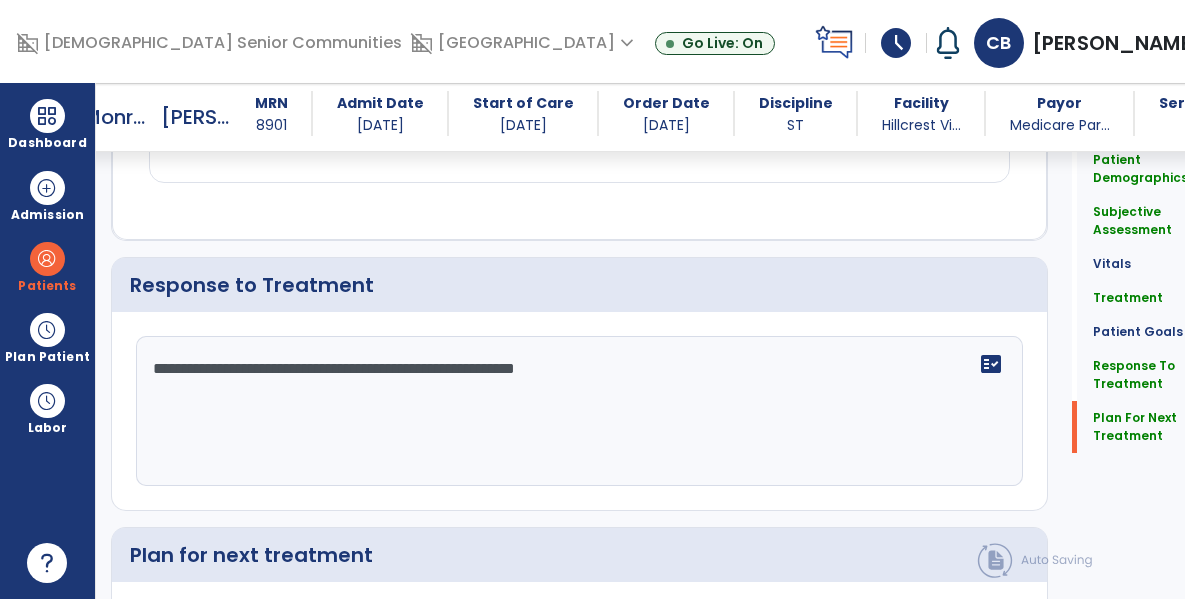 scroll, scrollTop: 2590, scrollLeft: 0, axis: vertical 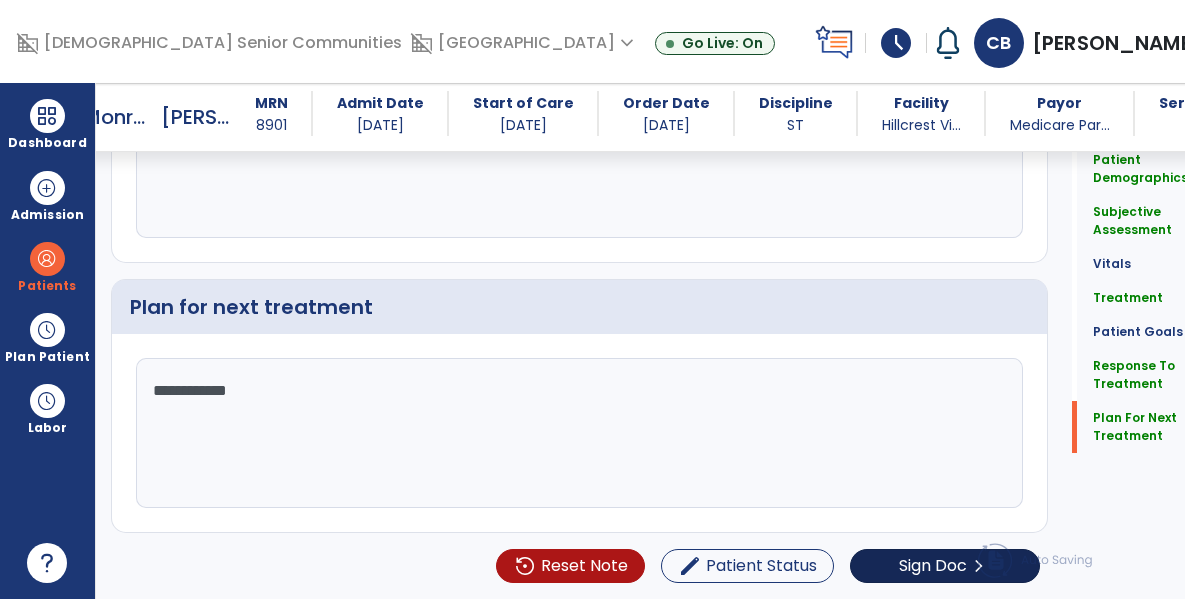 type on "**********" 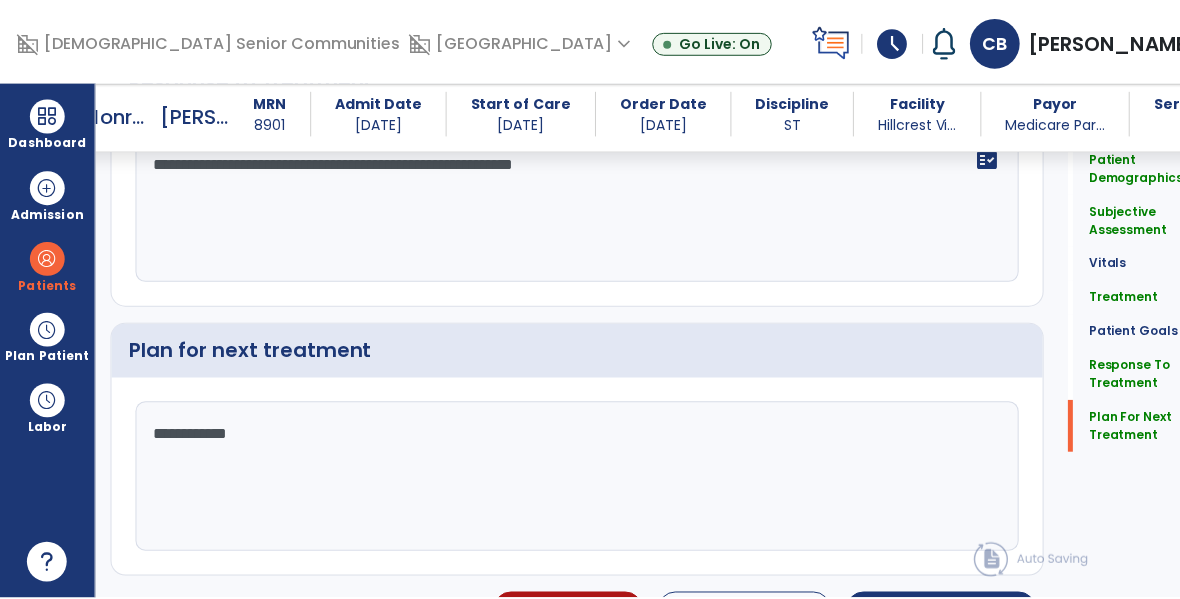 scroll, scrollTop: 2590, scrollLeft: 0, axis: vertical 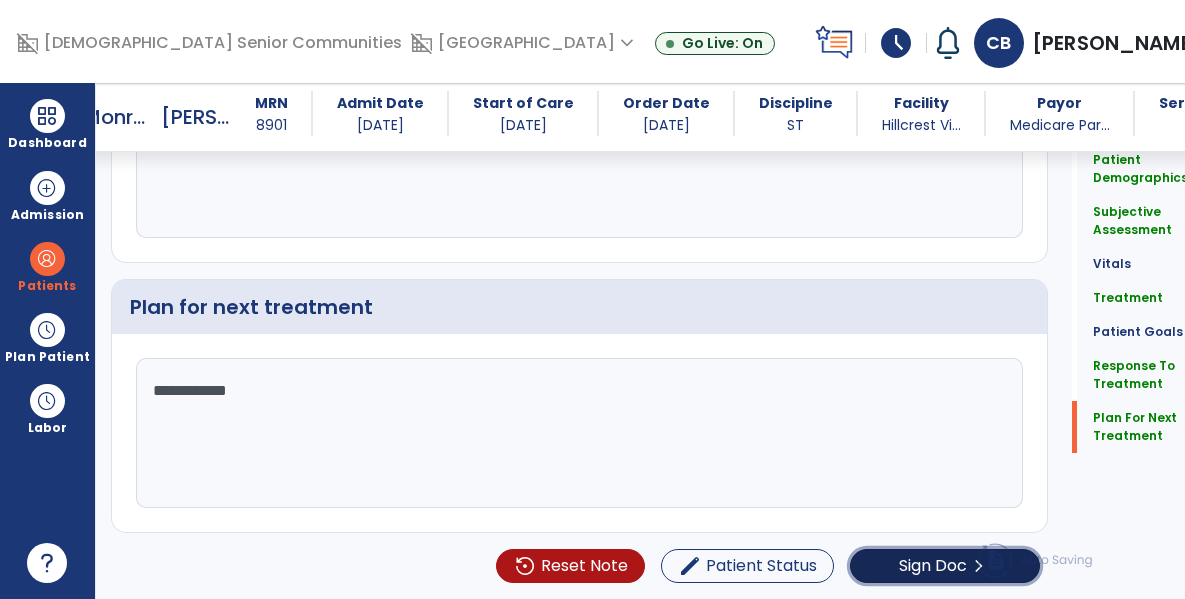 click on "Sign Doc  chevron_right" 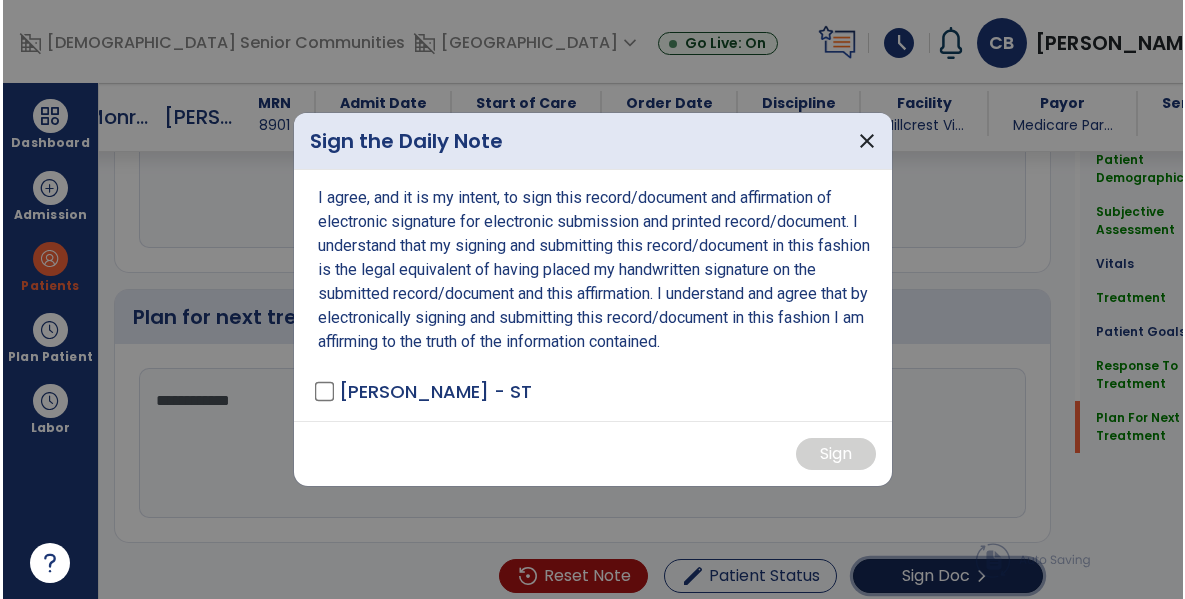 scroll, scrollTop: 2590, scrollLeft: 0, axis: vertical 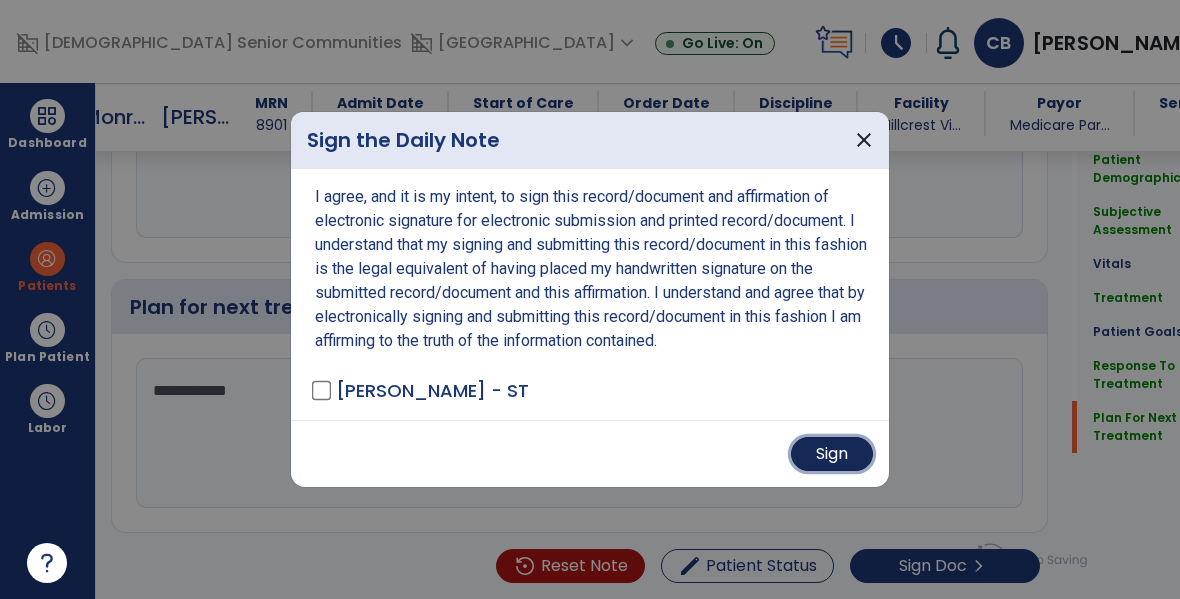 click on "Sign" at bounding box center (832, 454) 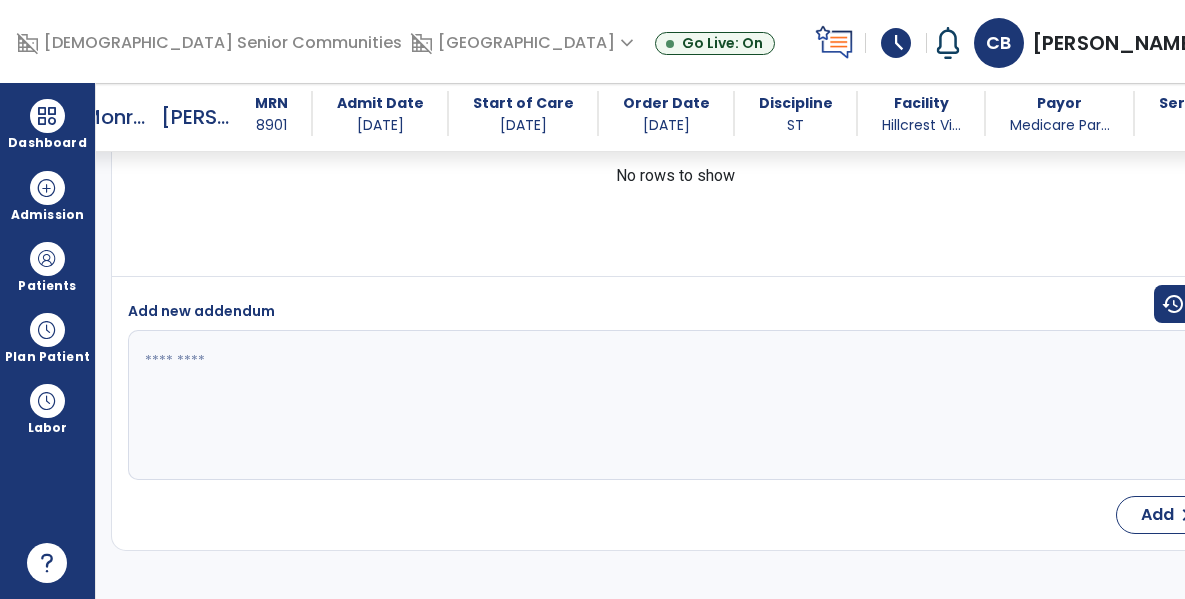 scroll, scrollTop: 0, scrollLeft: 0, axis: both 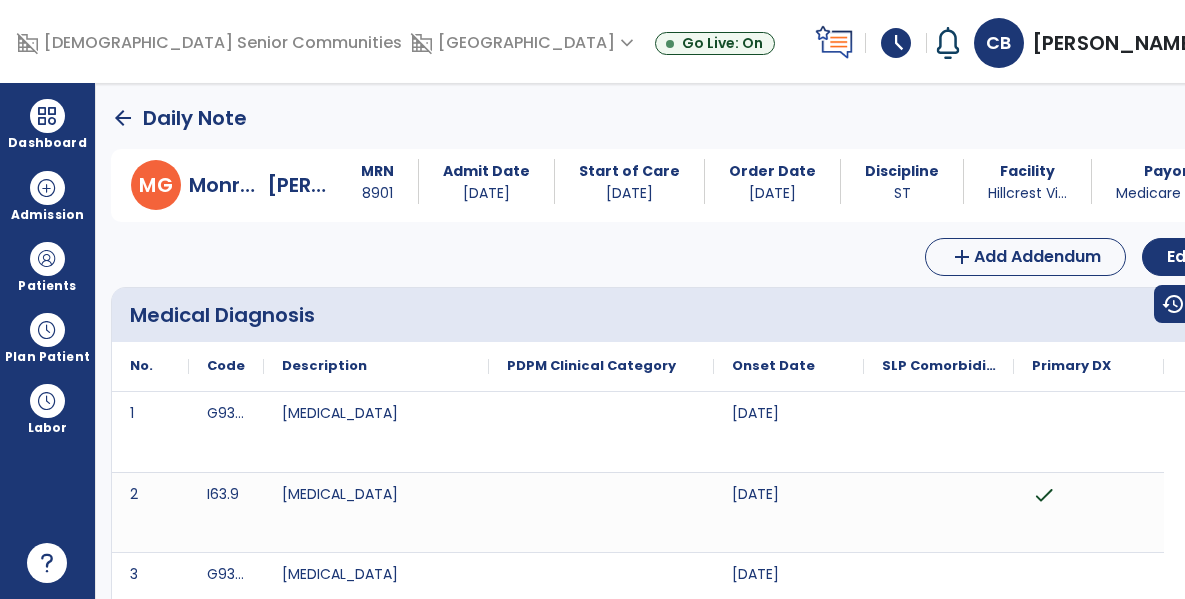 click on "arrow_back" 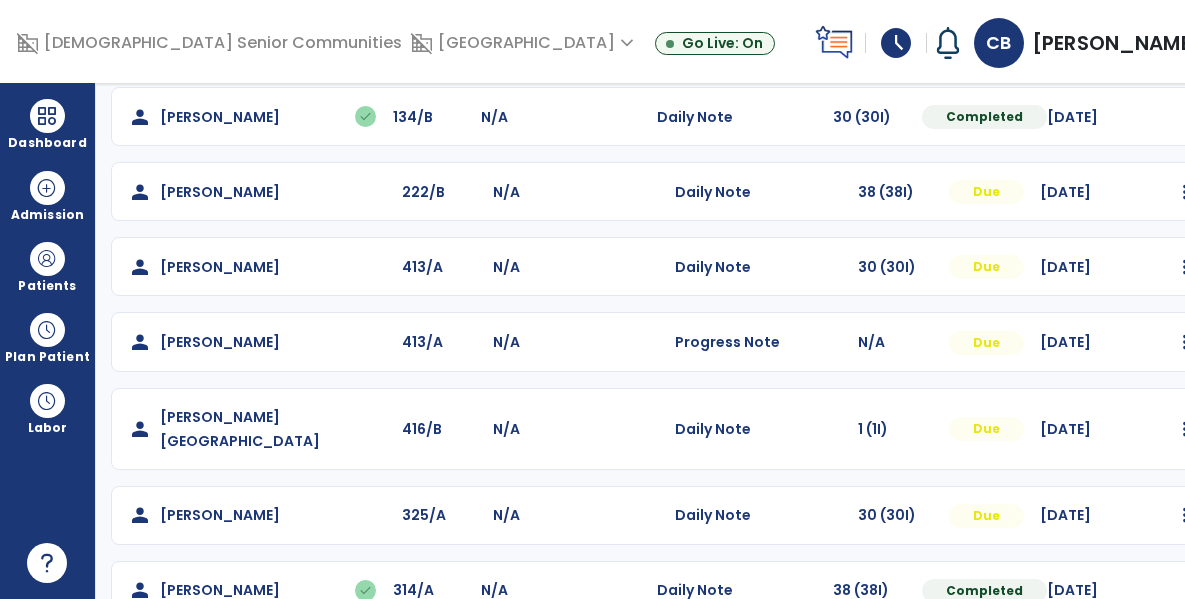scroll, scrollTop: 668, scrollLeft: 0, axis: vertical 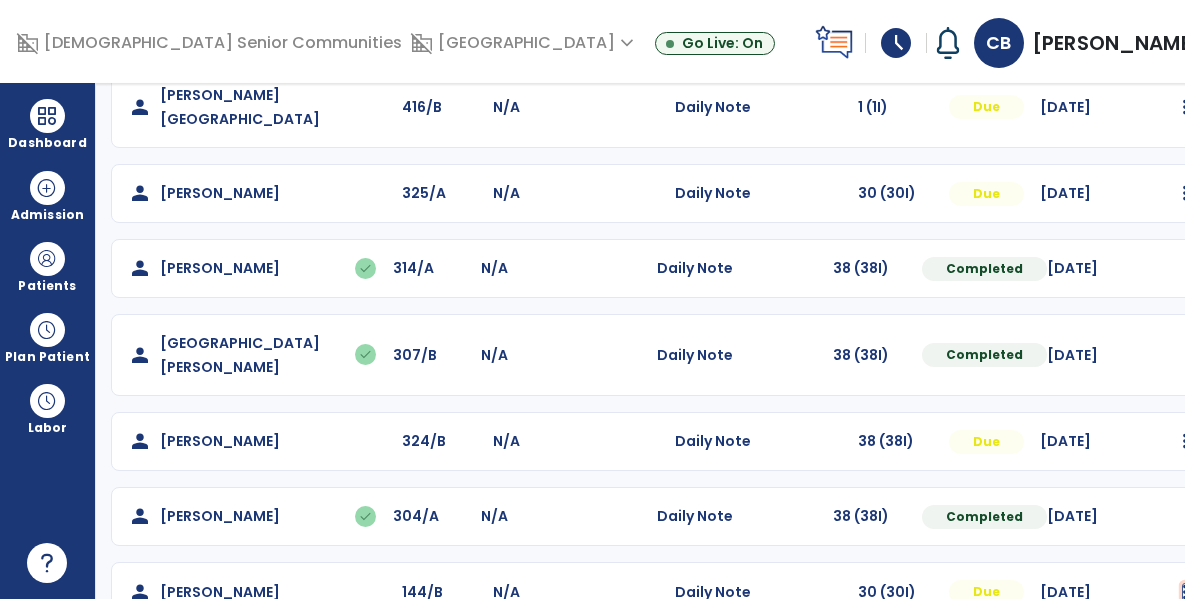 click at bounding box center (1185, -356) 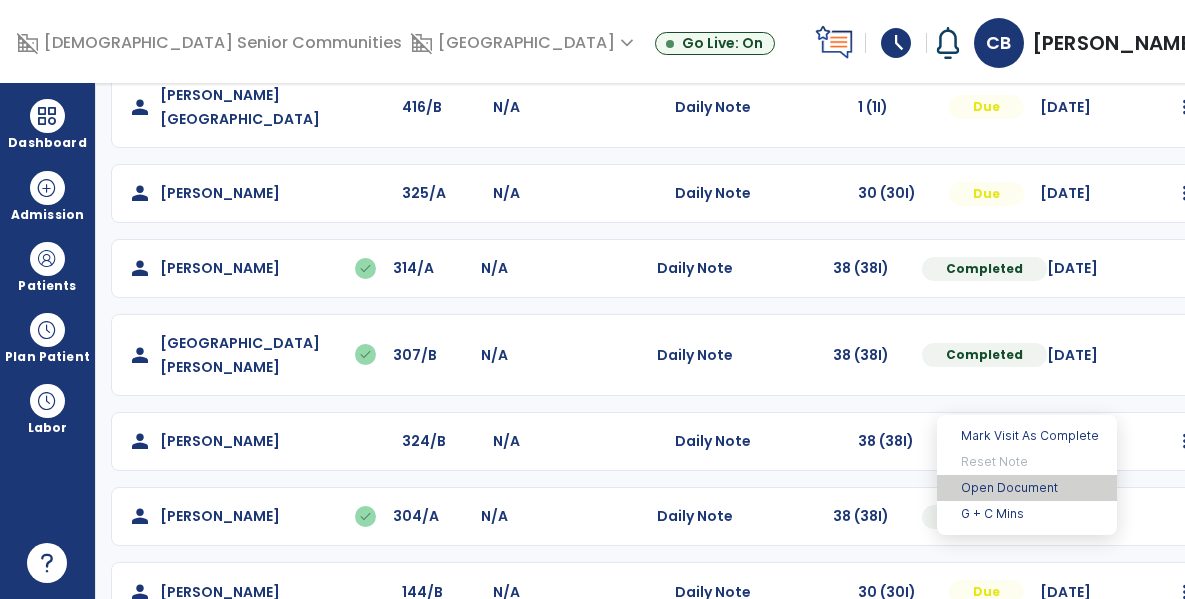 click on "Open Document" at bounding box center [1027, 488] 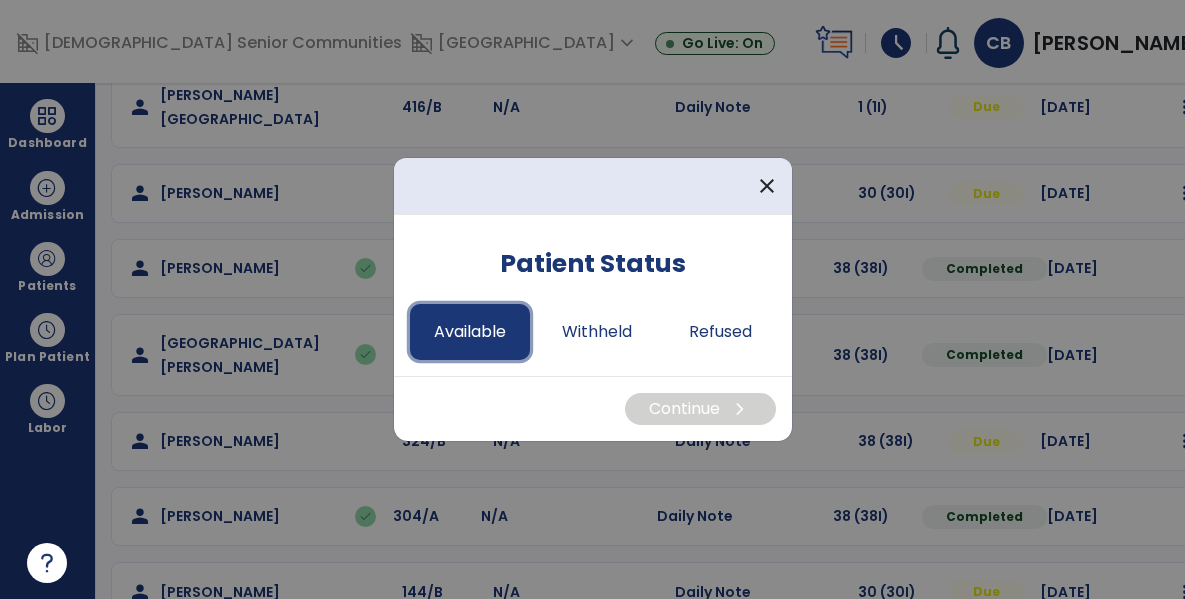 click on "Available" at bounding box center [470, 332] 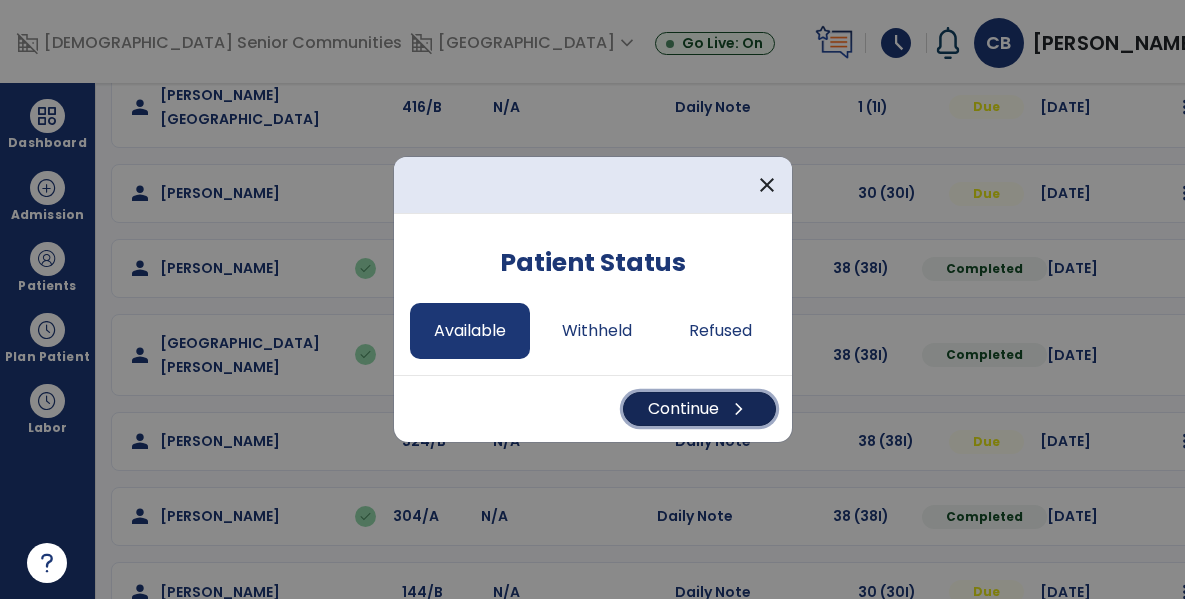 click on "Continue   chevron_right" at bounding box center (699, 409) 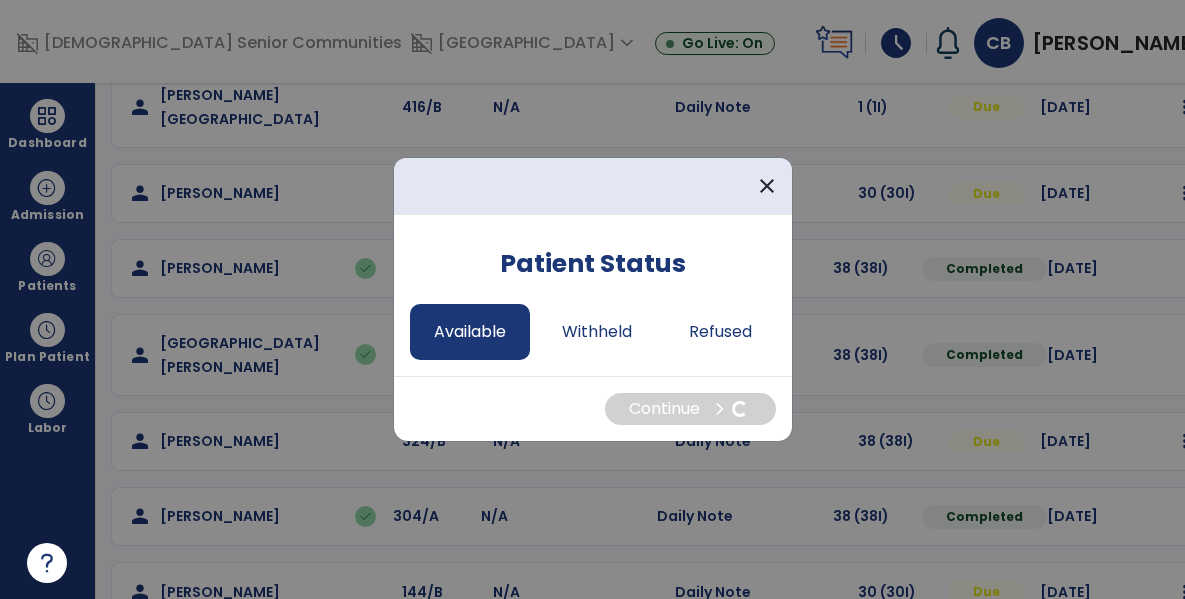 select on "*" 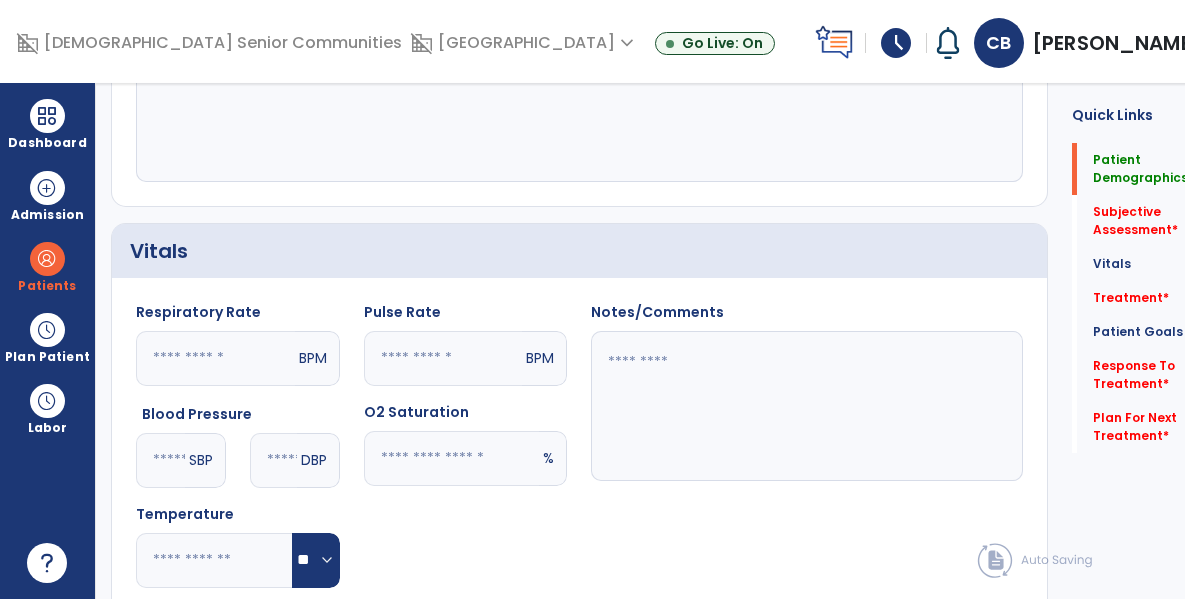scroll, scrollTop: 0, scrollLeft: 0, axis: both 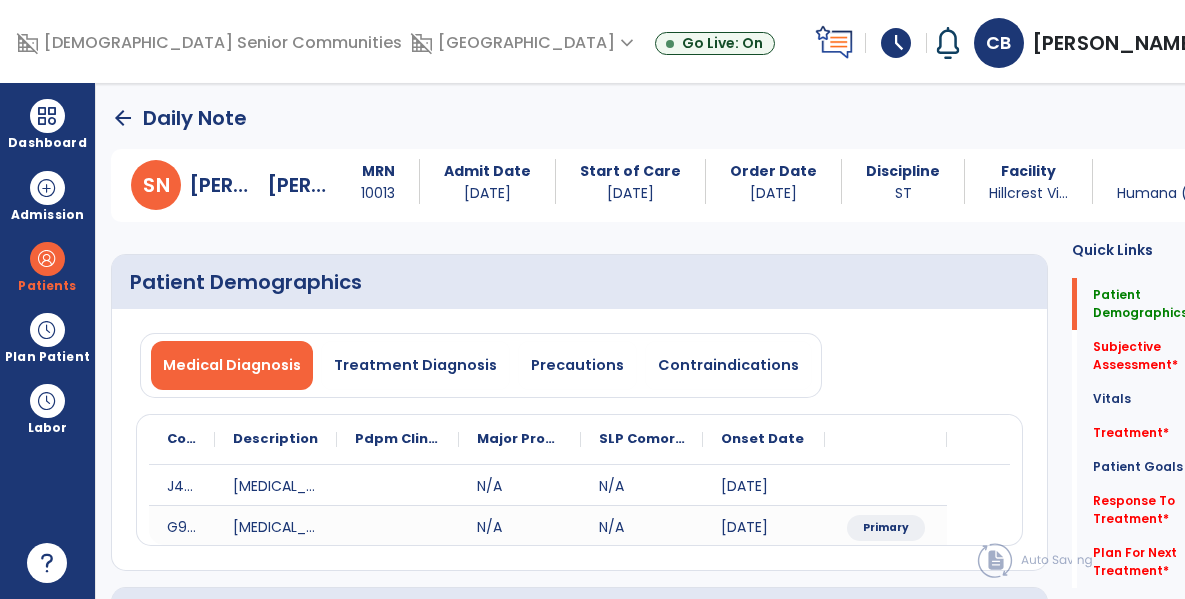 click on "arrow_back" 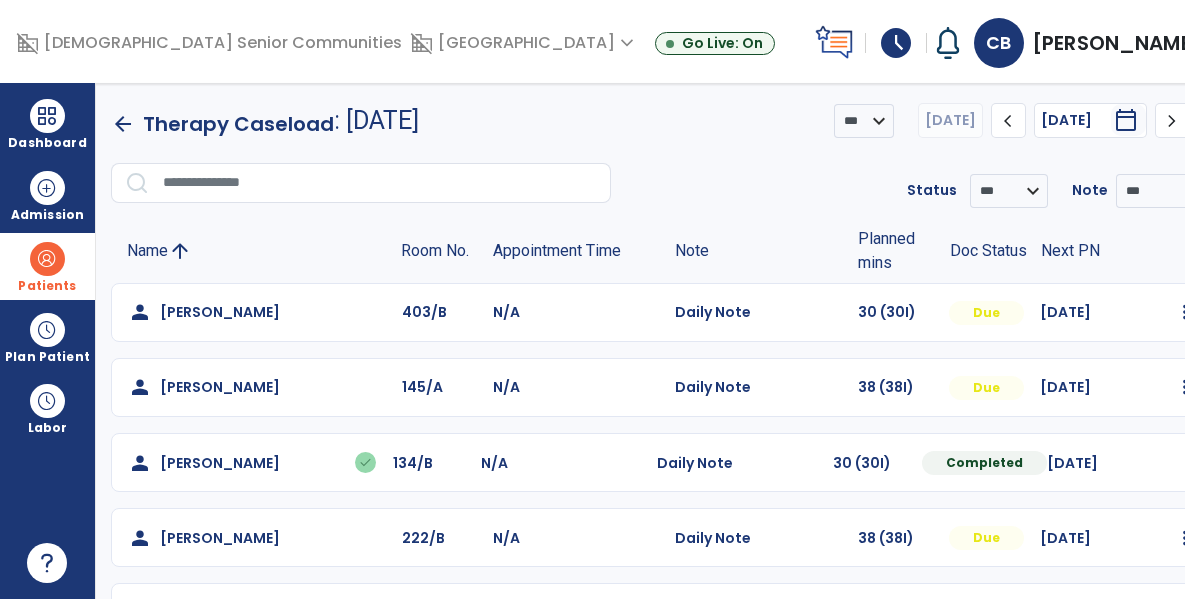 click on "Patients" at bounding box center [47, 266] 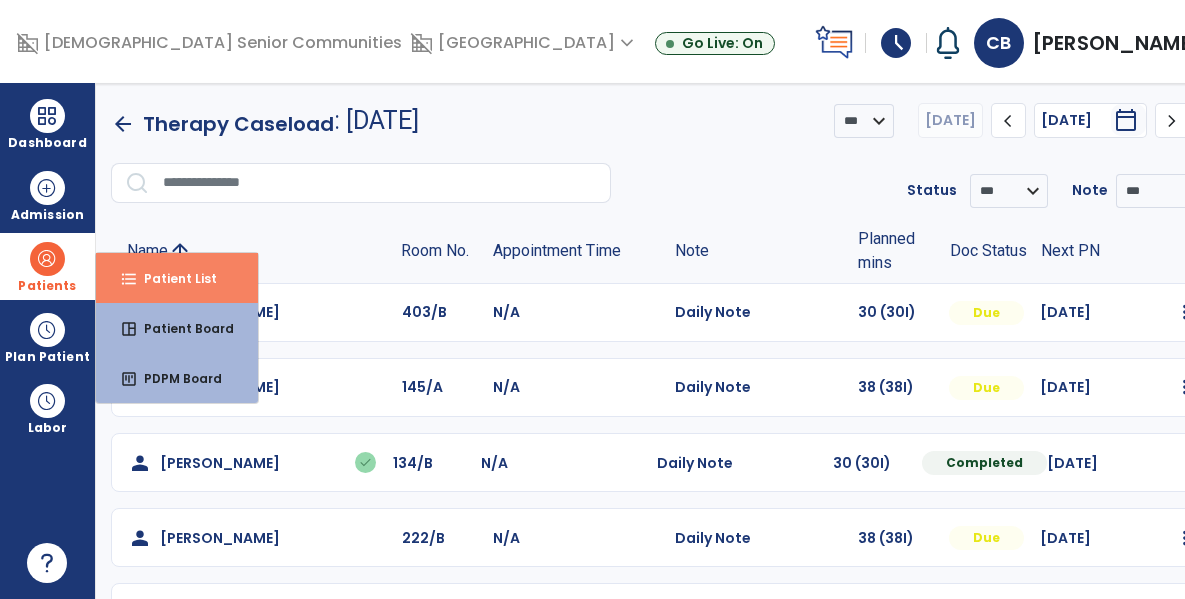 click on "format_list_bulleted  Patient List" at bounding box center (177, 278) 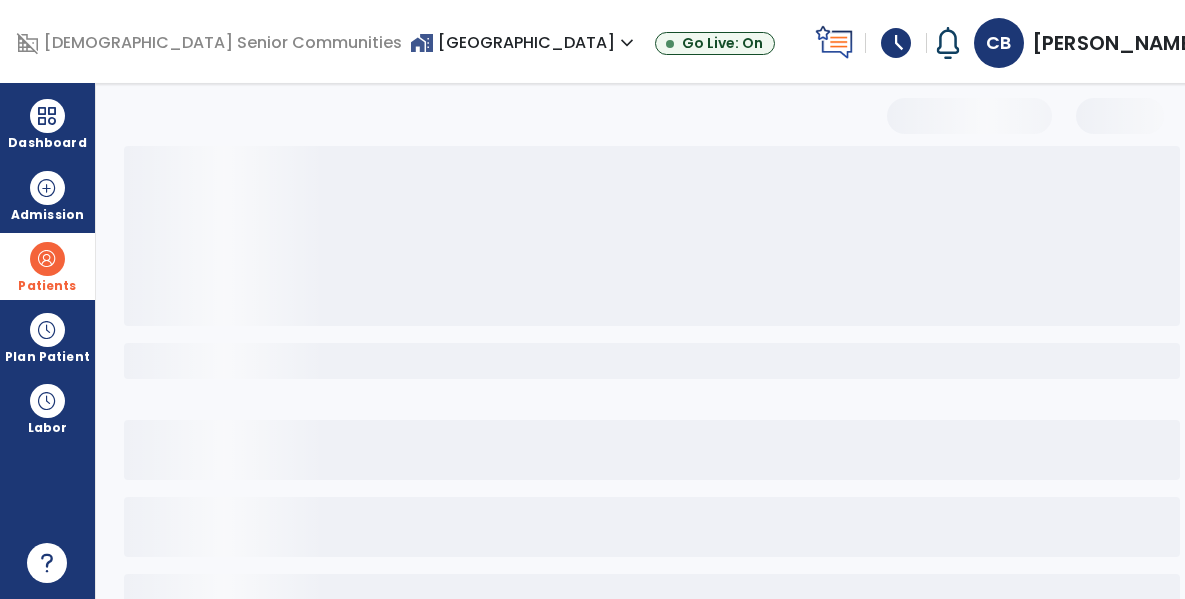 select on "***" 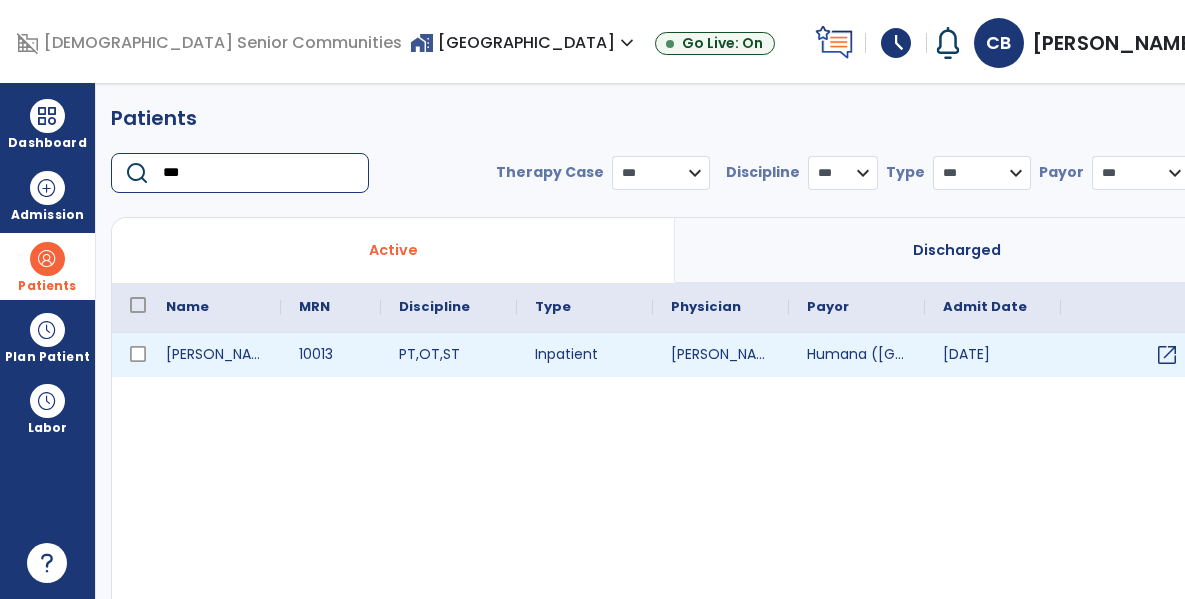 type on "***" 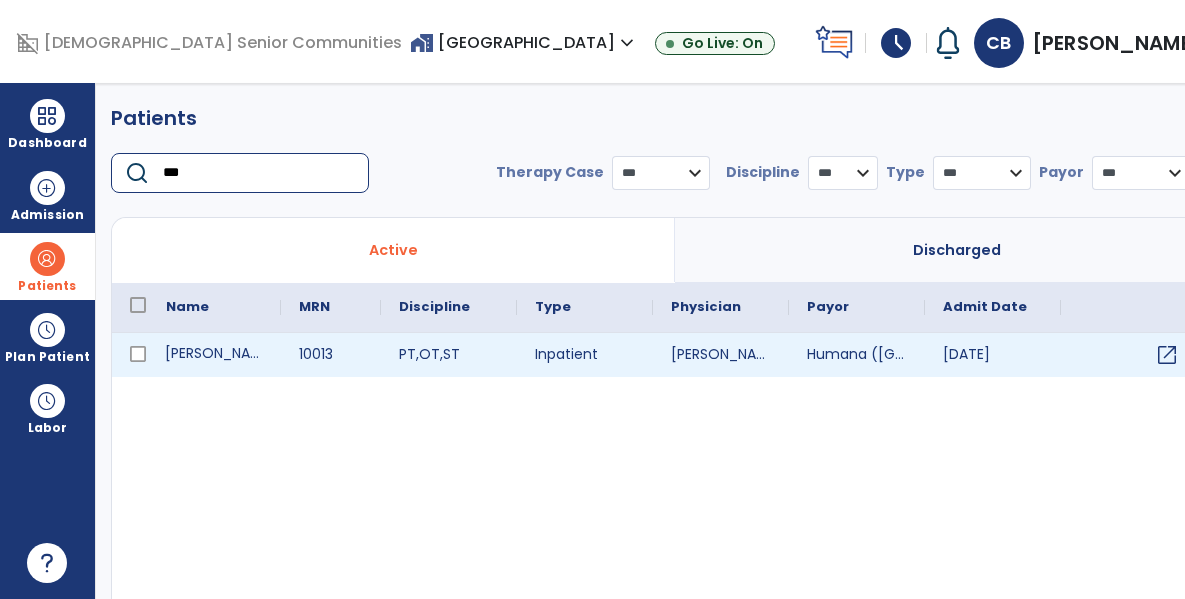 click on "[PERSON_NAME]" at bounding box center (214, 355) 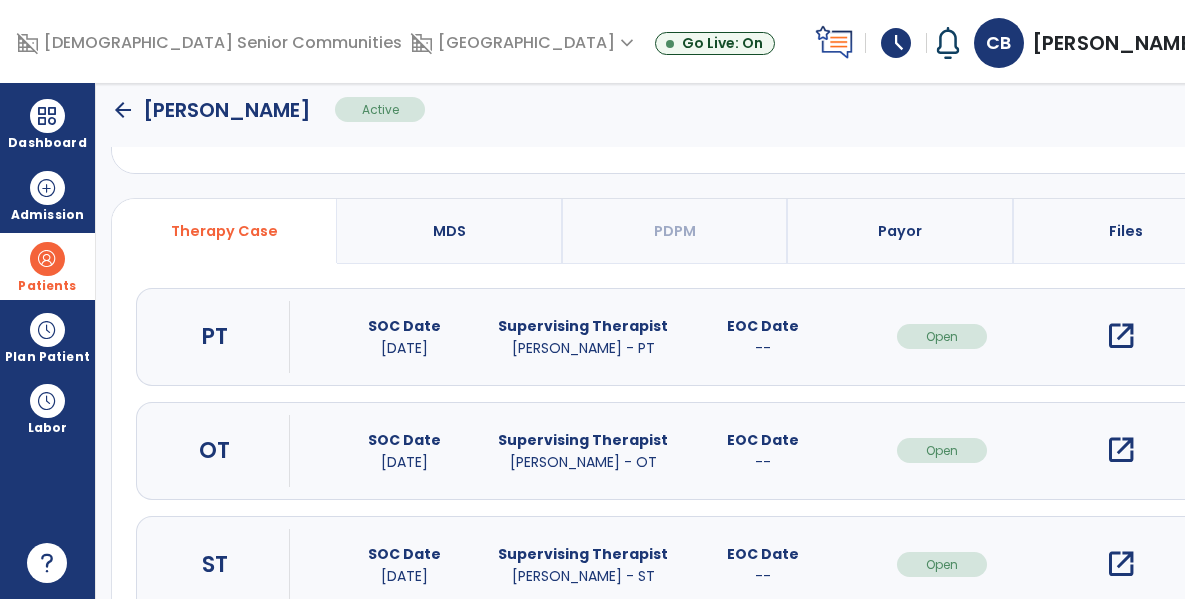 scroll, scrollTop: 162, scrollLeft: 0, axis: vertical 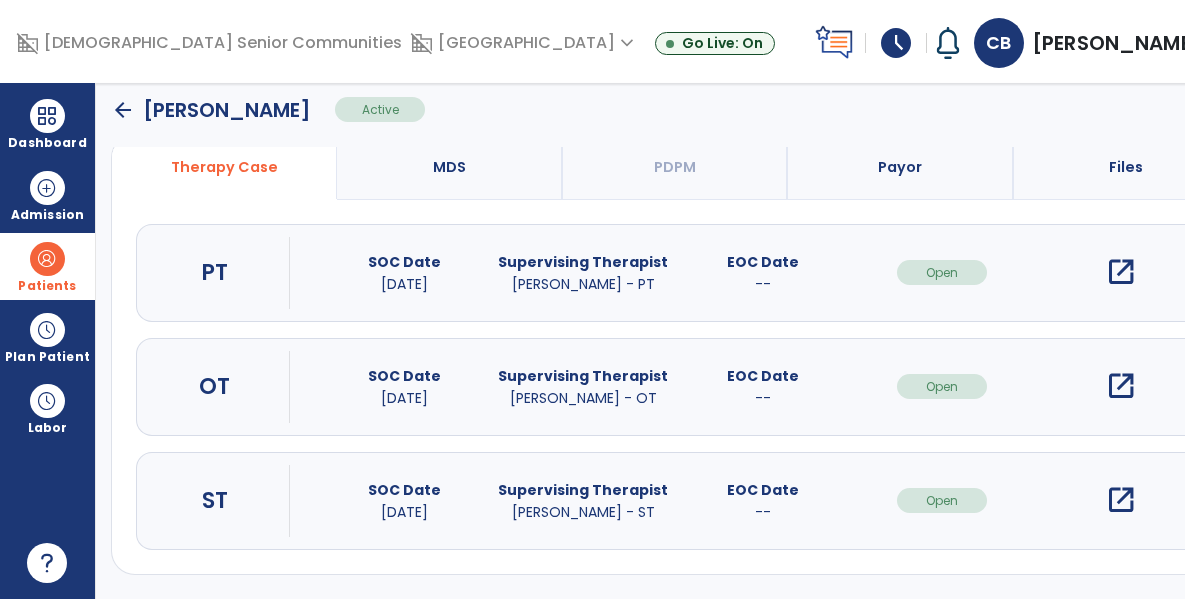 click on "open_in_new" at bounding box center (1121, 272) 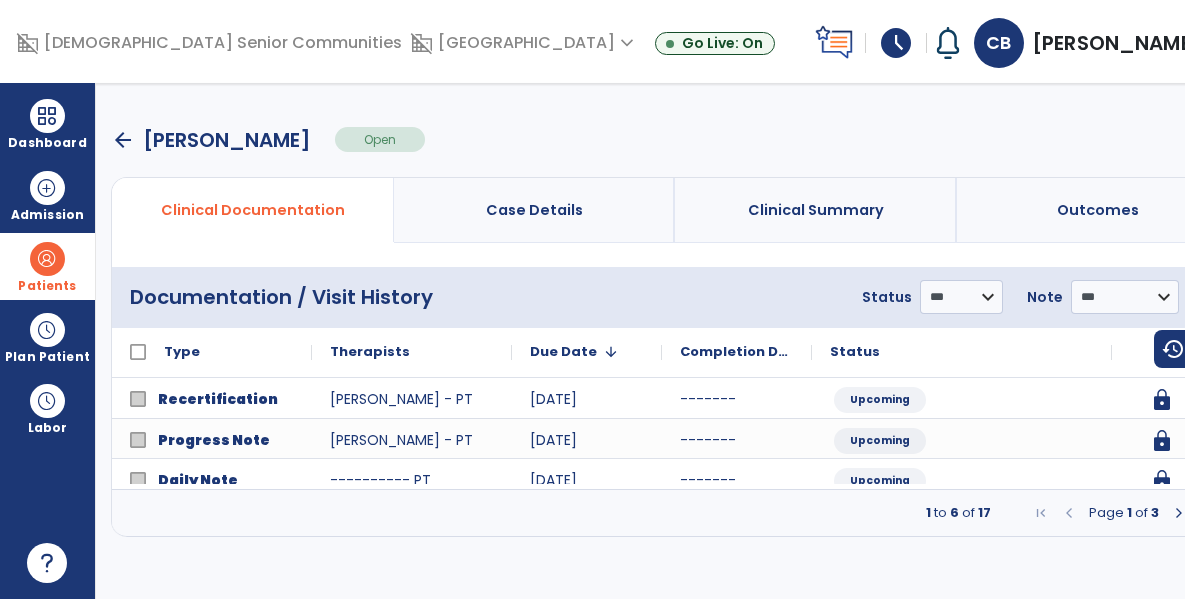 scroll, scrollTop: 0, scrollLeft: 0, axis: both 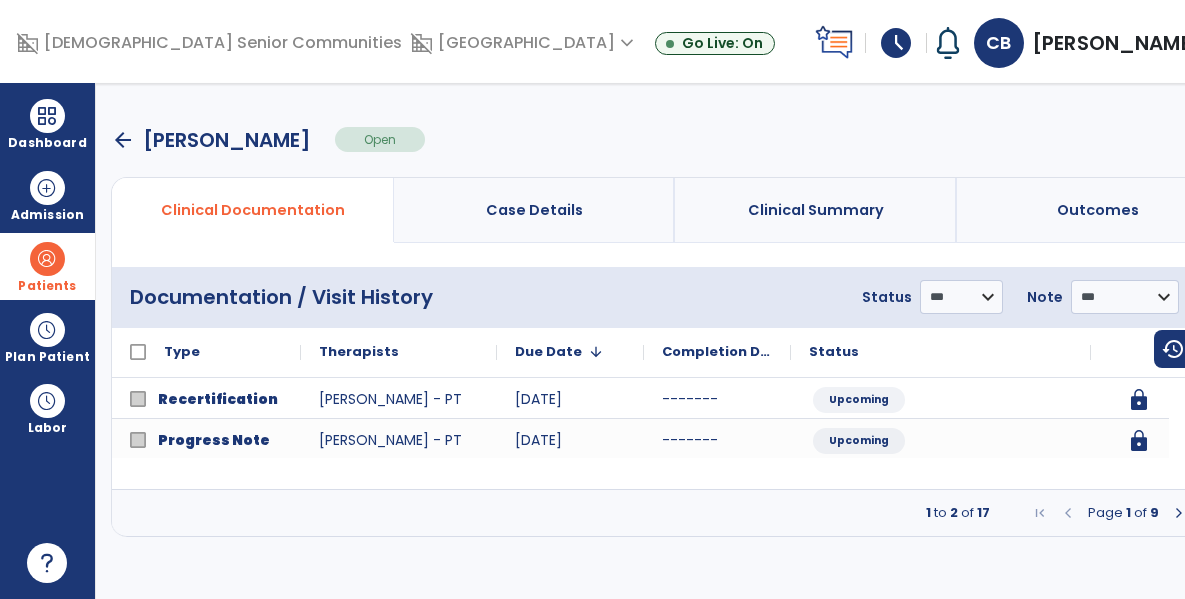 click at bounding box center (1179, 513) 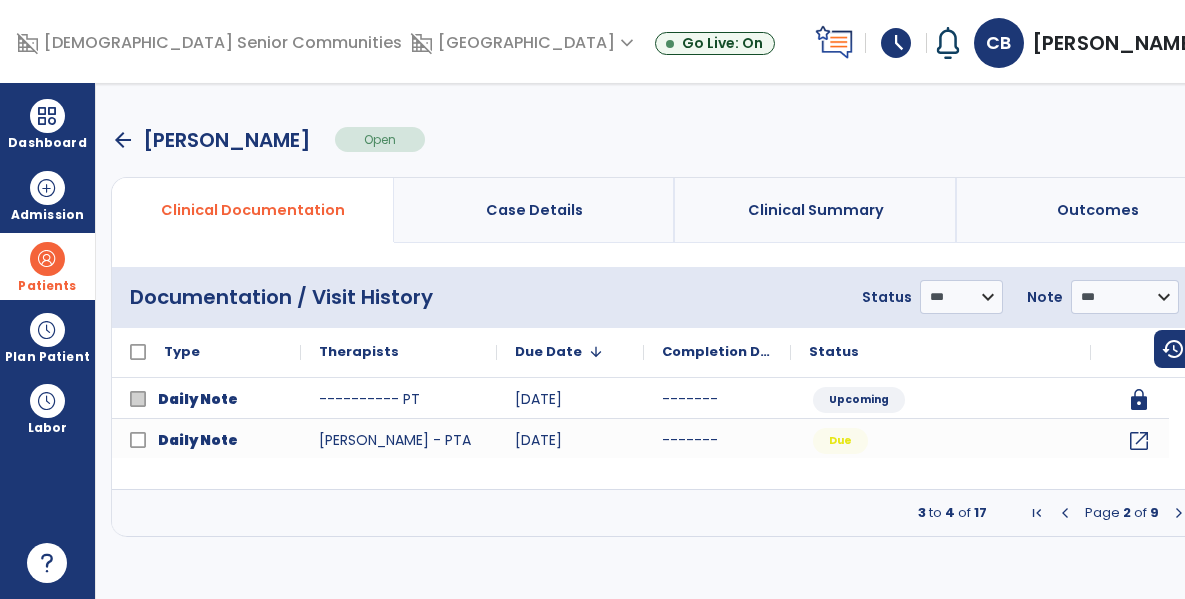 click on "arrow_back" at bounding box center (123, 140) 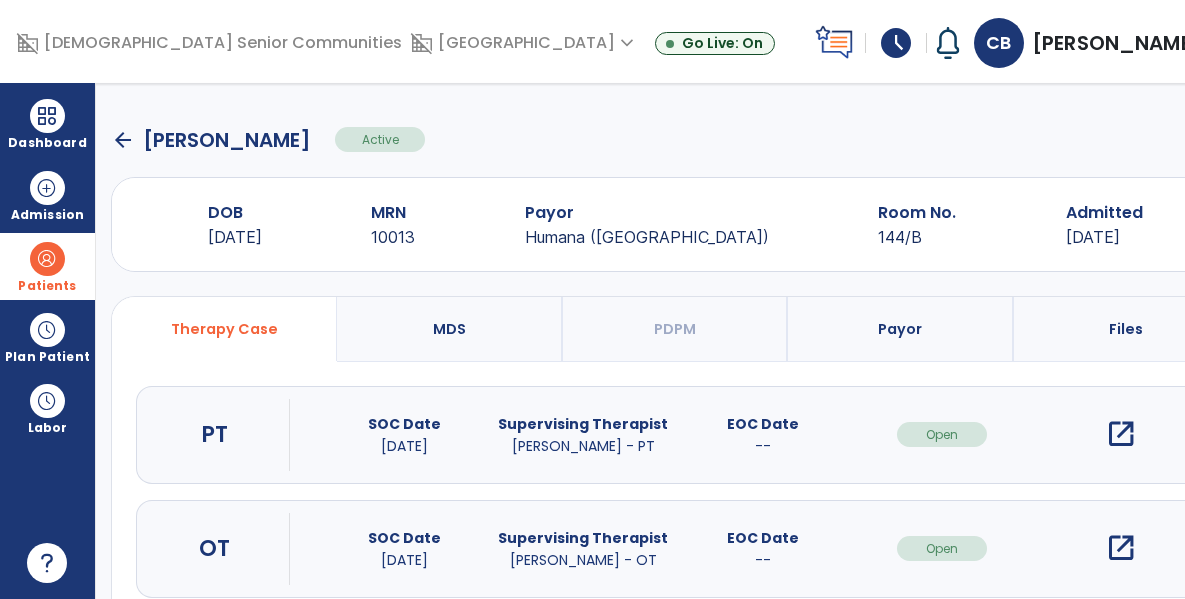 click on "open_in_new" at bounding box center (1121, 548) 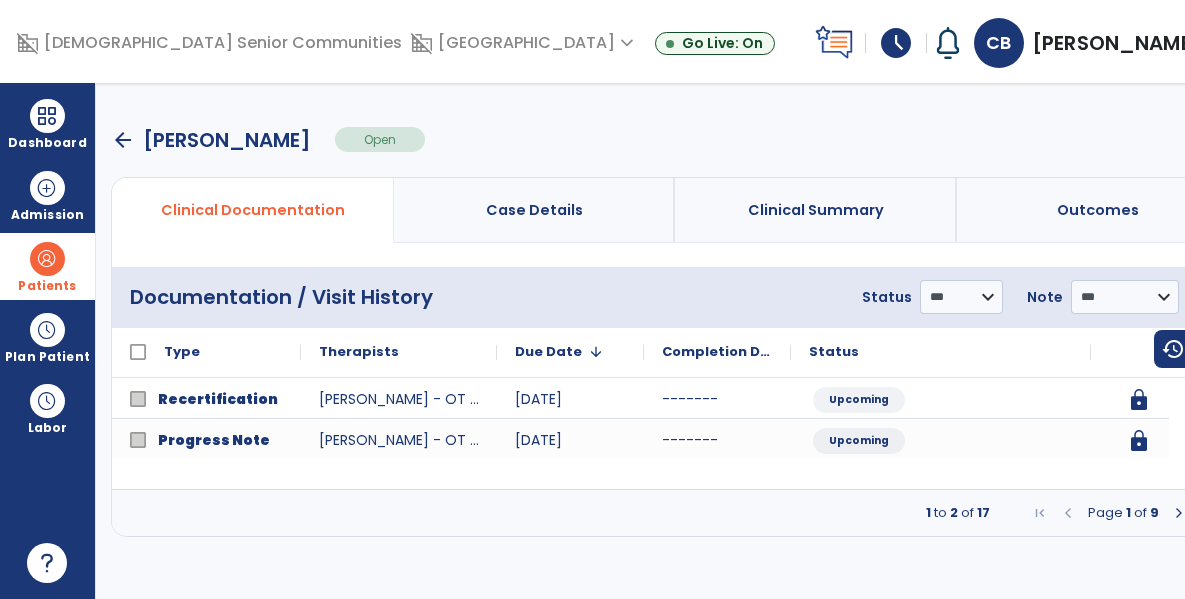 click at bounding box center (1179, 513) 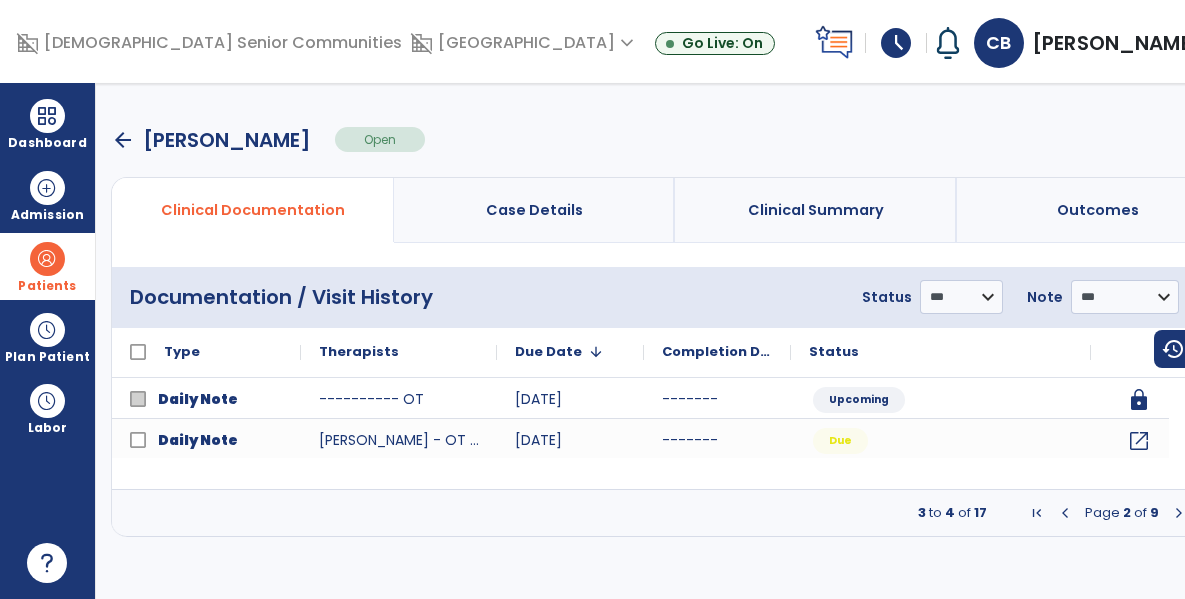 click on "arrow_back" at bounding box center (123, 140) 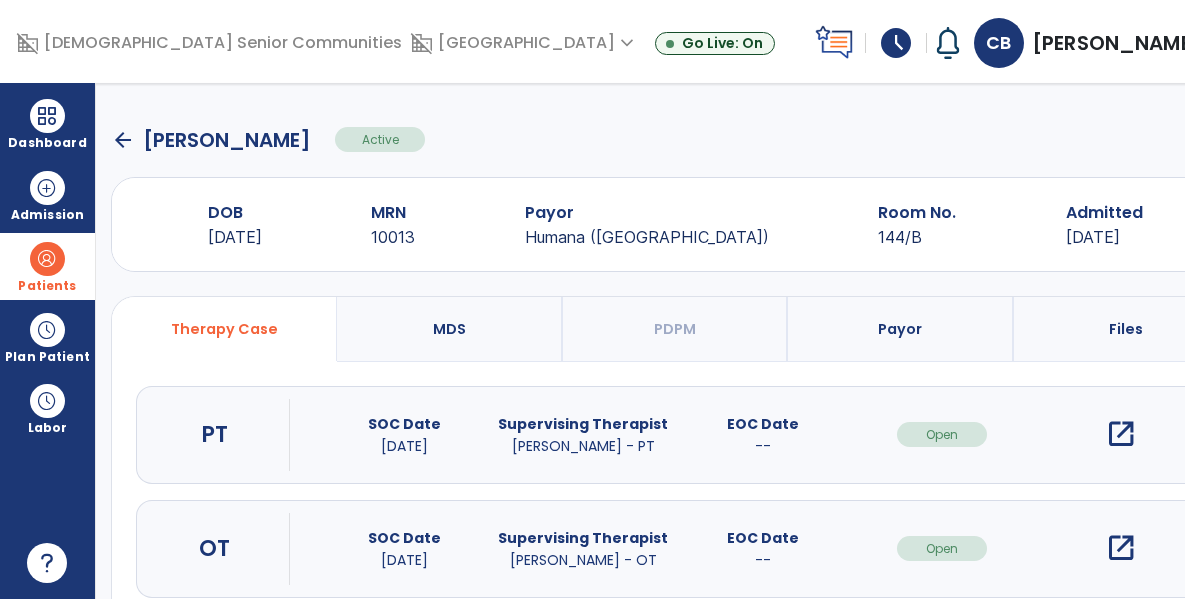 scroll, scrollTop: 162, scrollLeft: 0, axis: vertical 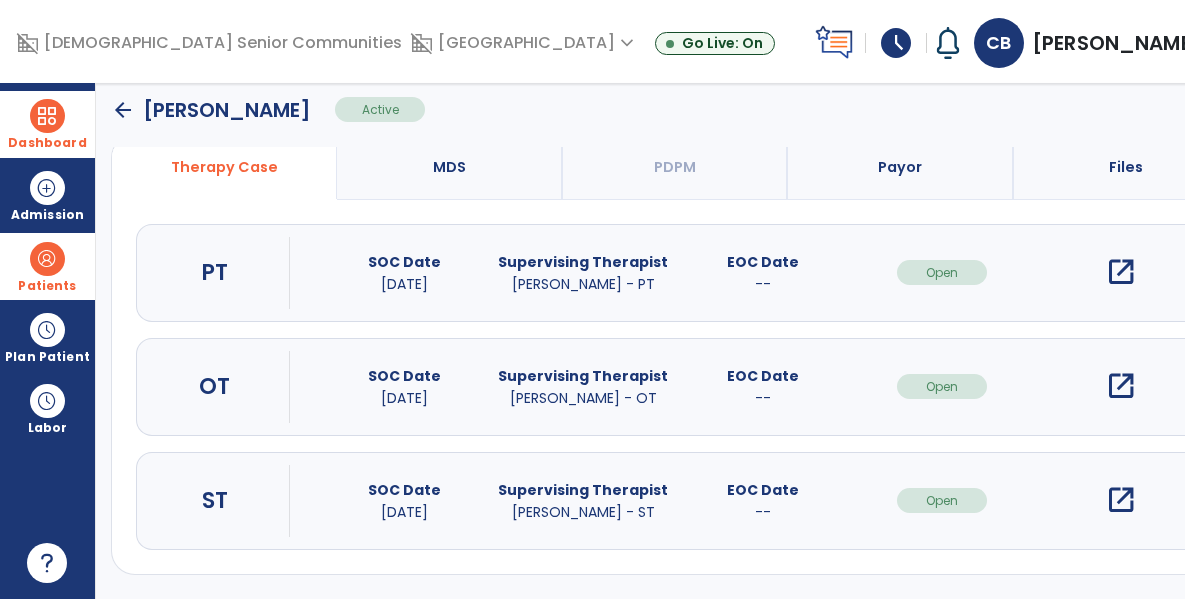 click at bounding box center (47, 116) 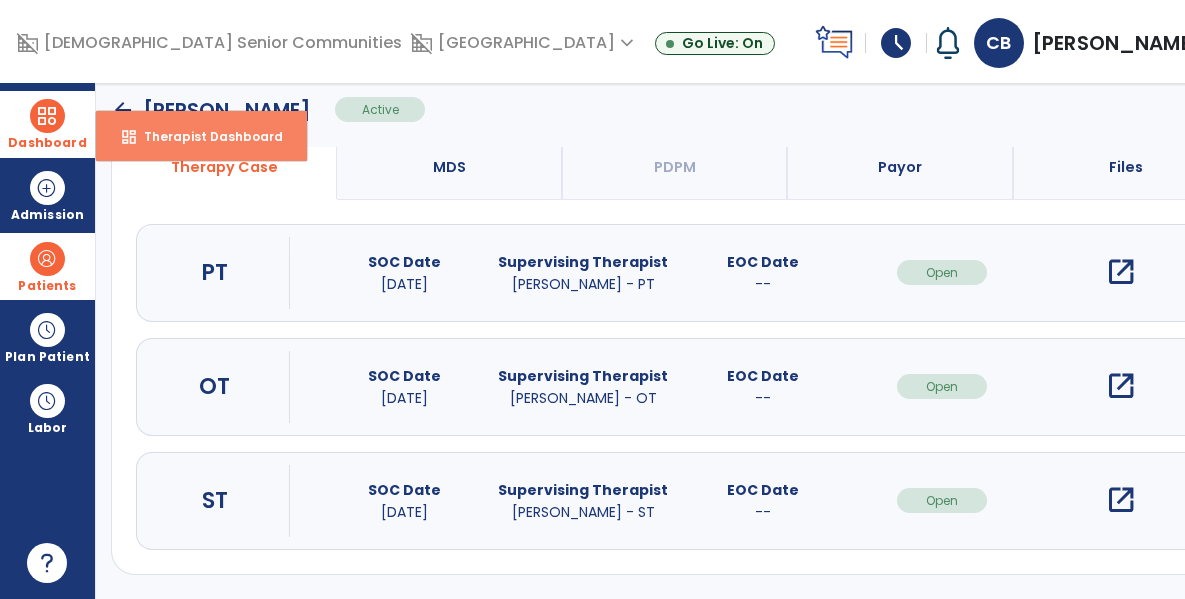click on "Therapist Dashboard" at bounding box center (205, 136) 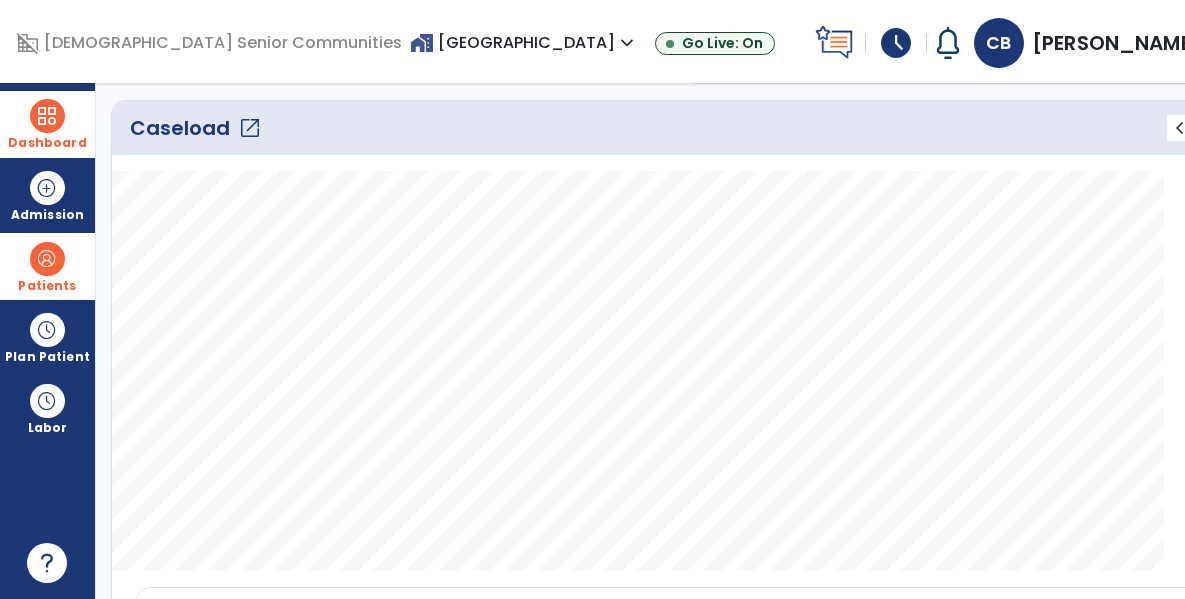 scroll, scrollTop: 320, scrollLeft: 0, axis: vertical 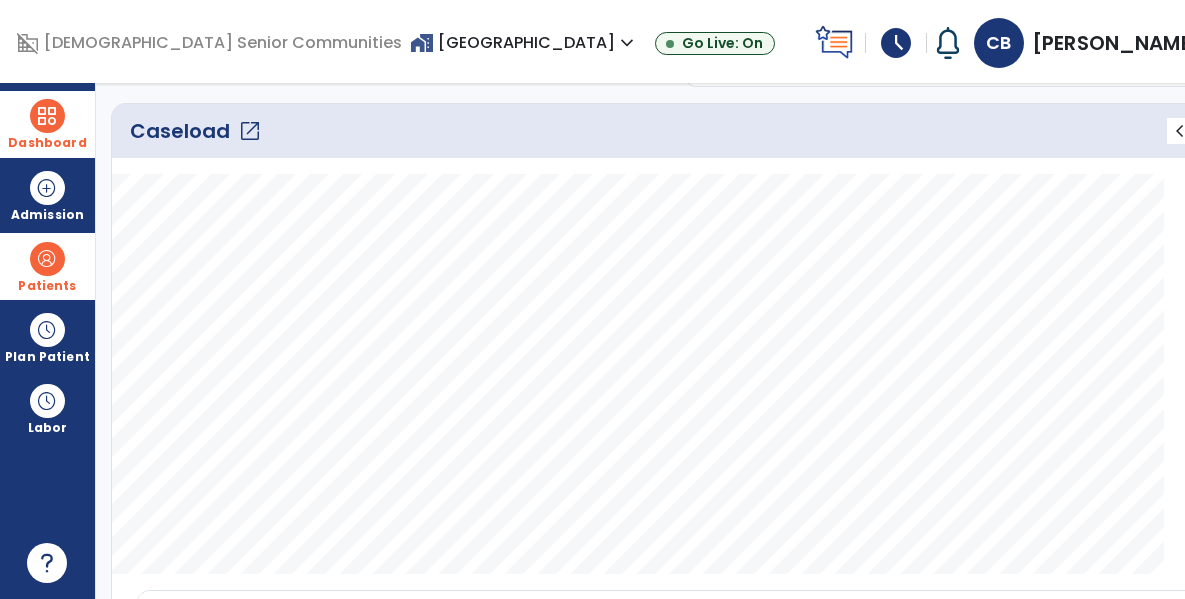 click on "open_in_new" 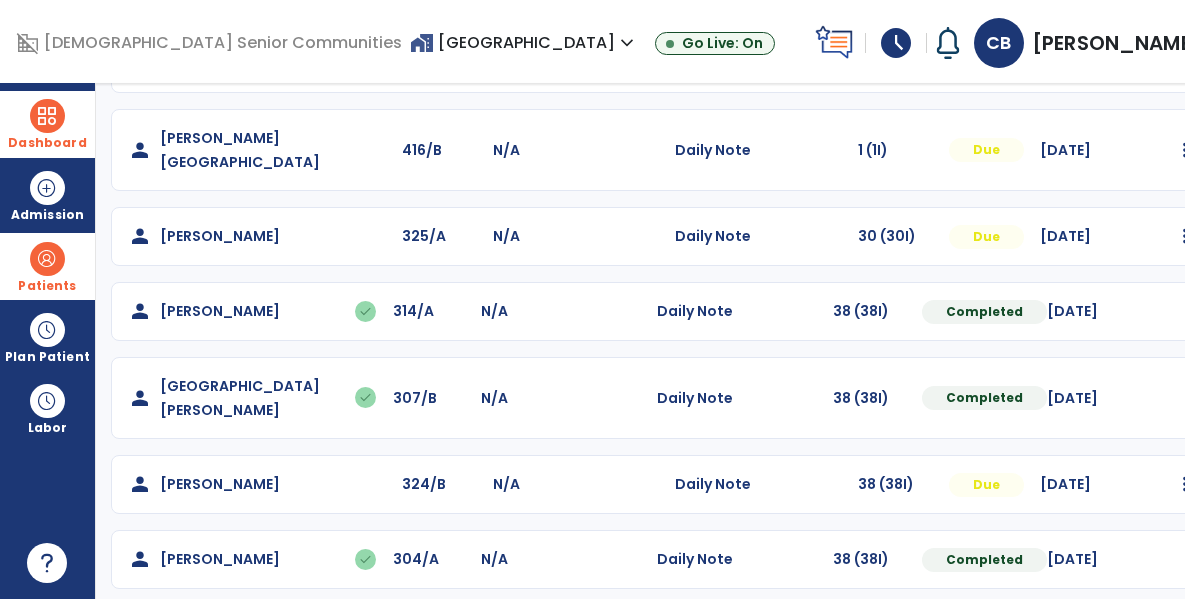 scroll, scrollTop: 668, scrollLeft: 0, axis: vertical 